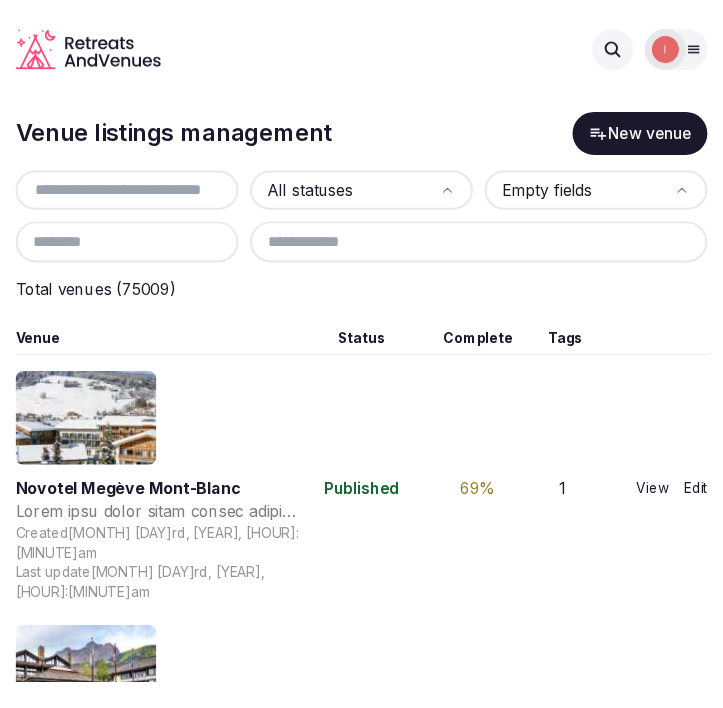 scroll, scrollTop: 0, scrollLeft: 0, axis: both 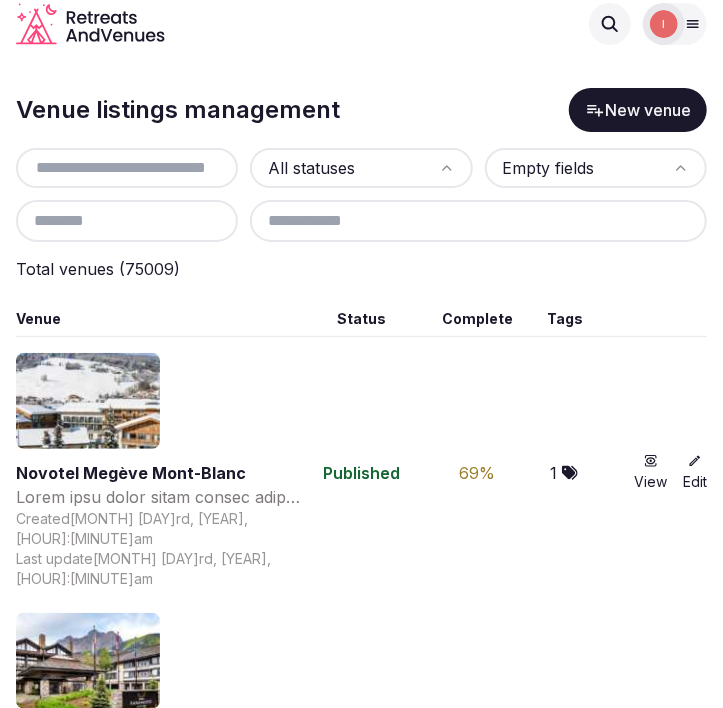 click at bounding box center [127, 168] 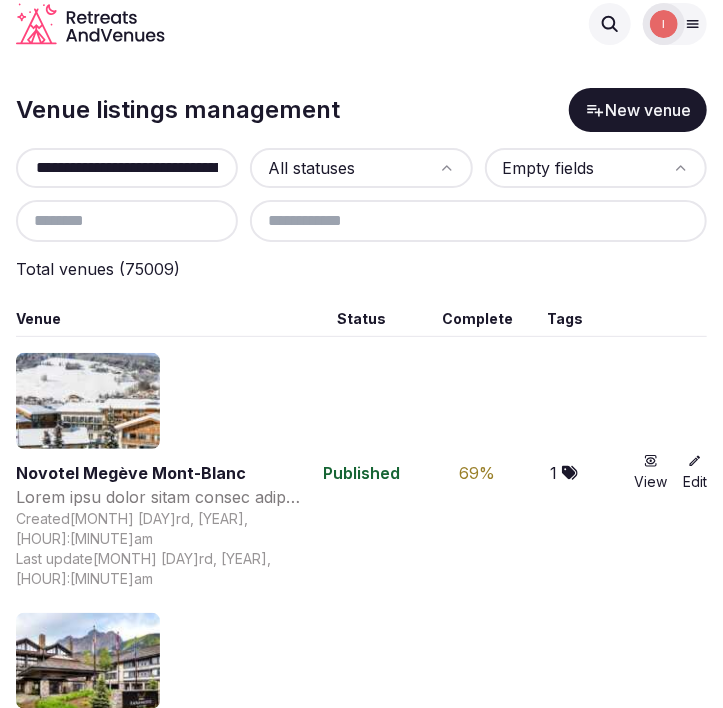 scroll, scrollTop: 0, scrollLeft: 38, axis: horizontal 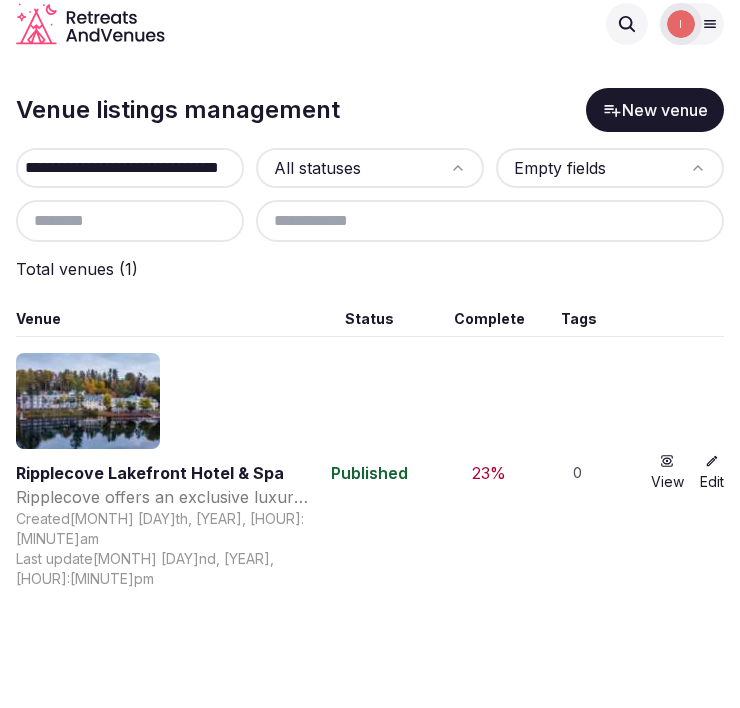 type on "**********" 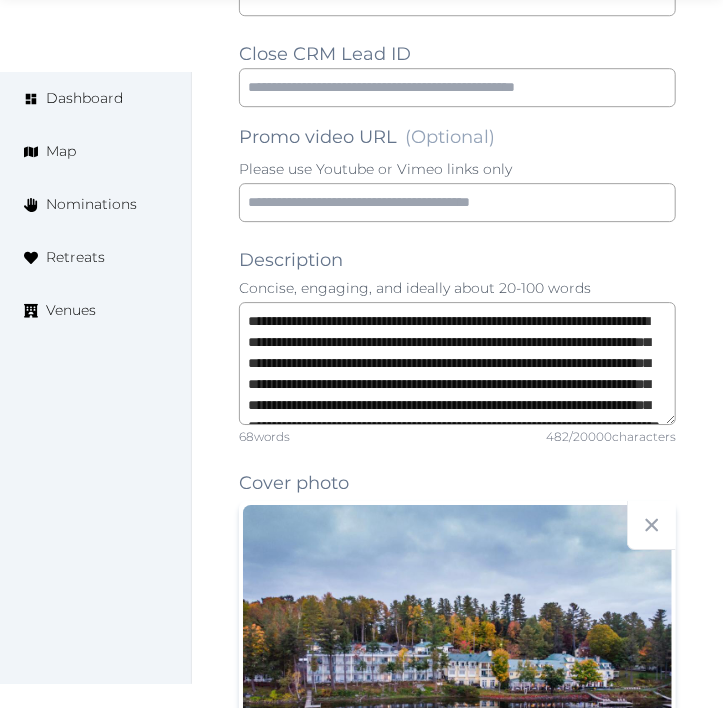 scroll, scrollTop: 1666, scrollLeft: 0, axis: vertical 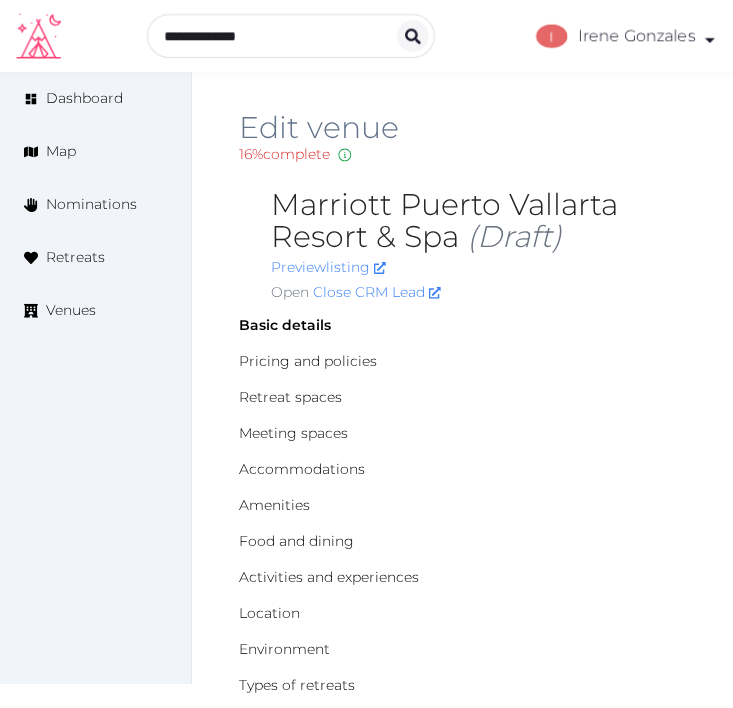 type on "***" 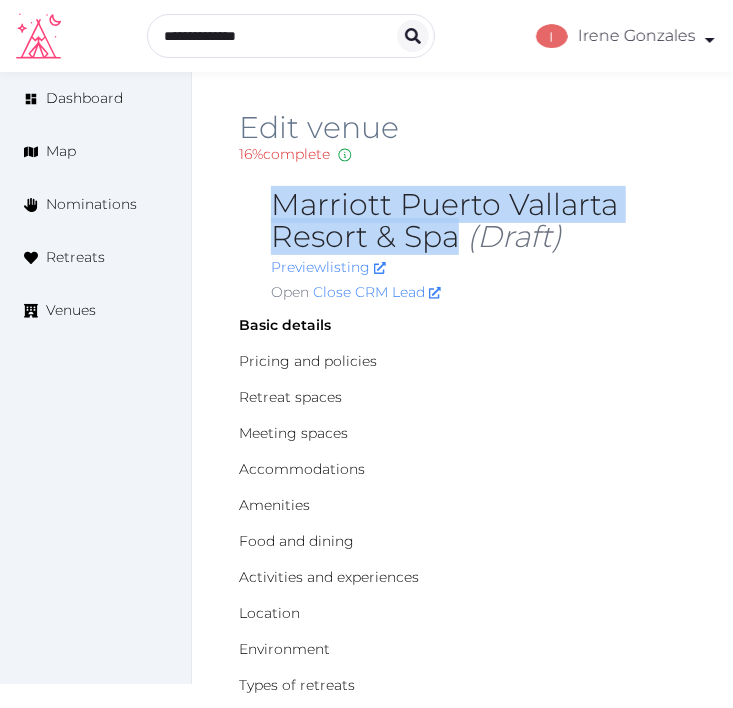 drag, startPoint x: 456, startPoint y: 243, endPoint x: 265, endPoint y: 198, distance: 196.22946 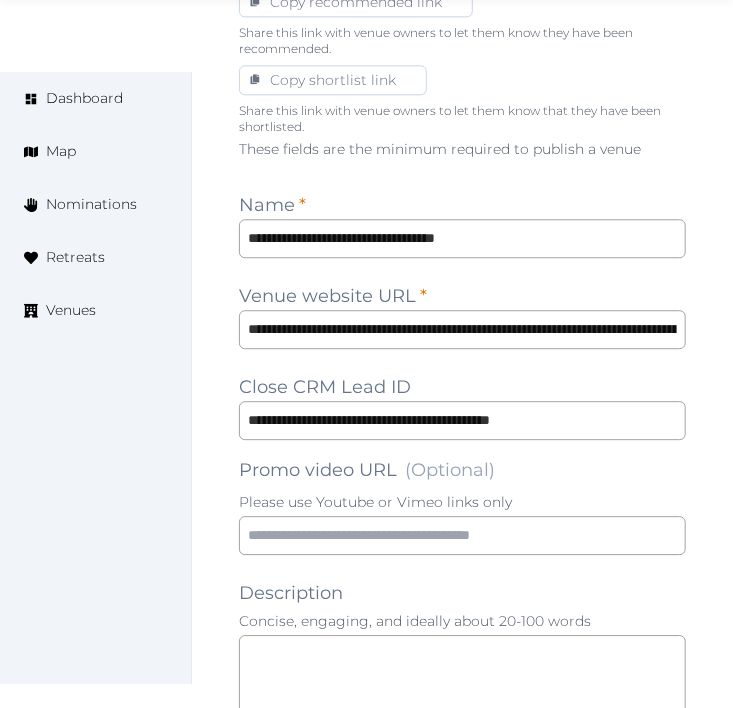 scroll, scrollTop: 1444, scrollLeft: 0, axis: vertical 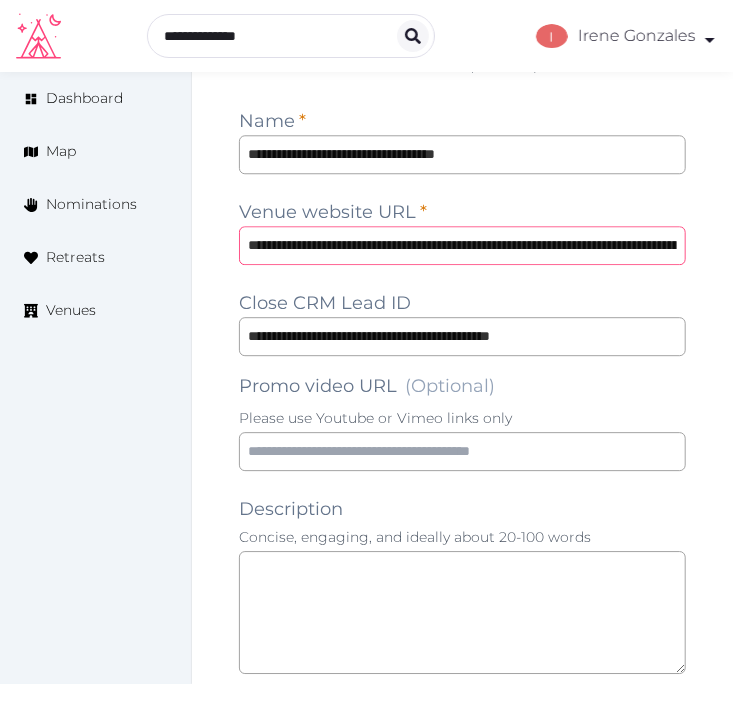 click on "**********" at bounding box center (462, 245) 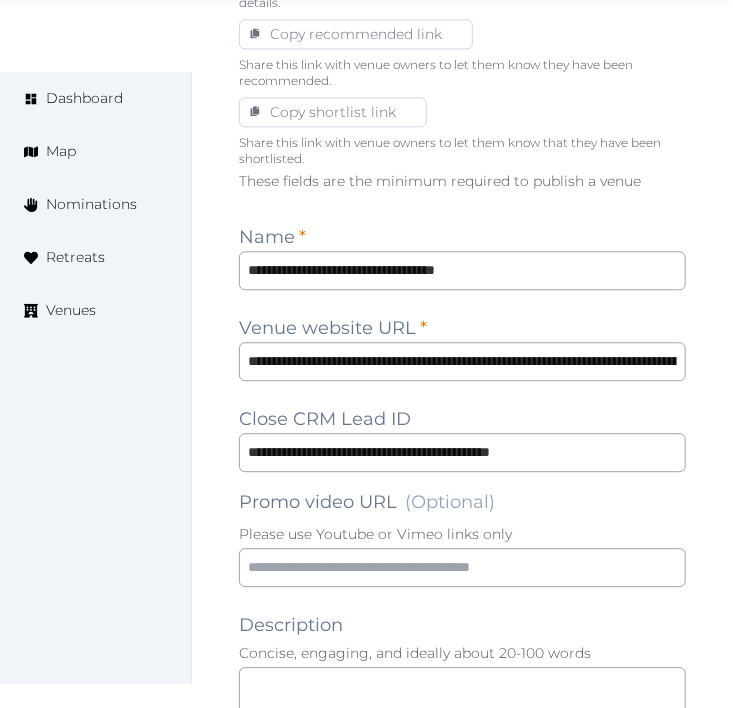 scroll, scrollTop: 1444, scrollLeft: 0, axis: vertical 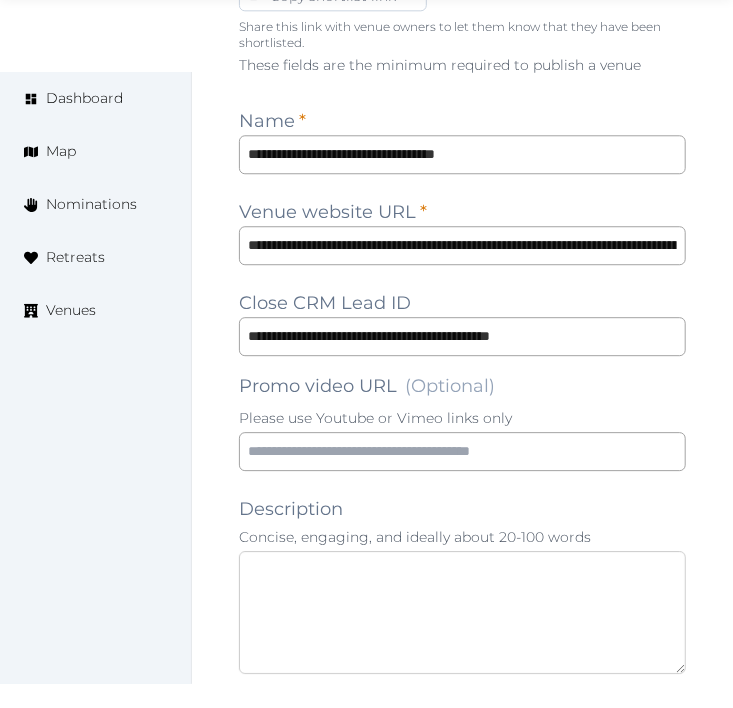 click at bounding box center [462, 612] 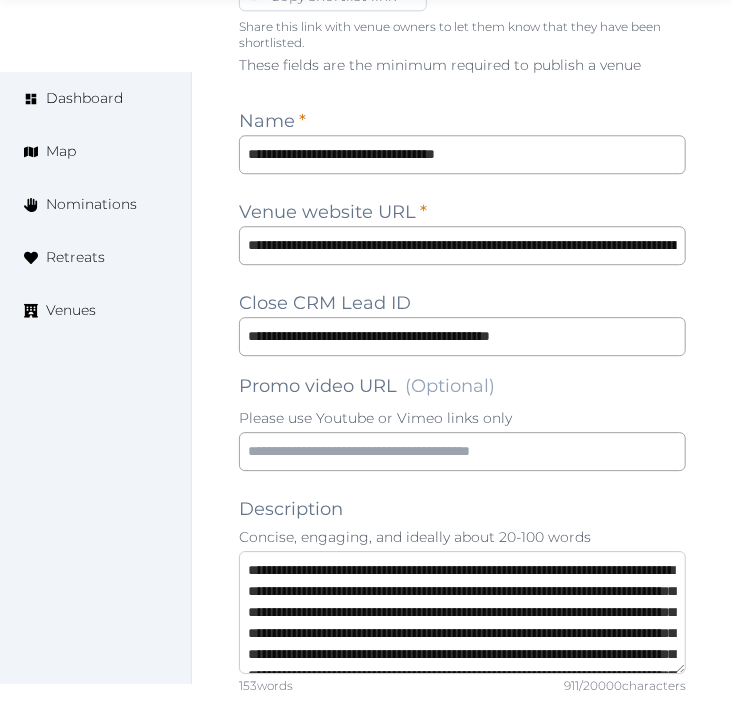 scroll, scrollTop: 221, scrollLeft: 0, axis: vertical 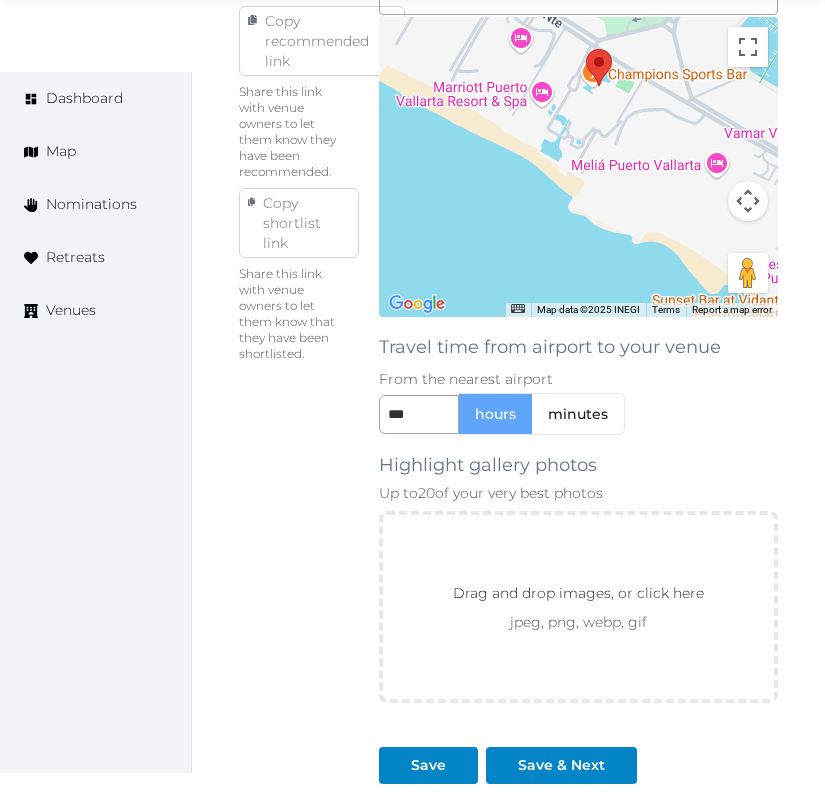 type on "**********" 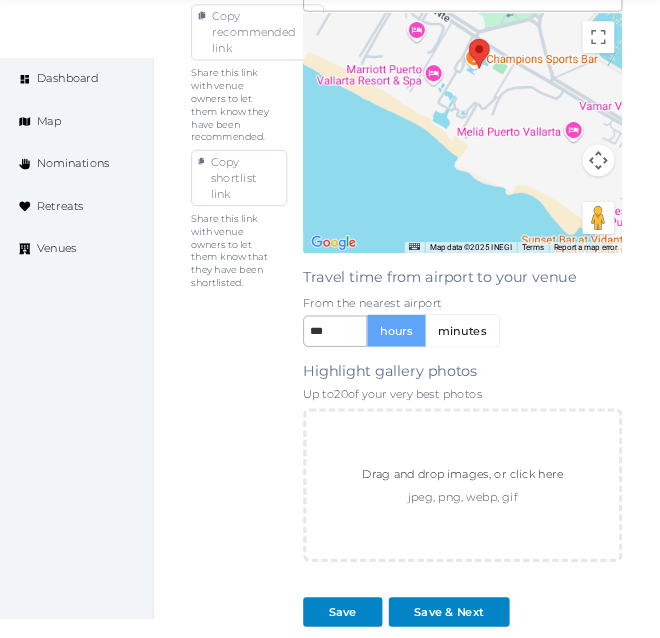 scroll, scrollTop: 1693, scrollLeft: 0, axis: vertical 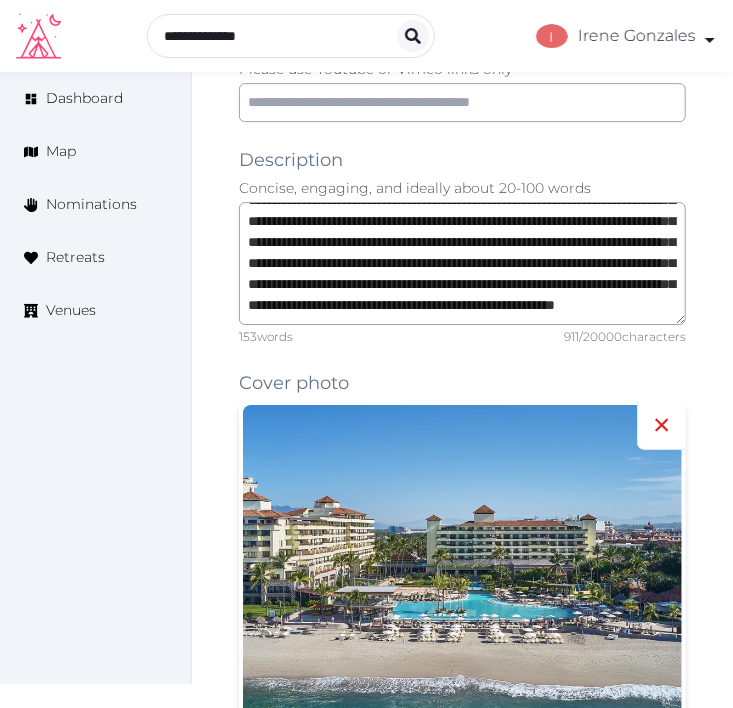 click 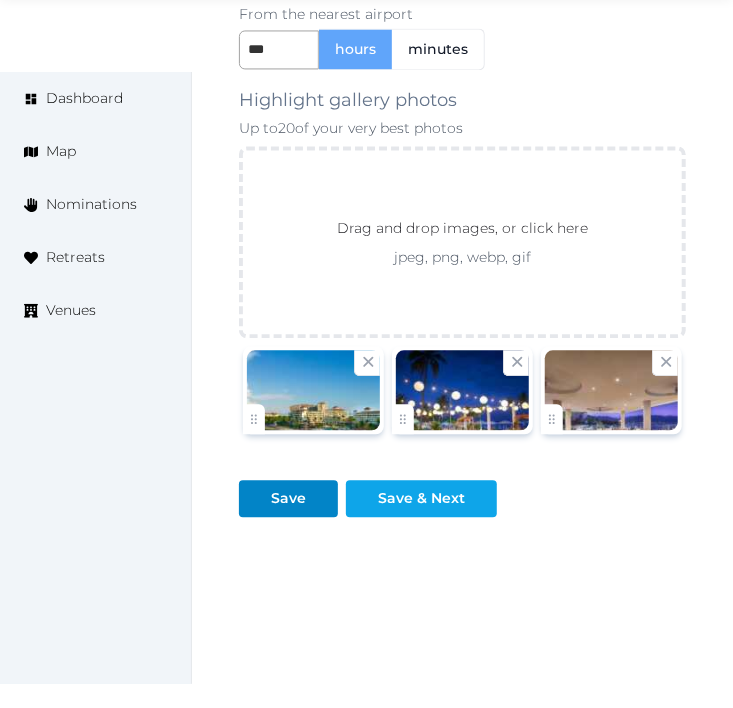 scroll, scrollTop: 3412, scrollLeft: 0, axis: vertical 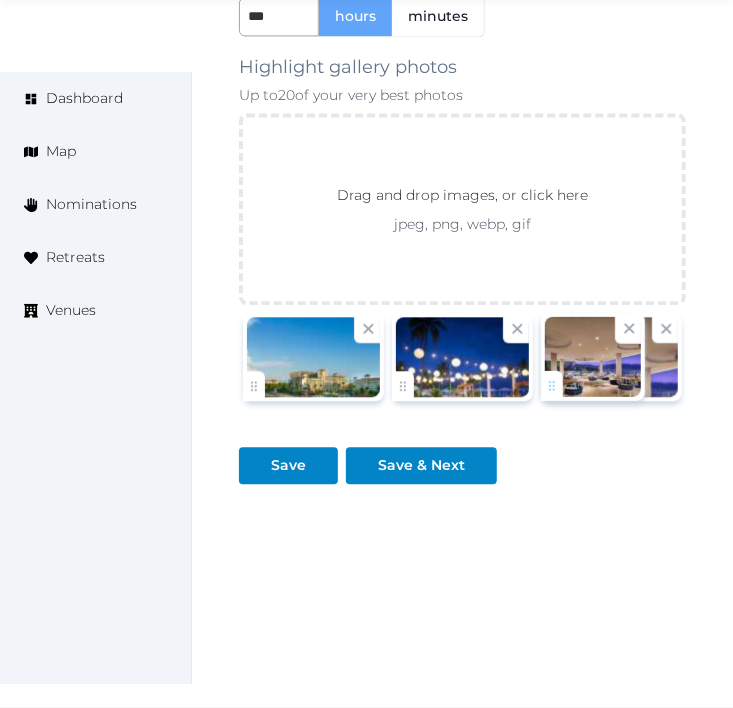 click on "Irene Gonzales   Account My Venue Listings My Retreats Logout      Dashboard Map Nominations Retreats Venues Edit venue 16 %  complete Fill out all the fields in your listing to increase its completion percentage.   A higher completion percentage will make your listing more attractive and result in better matches. Marriott Puerto Vallarta Resort & Spa   (Draft) Preview  listing   Open    Close CRM Lead Basic details Pricing and policies Retreat spaces Meeting spaces Accommodations Amenities Food and dining Activities and experiences Location Environment Types of retreats Brochures Notes Ownership Administration Activity Publish Fill all the fields on this page and save in order to   publish Archive Venue owned by RetreatsAndVenues Manager c.o.r.e.y.sanford@retreatsandvenues.com Copy ownership transfer link Share this link with any user to transfer ownership of this venue. Users without accounts will be directed to register. Copy update link" at bounding box center (366, -1351) 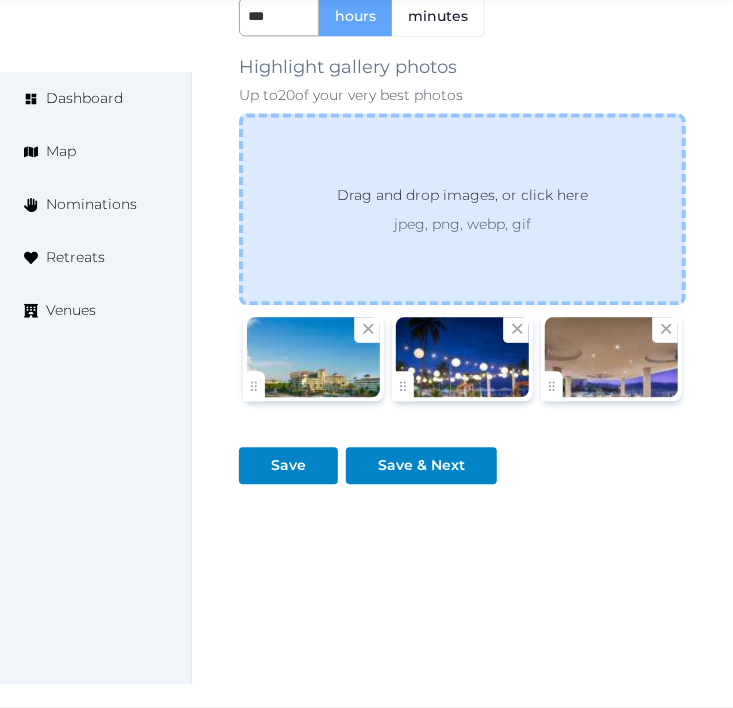 click on "Drag and drop images, or click here" at bounding box center (462, 199) 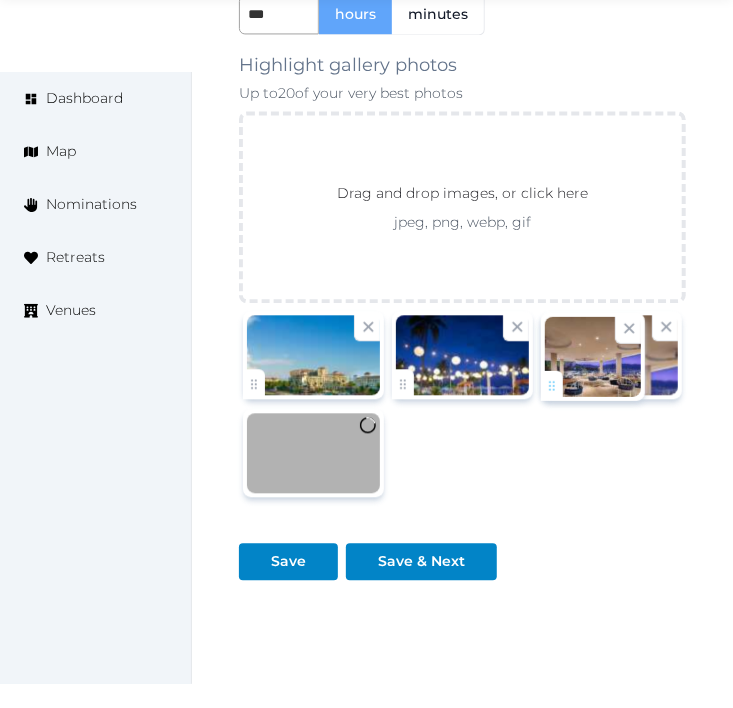 click on "Irene Gonzales   Account My Venue Listings My Retreats Logout      Dashboard Map Nominations Retreats Venues Edit venue 16 %  complete Fill out all the fields in your listing to increase its completion percentage.   A higher completion percentage will make your listing more attractive and result in better matches. Marriott Puerto Vallarta Resort & Spa   (Draft) Preview  listing   Open    Close CRM Lead Basic details Pricing and policies Retreat spaces Meeting spaces Accommodations Amenities Food and dining Activities and experiences Location Environment Types of retreats Brochures Notes Ownership Administration Activity Publish Fill all the fields on this page and save in order to   publish Archive Venue owned by RetreatsAndVenues Manager c.o.r.e.y.sanford@retreatsandvenues.com Copy ownership transfer link Share this link with any user to transfer ownership of this venue. Users without accounts will be directed to register. Copy update link" at bounding box center (366, -1304) 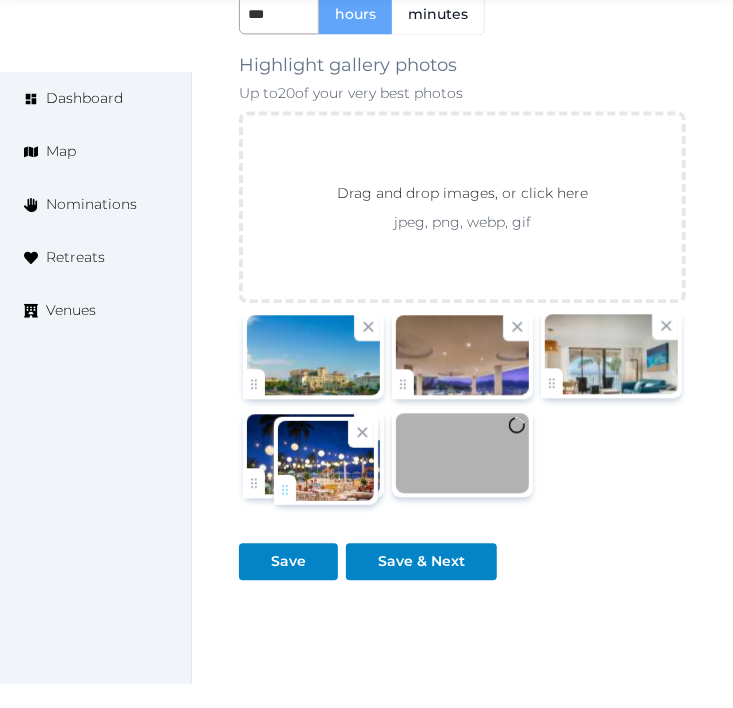 drag, startPoint x: 395, startPoint y: 382, endPoint x: 273, endPoint y: 486, distance: 160.3122 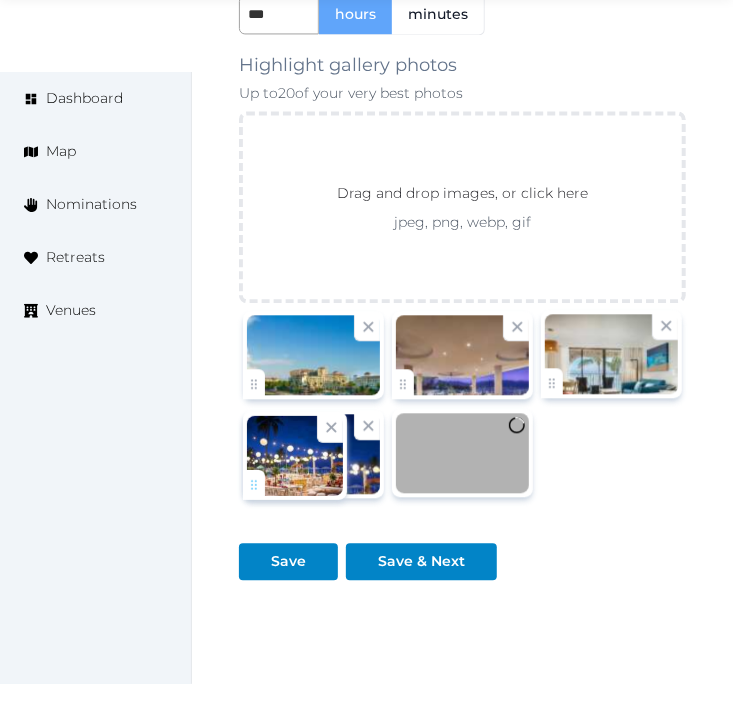 click on "Irene Gonzales   Account My Venue Listings My Retreats Logout      Dashboard Map Nominations Retreats Venues Edit venue 16 %  complete Fill out all the fields in your listing to increase its completion percentage.   A higher completion percentage will make your listing more attractive and result in better matches. Marriott Puerto Vallarta Resort & Spa   (Draft) Preview  listing   Open    Close CRM Lead Basic details Pricing and policies Retreat spaces Meeting spaces Accommodations Amenities Food and dining Activities and experiences Location Environment Types of retreats Brochures Notes Ownership Administration Activity Publish Fill all the fields on this page and save in order to   publish Archive Venue owned by RetreatsAndVenues Manager c.o.r.e.y.sanford@retreatsandvenues.com Copy ownership transfer link Share this link with any user to transfer ownership of this venue. Users without accounts will be directed to register. Copy update link" at bounding box center (366, -1304) 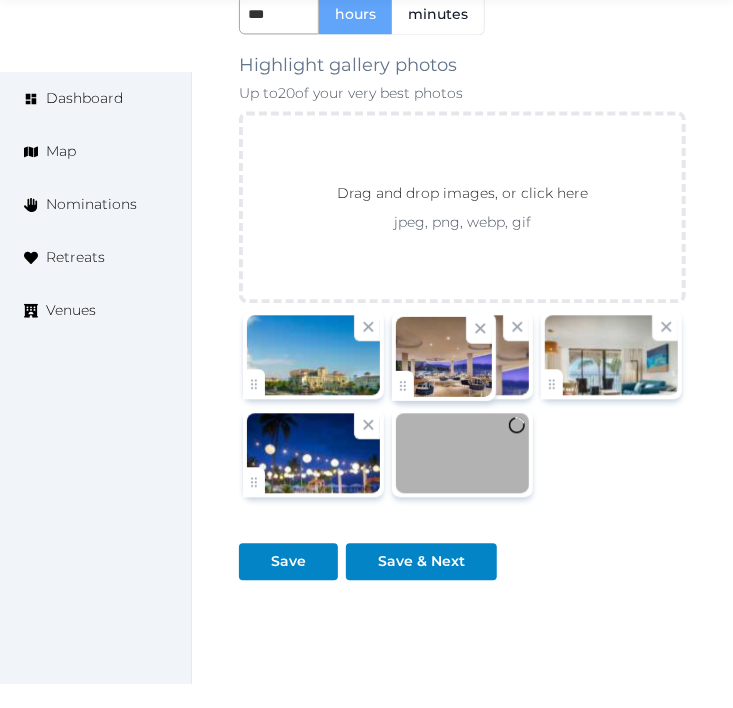 drag, startPoint x: 411, startPoint y: 380, endPoint x: 515, endPoint y: 388, distance: 104.307236 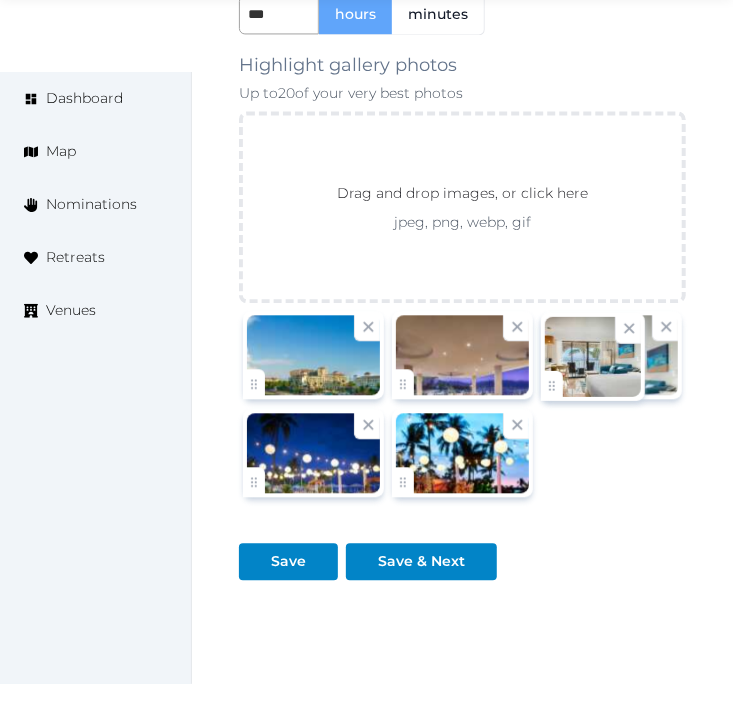 click on "Irene Gonzales   Account My Venue Listings My Retreats Logout      Dashboard Map Nominations Retreats Venues Edit venue 16 %  complete Fill out all the fields in your listing to increase its completion percentage.   A higher completion percentage will make your listing more attractive and result in better matches. Marriott Puerto Vallarta Resort & Spa   (Draft) Preview  listing   Open    Close CRM Lead Basic details Pricing and policies Retreat spaces Meeting spaces Accommodations Amenities Food and dining Activities and experiences Location Environment Types of retreats Brochures Notes Ownership Administration Activity Publish Fill all the fields on this page and save in order to   publish Archive Venue owned by RetreatsAndVenues Manager c.o.r.e.y.sanford@retreatsandvenues.com Copy ownership transfer link Share this link with any user to transfer ownership of this venue. Users without accounts will be directed to register. Copy update link" at bounding box center [366, -1304] 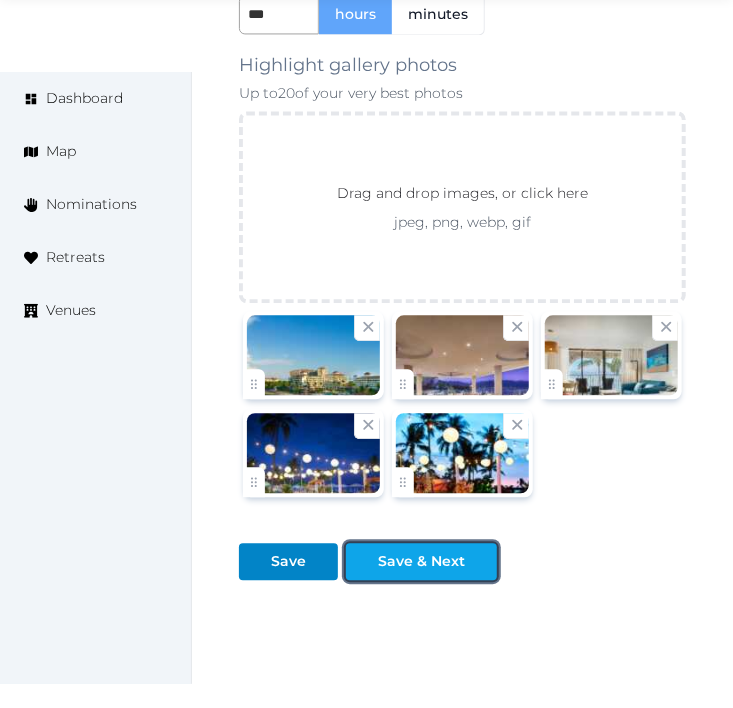 click at bounding box center (481, 561) 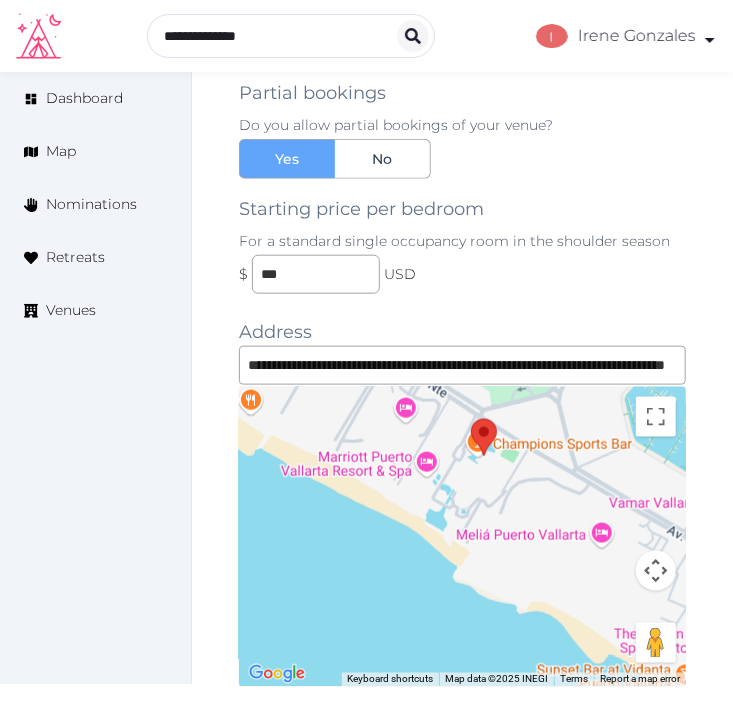 scroll, scrollTop: 2634, scrollLeft: 0, axis: vertical 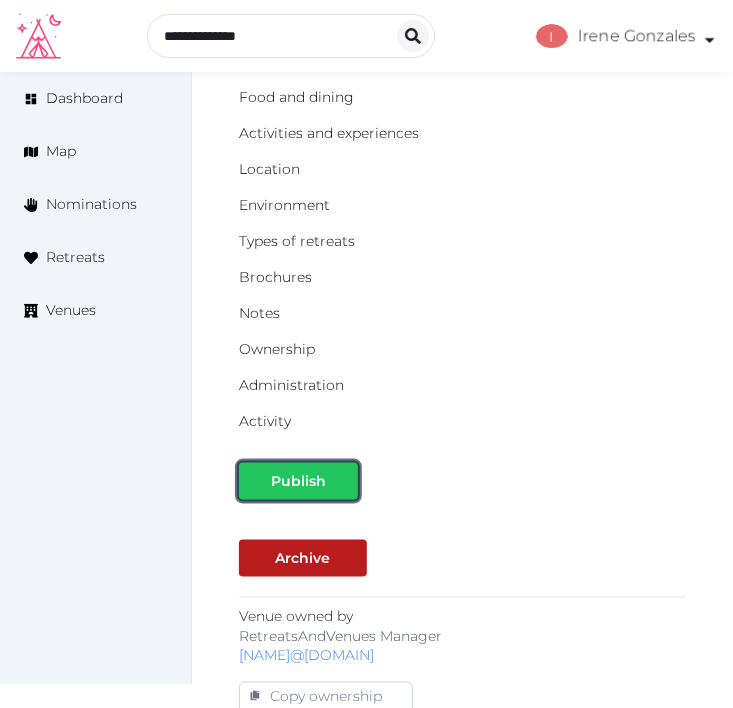 click on "Publish" at bounding box center (298, 481) 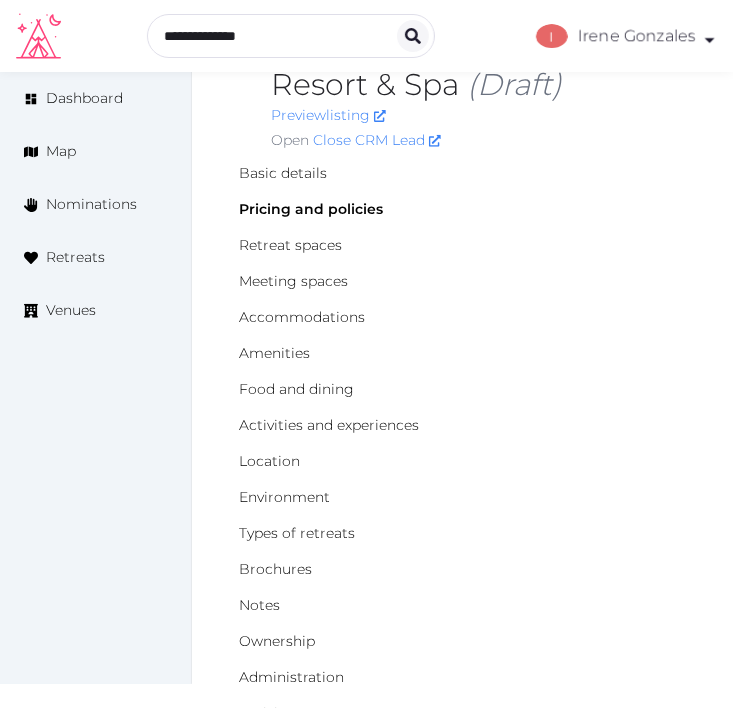 scroll, scrollTop: 0, scrollLeft: 0, axis: both 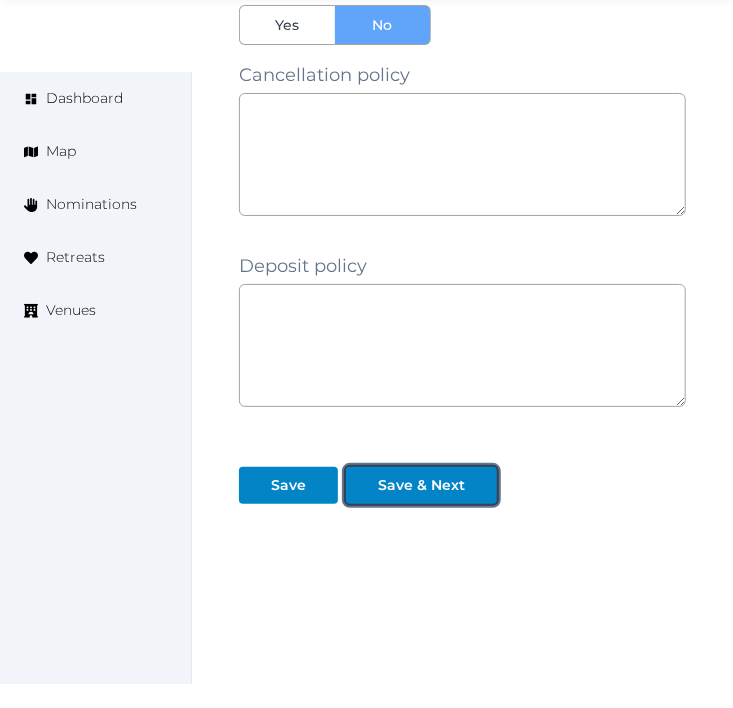 drag, startPoint x: 462, startPoint y: 470, endPoint x: 562, endPoint y: 414, distance: 114.61239 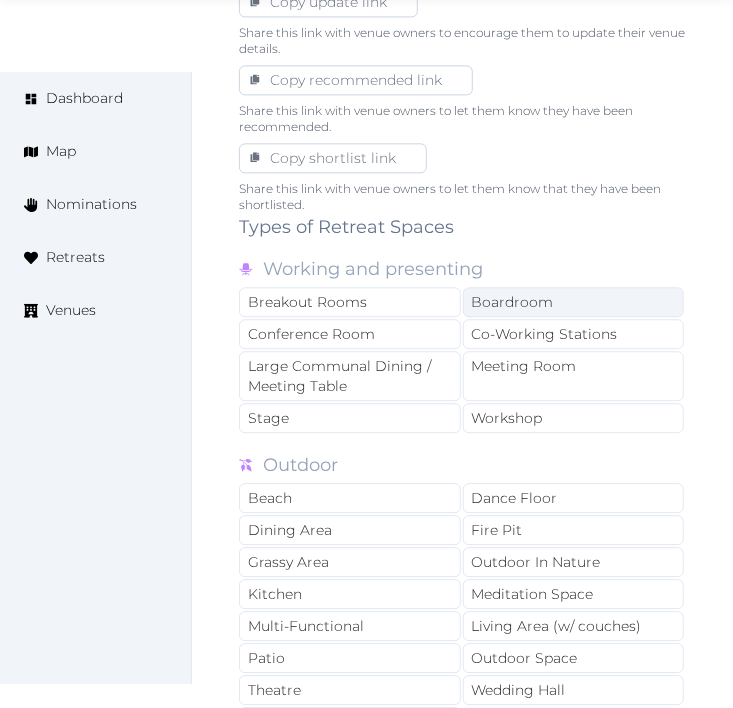scroll, scrollTop: 1444, scrollLeft: 0, axis: vertical 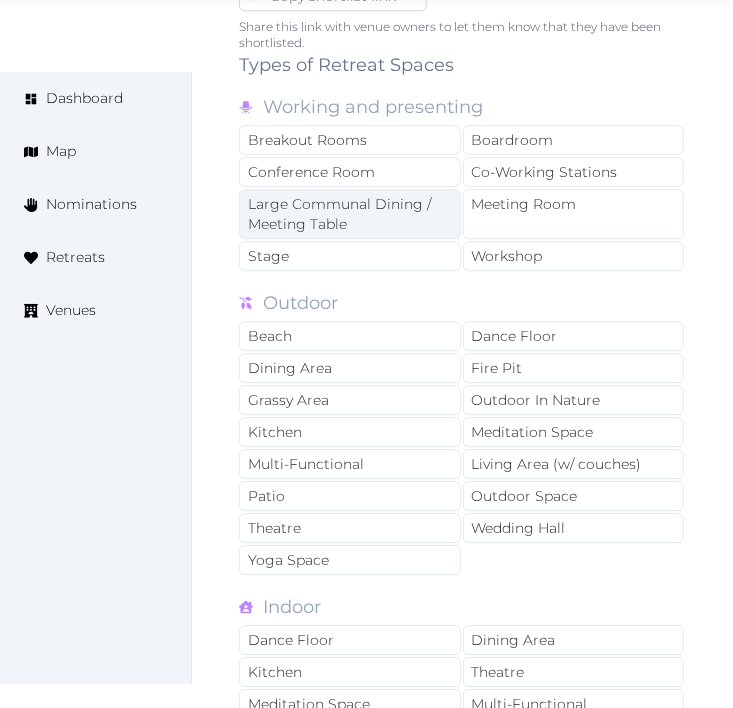 click on "Large Communal Dining / Meeting Table" at bounding box center (350, 214) 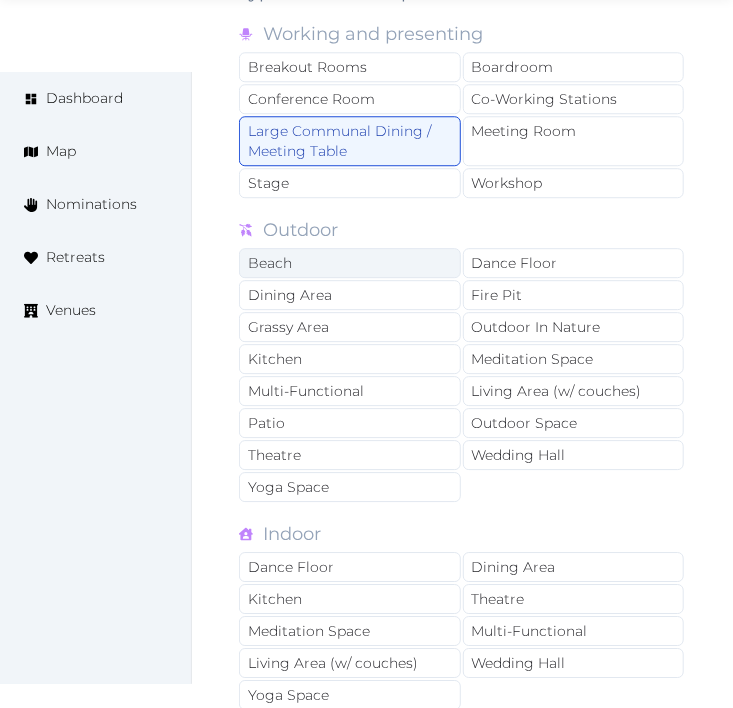 scroll, scrollTop: 1555, scrollLeft: 0, axis: vertical 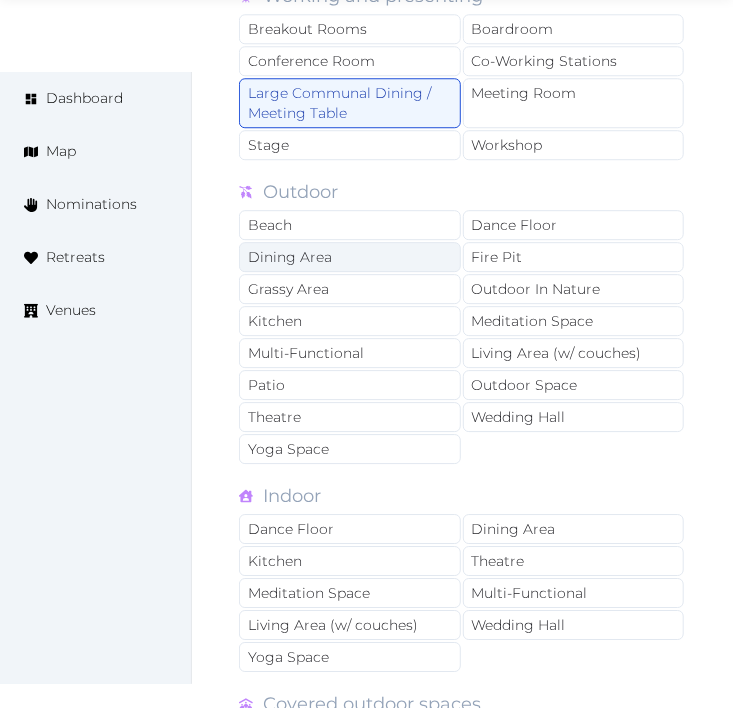 click on "Dining Area" at bounding box center [350, 257] 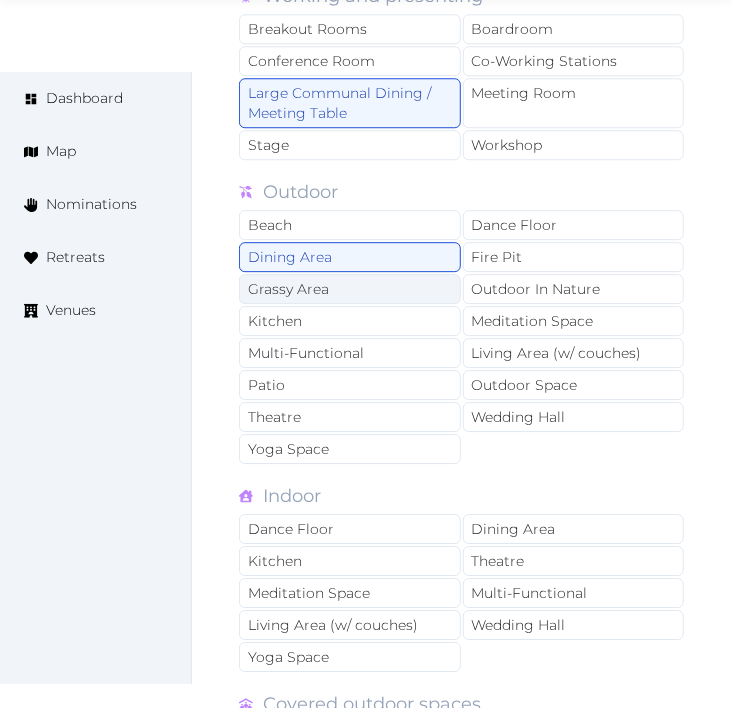 click on "Grassy Area" at bounding box center [350, 289] 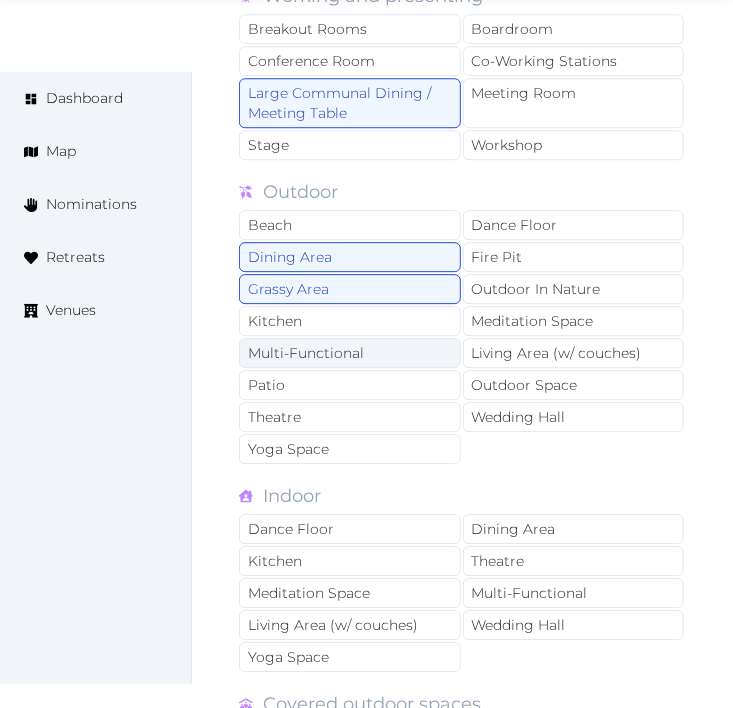 click on "Multi-Functional" at bounding box center [350, 353] 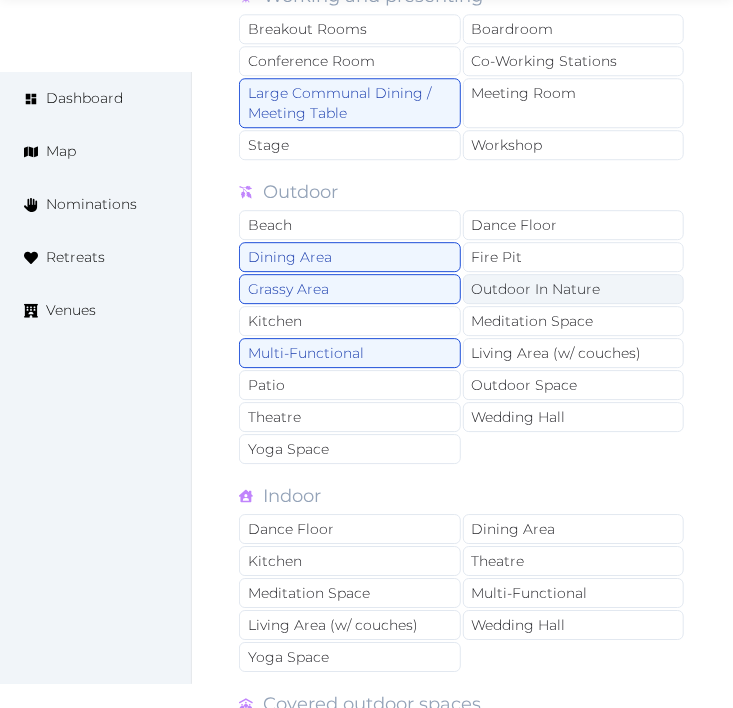 click on "Outdoor In Nature" at bounding box center [574, 289] 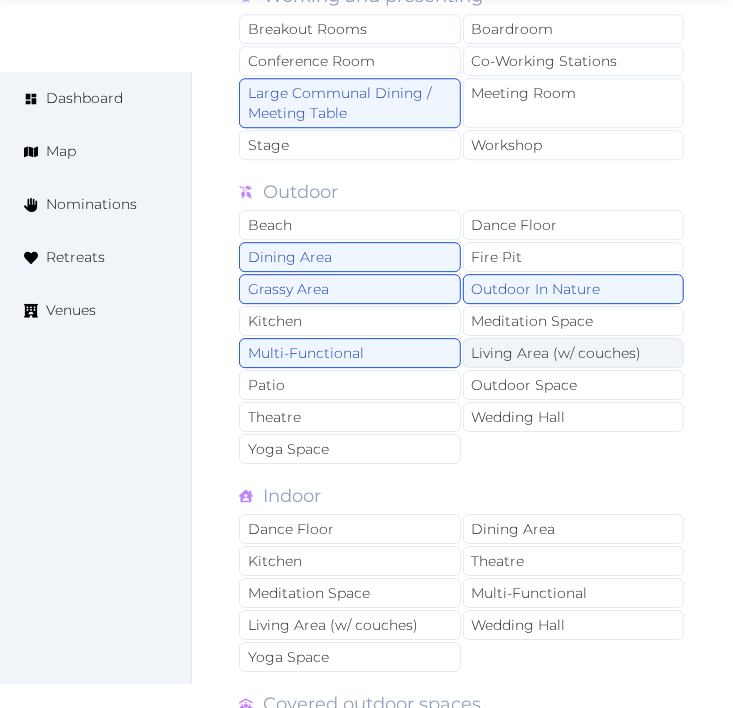 click on "Living Area (w/ couches)" at bounding box center [574, 353] 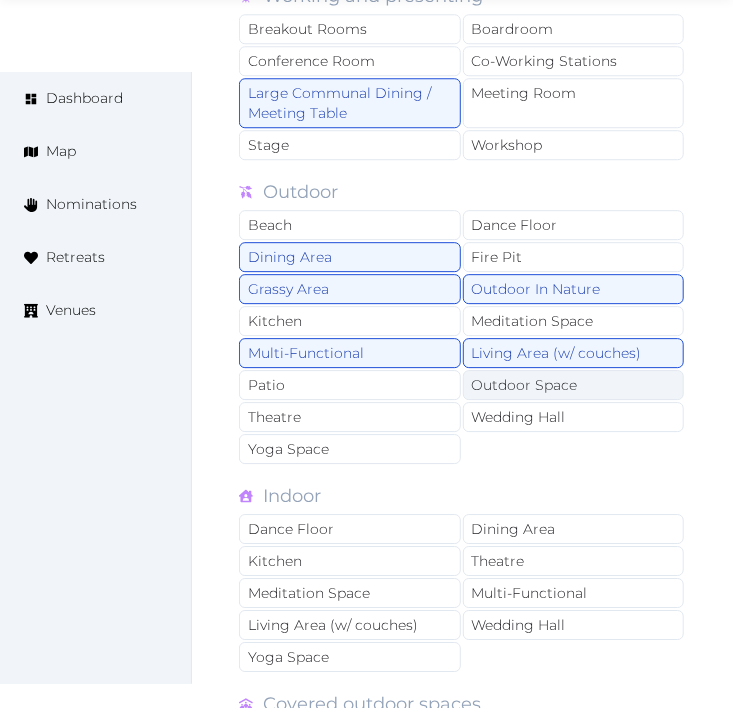 click on "Outdoor Space" at bounding box center (574, 385) 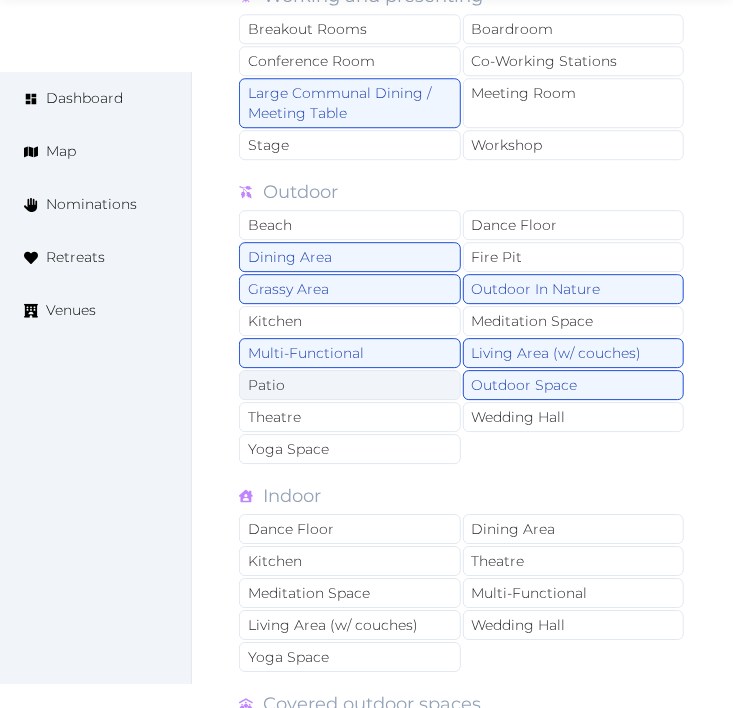 click on "Patio" at bounding box center [350, 385] 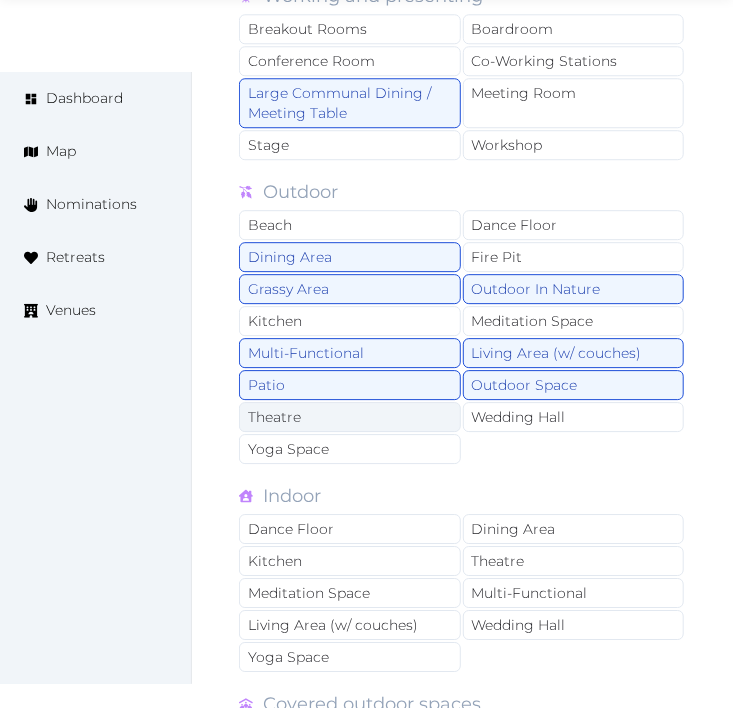 click on "Theatre" at bounding box center (350, 417) 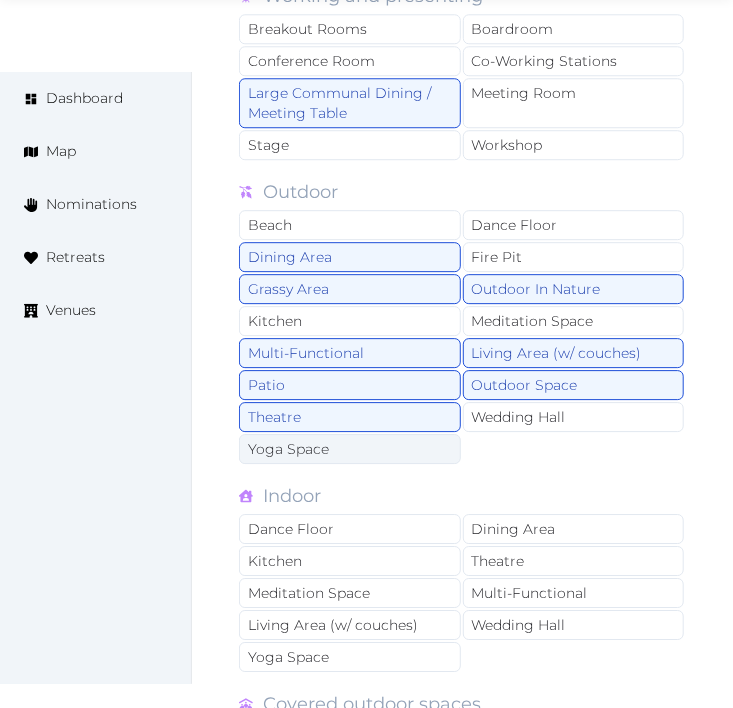 click on "Yoga Space" at bounding box center [350, 449] 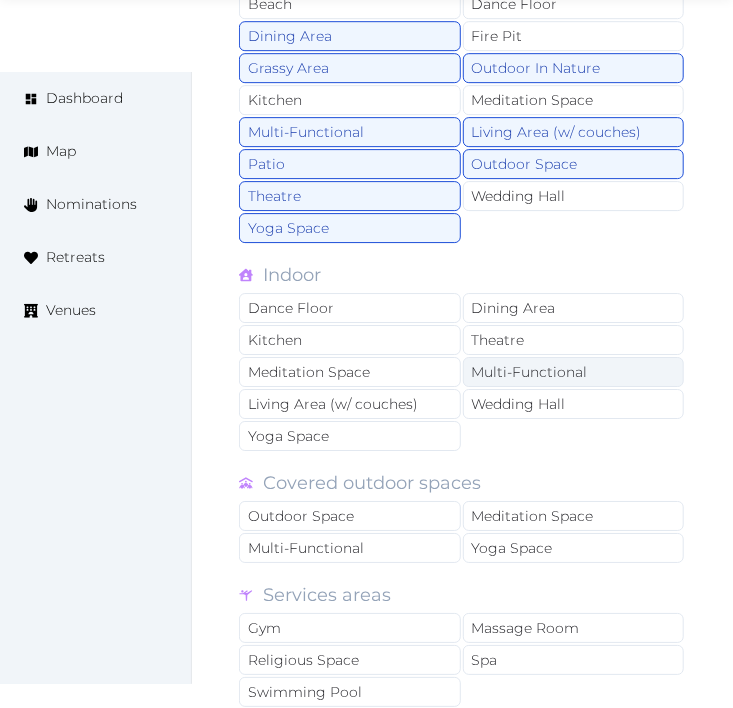 scroll, scrollTop: 1777, scrollLeft: 0, axis: vertical 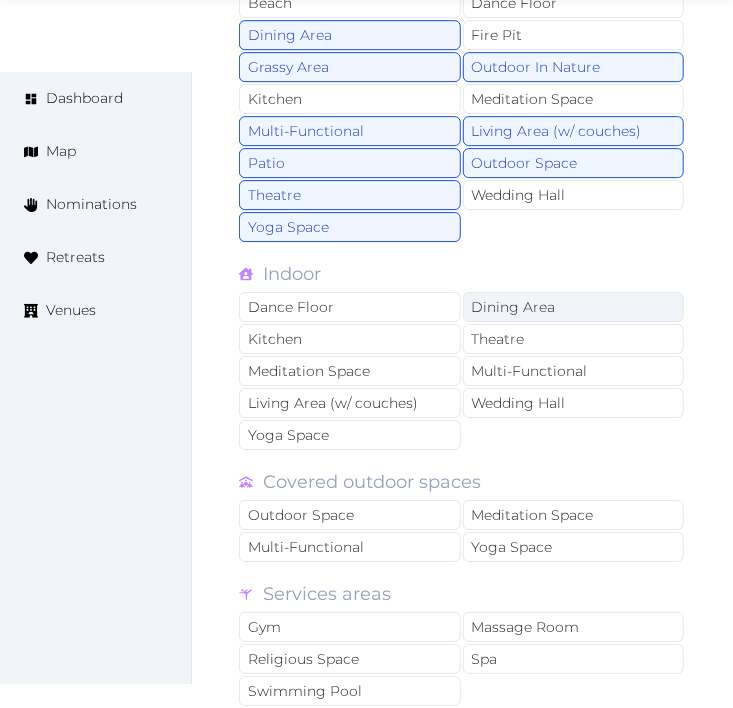 click on "Dining Area" at bounding box center [574, 307] 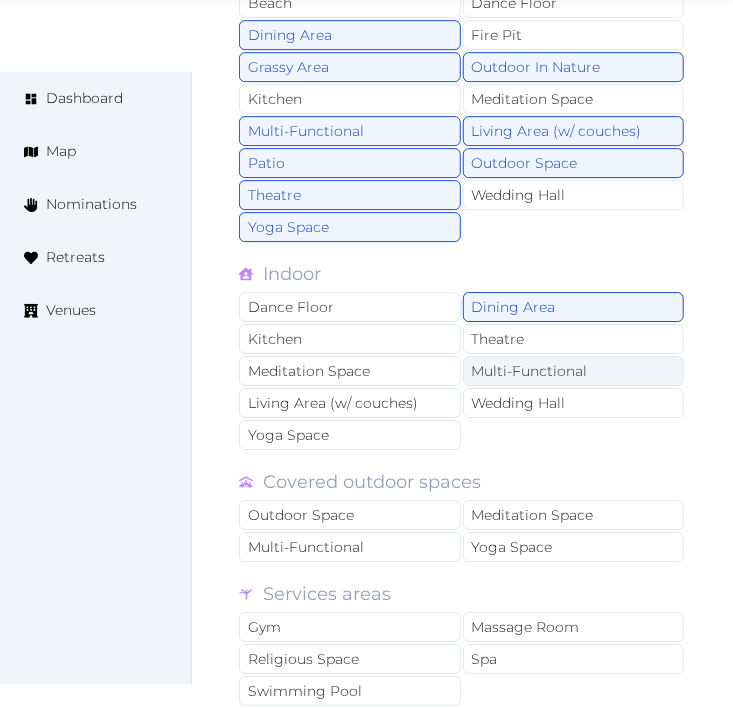 click on "Multi-Functional" at bounding box center [574, 371] 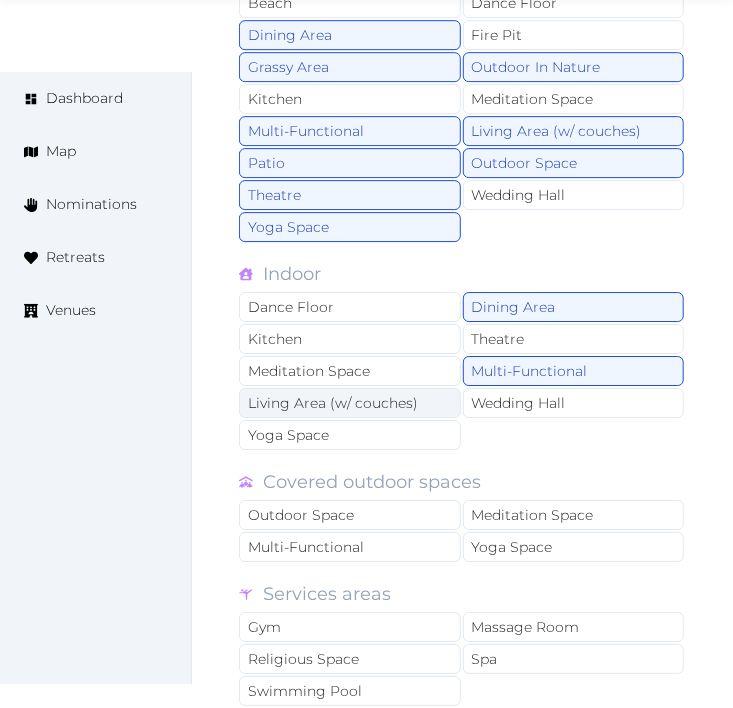 click on "Living Area (w/ couches)" at bounding box center (350, 403) 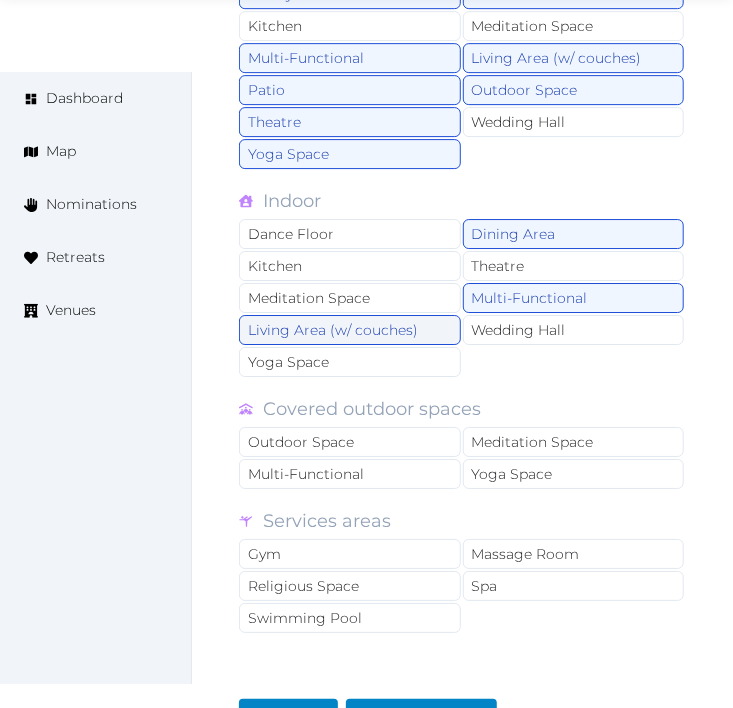 scroll, scrollTop: 2000, scrollLeft: 0, axis: vertical 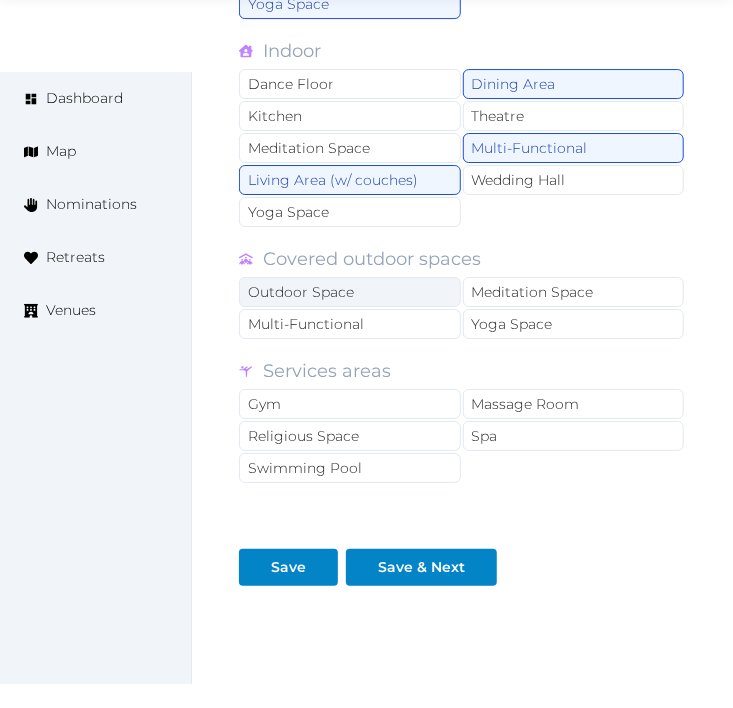 click on "Outdoor Space" at bounding box center (350, 292) 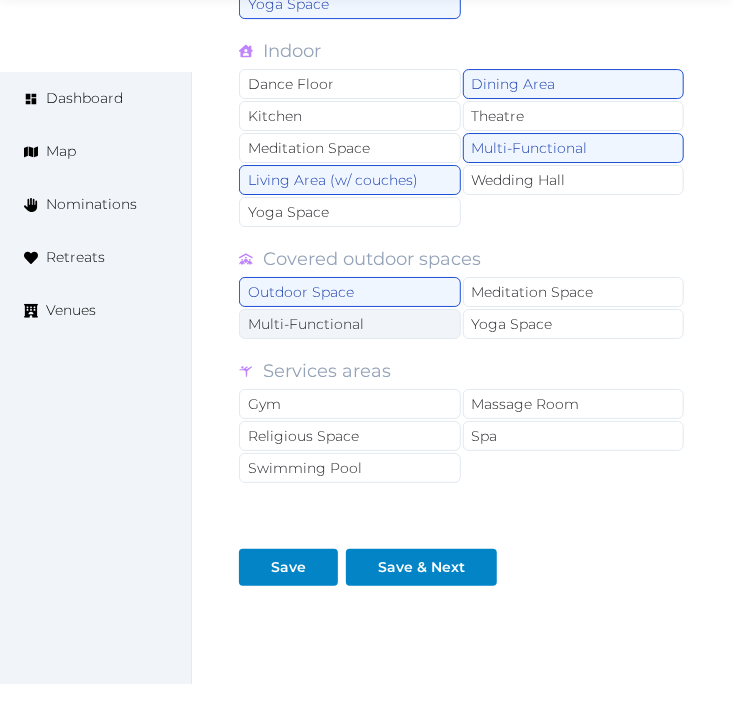 click on "Multi-Functional" at bounding box center (350, 324) 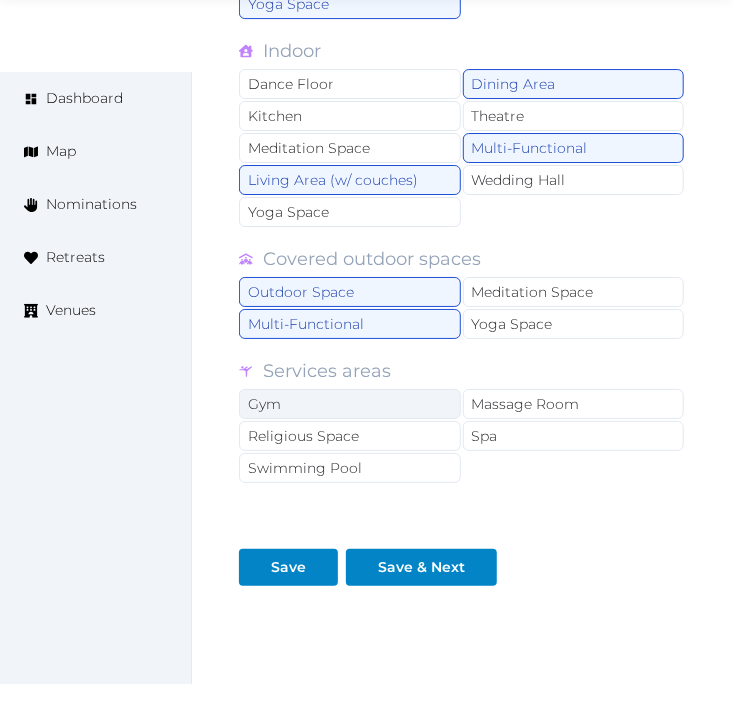 click on "Gym" at bounding box center (350, 404) 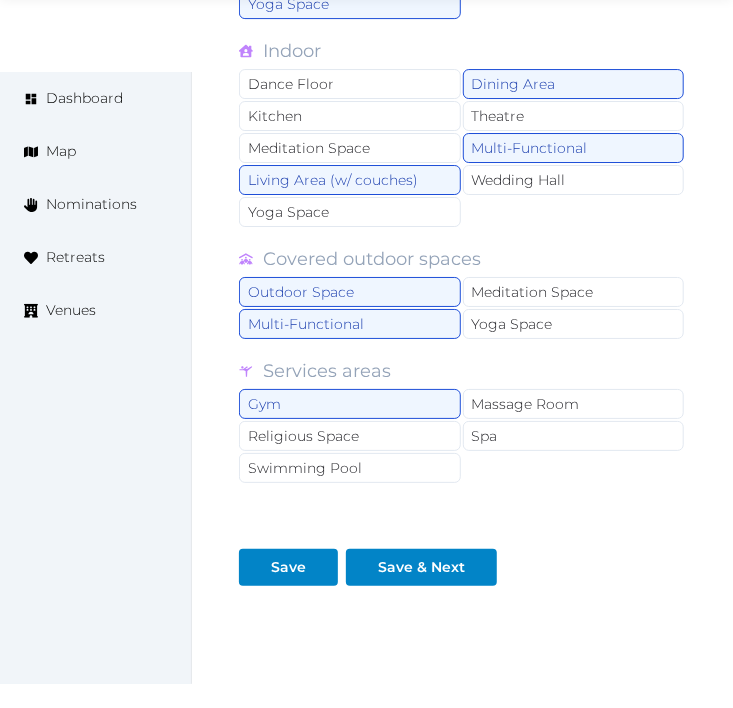 click on "Gym Massage Room Religious Space Spa Swimming Pool" at bounding box center (462, 437) 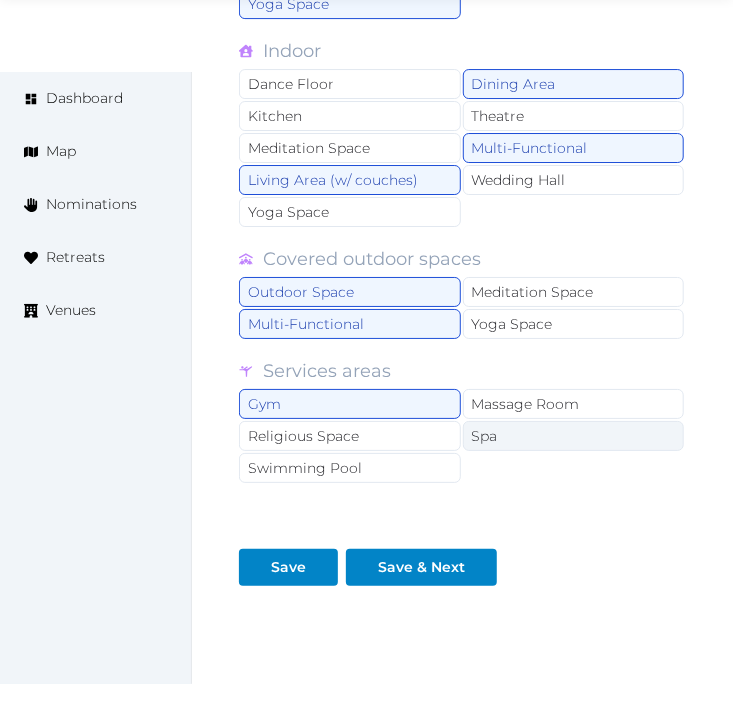 click on "Spa" at bounding box center (574, 436) 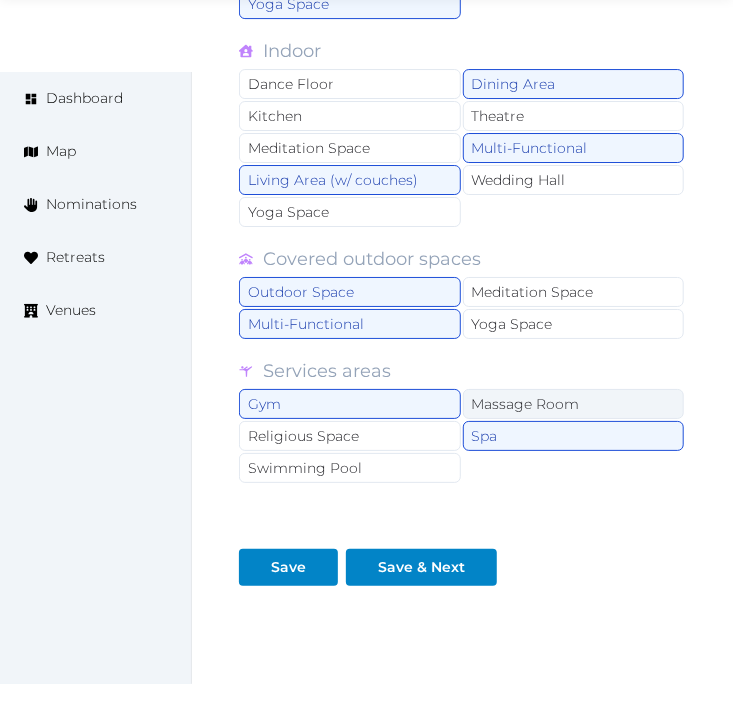 click on "Massage Room" at bounding box center (574, 404) 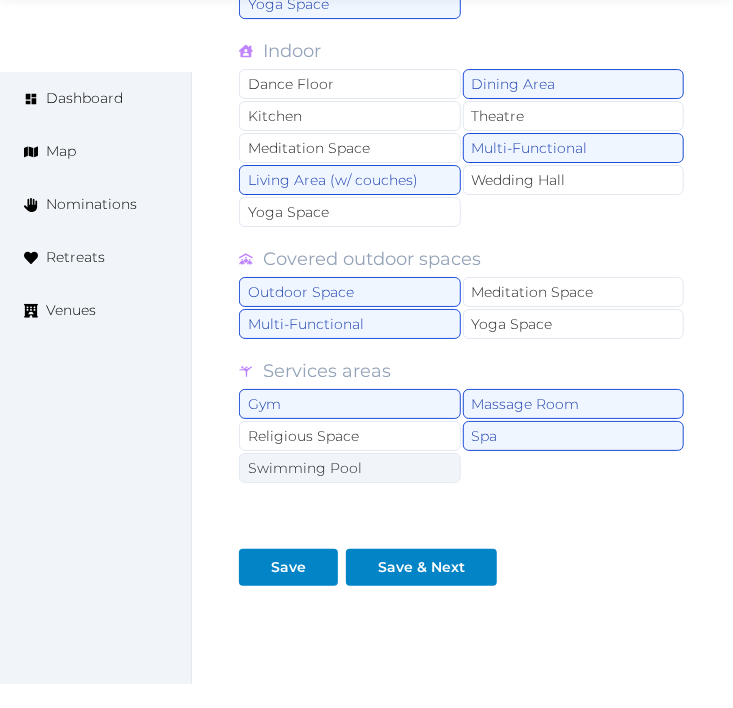 click on "Swimming Pool" at bounding box center (350, 468) 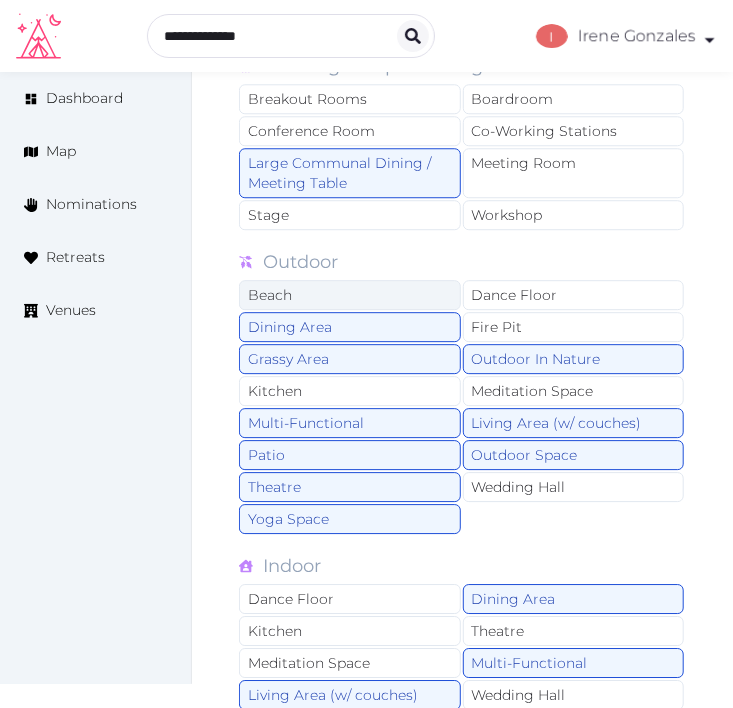 scroll, scrollTop: 1444, scrollLeft: 0, axis: vertical 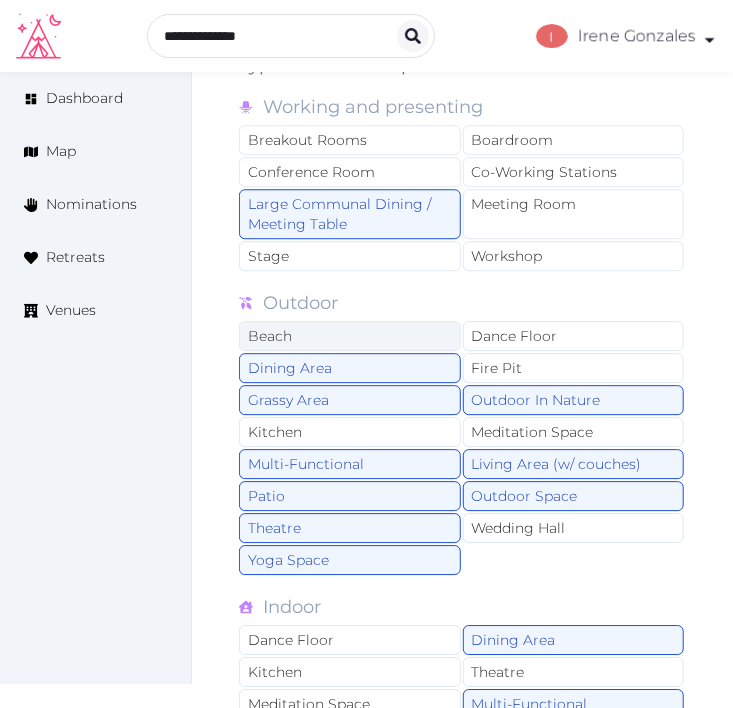 click on "Beach" at bounding box center [350, 336] 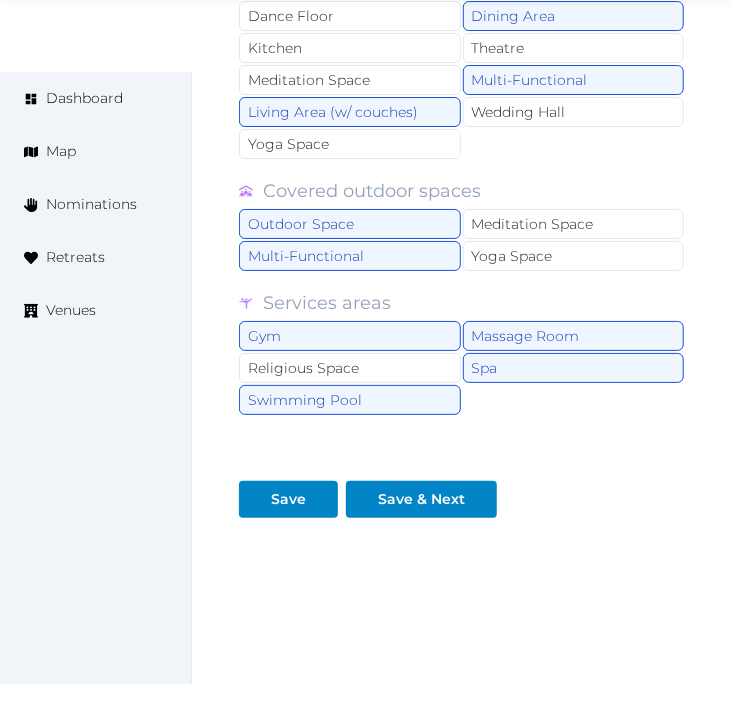 scroll, scrollTop: 2106, scrollLeft: 0, axis: vertical 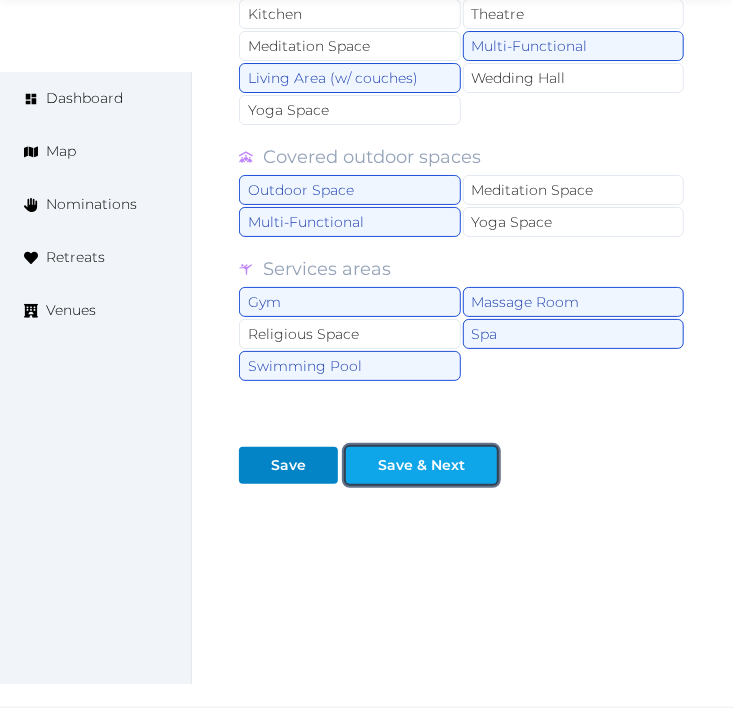 click on "Save & Next" at bounding box center [421, 465] 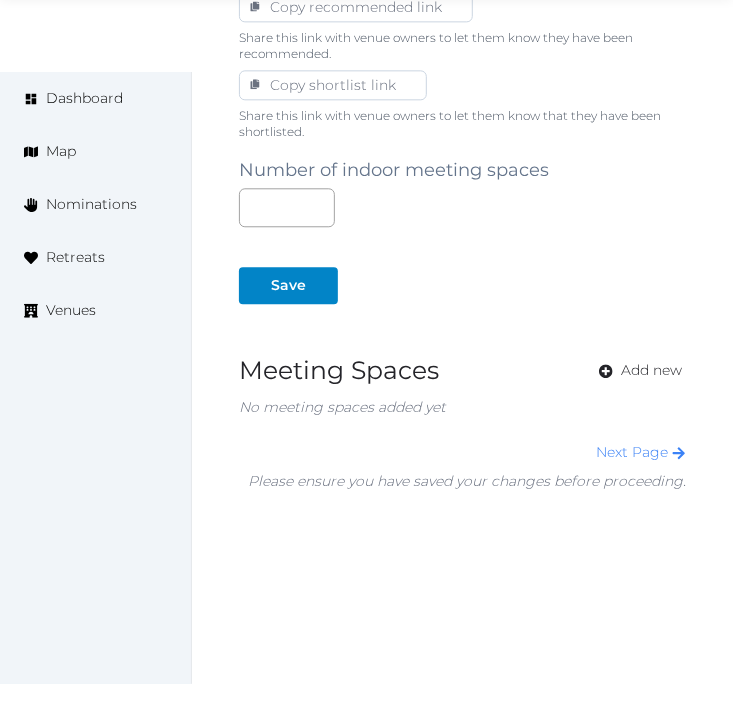 scroll, scrollTop: 1362, scrollLeft: 0, axis: vertical 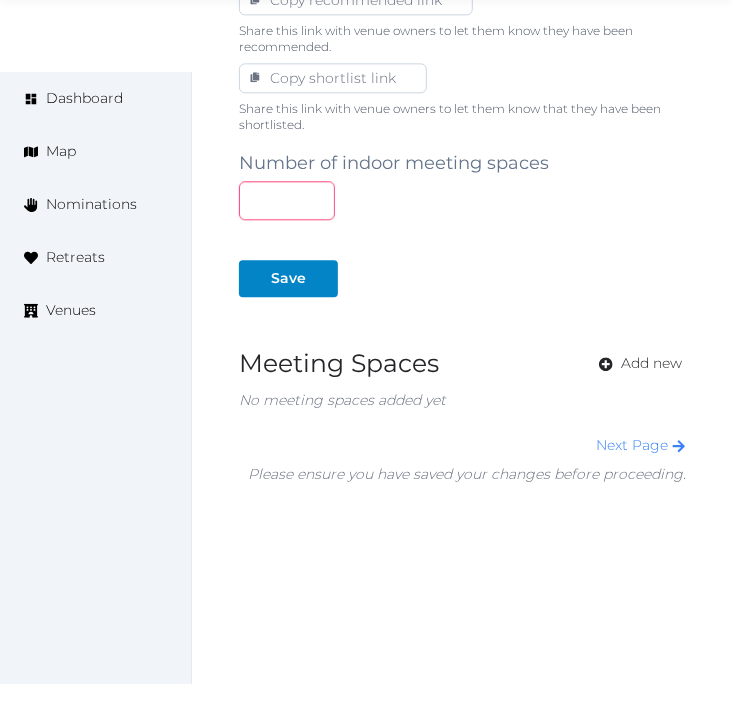 click at bounding box center [287, 200] 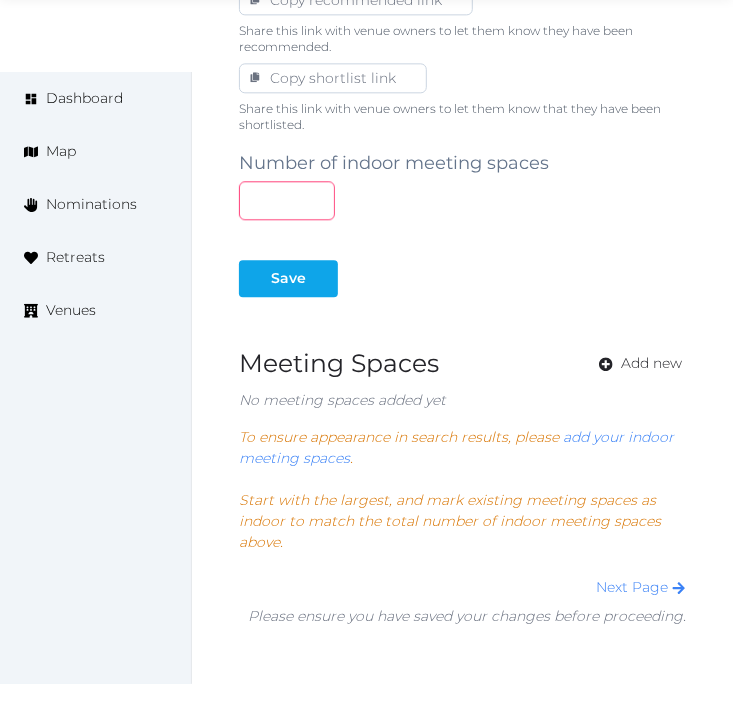 type on "**" 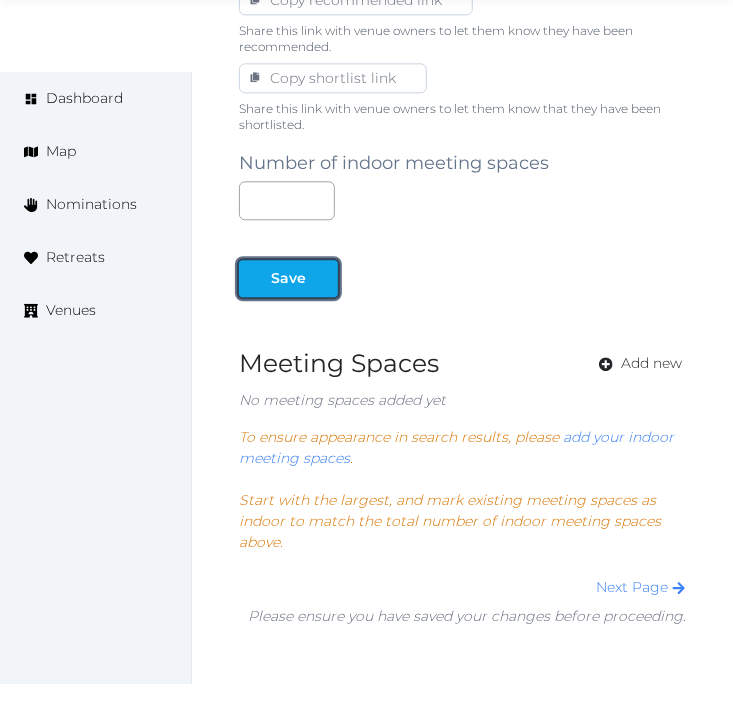click on "Save" at bounding box center (288, 278) 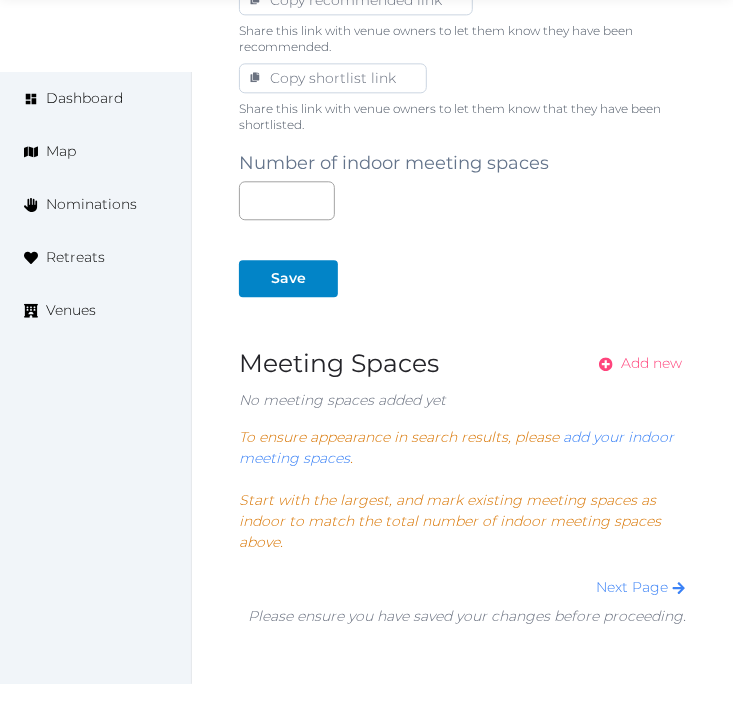 click on "Add new" at bounding box center (634, 363) 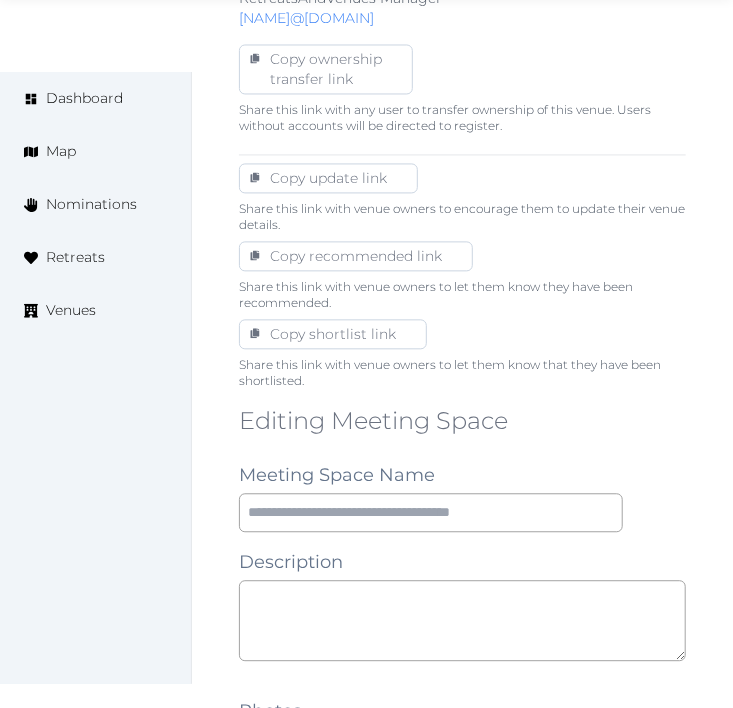 scroll, scrollTop: 1222, scrollLeft: 0, axis: vertical 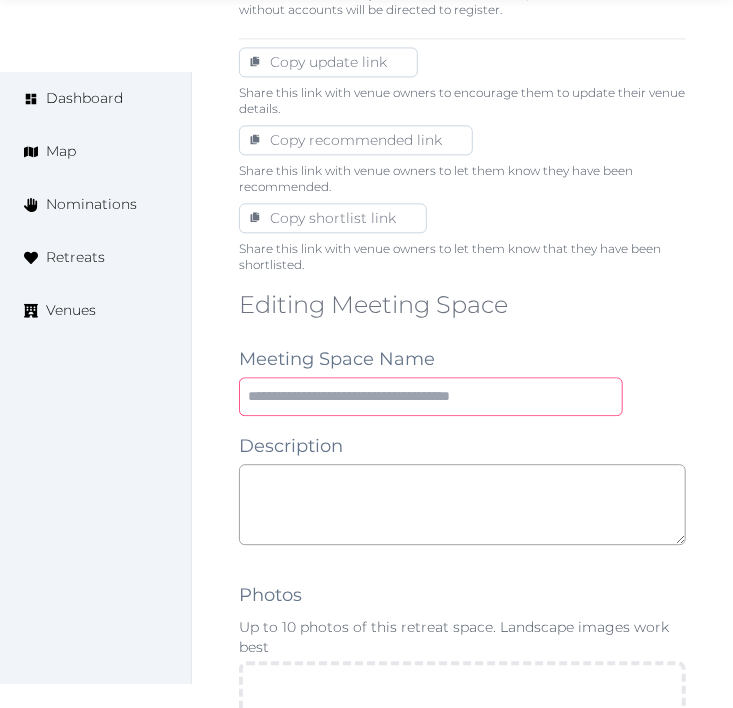 click at bounding box center [431, 396] 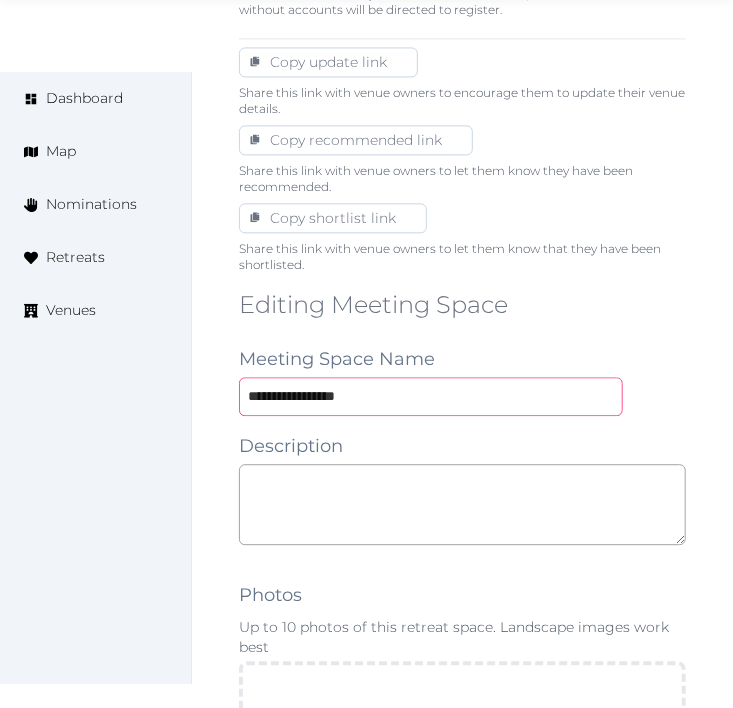 type on "**********" 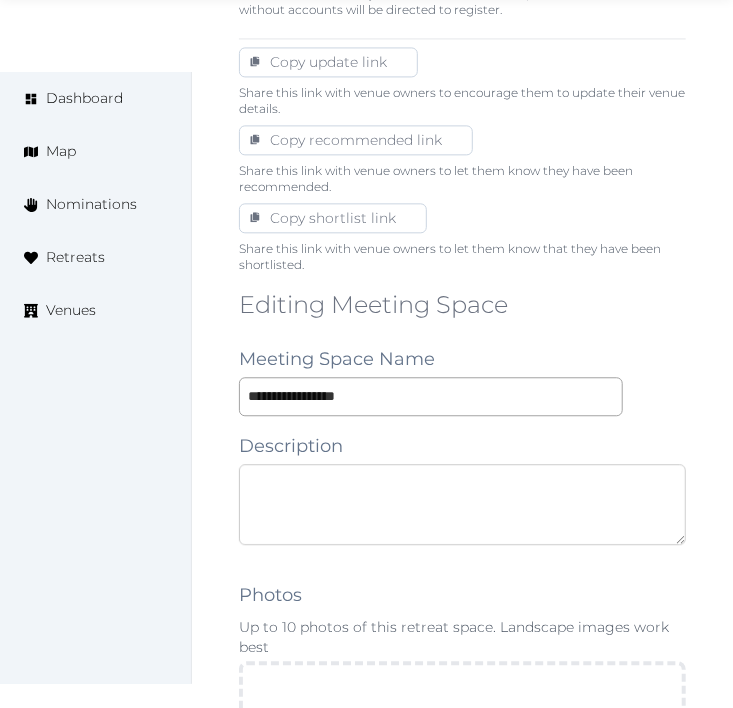 drag, startPoint x: 446, startPoint y: 505, endPoint x: 462, endPoint y: 494, distance: 19.416489 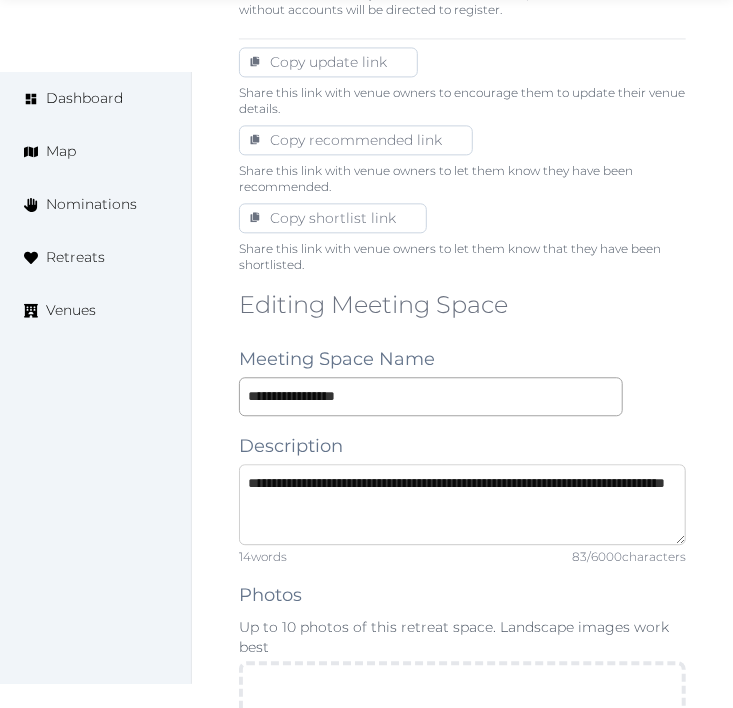 click on "**********" at bounding box center [462, 504] 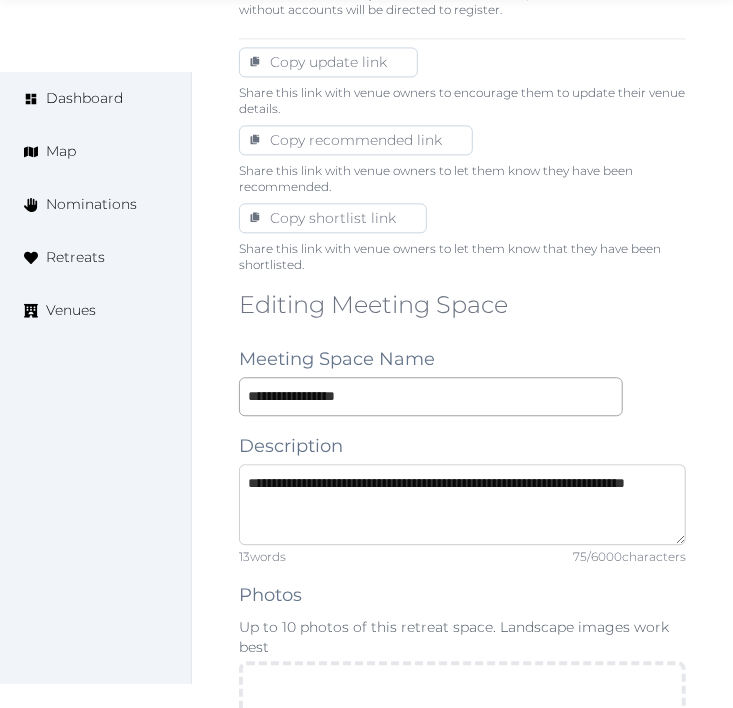 type on "**********" 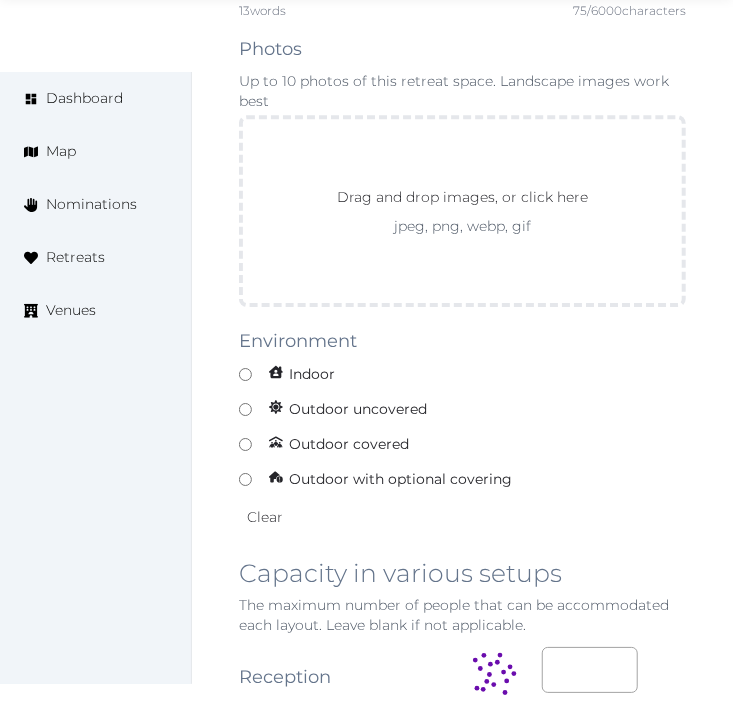 scroll, scrollTop: 1777, scrollLeft: 0, axis: vertical 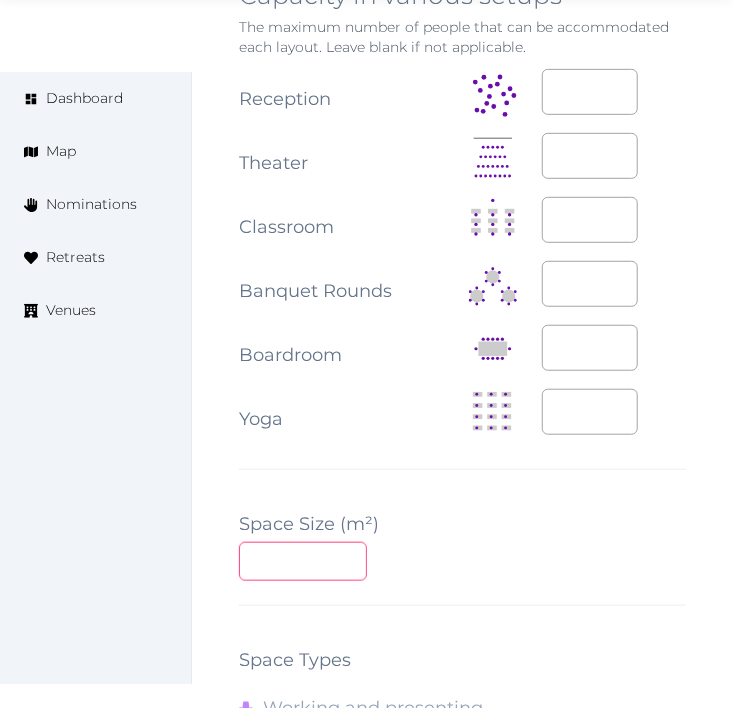 click at bounding box center (303, 561) 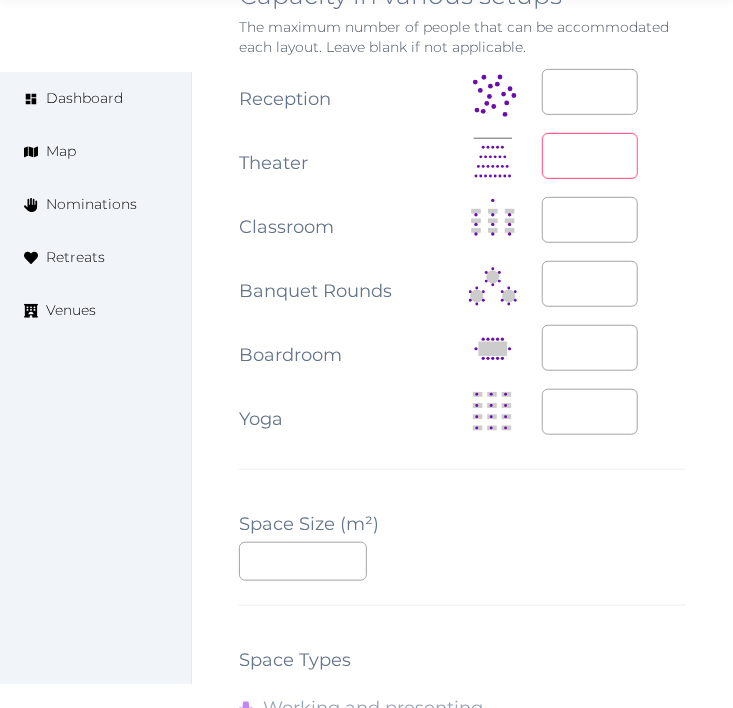click at bounding box center (590, 156) 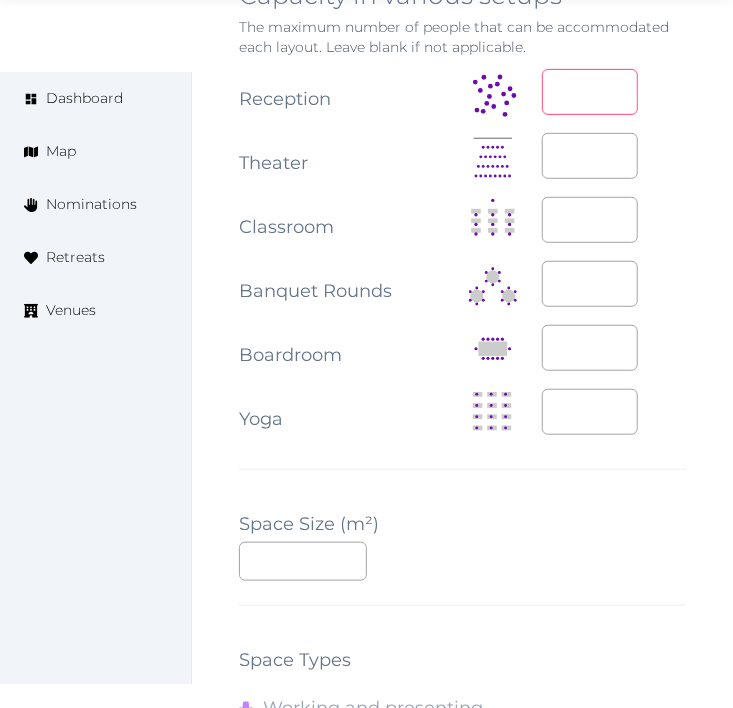 click at bounding box center [590, 92] 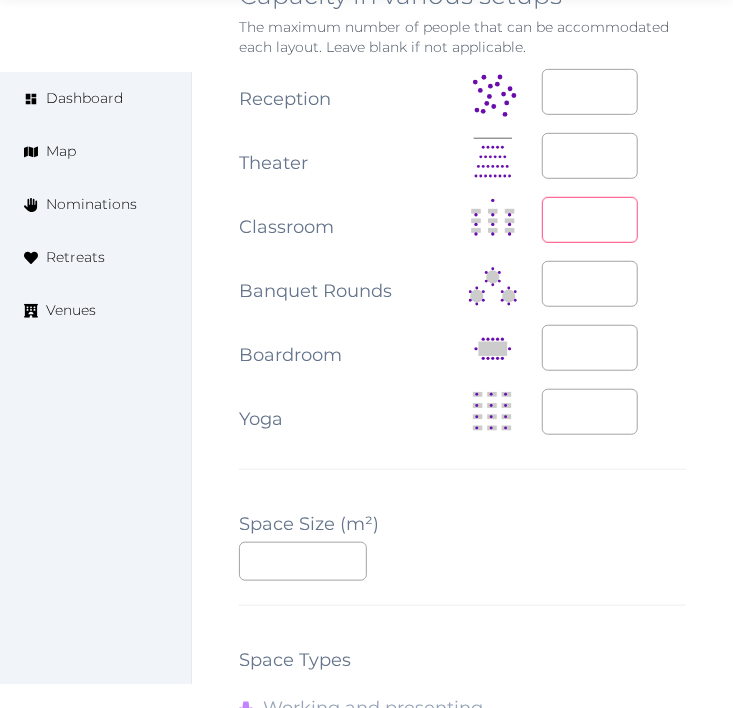 click at bounding box center (590, 220) 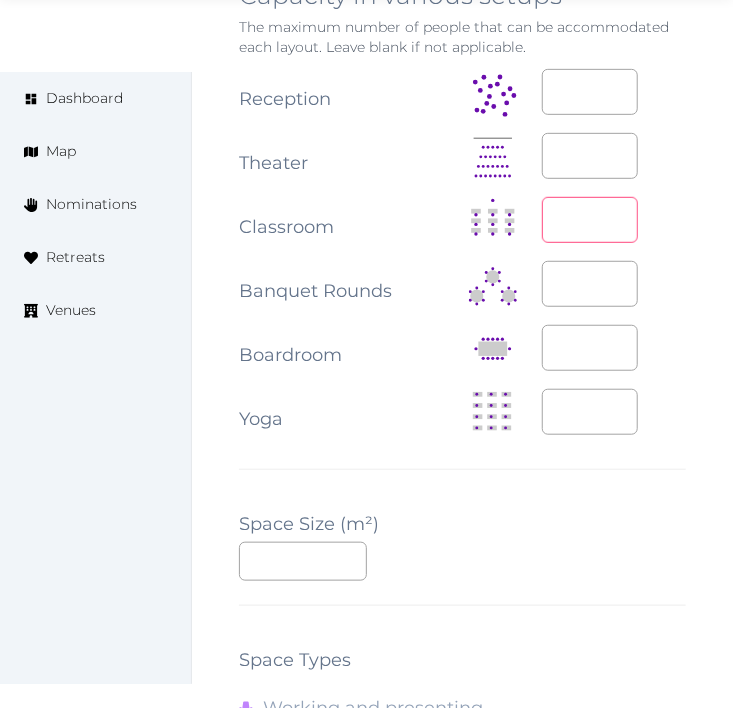type on "***" 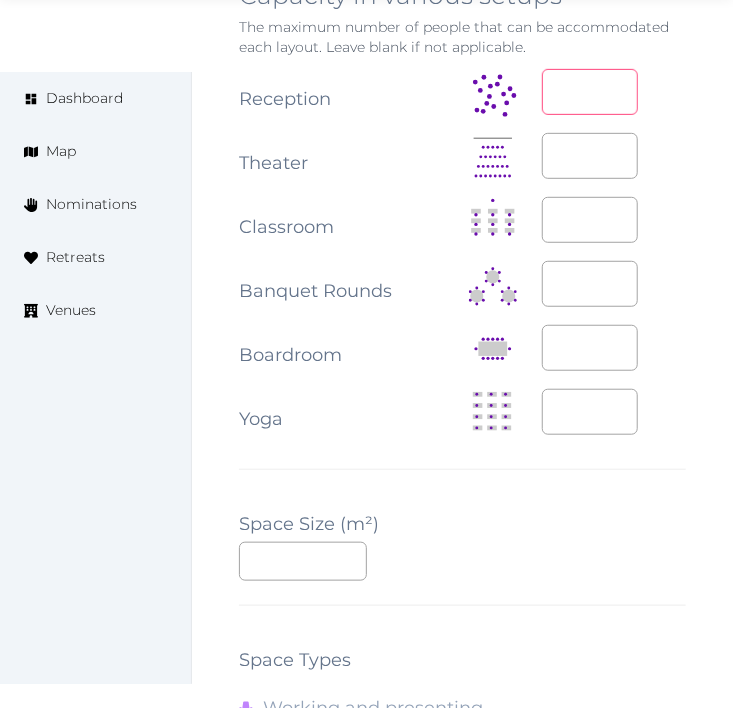 click at bounding box center [590, 92] 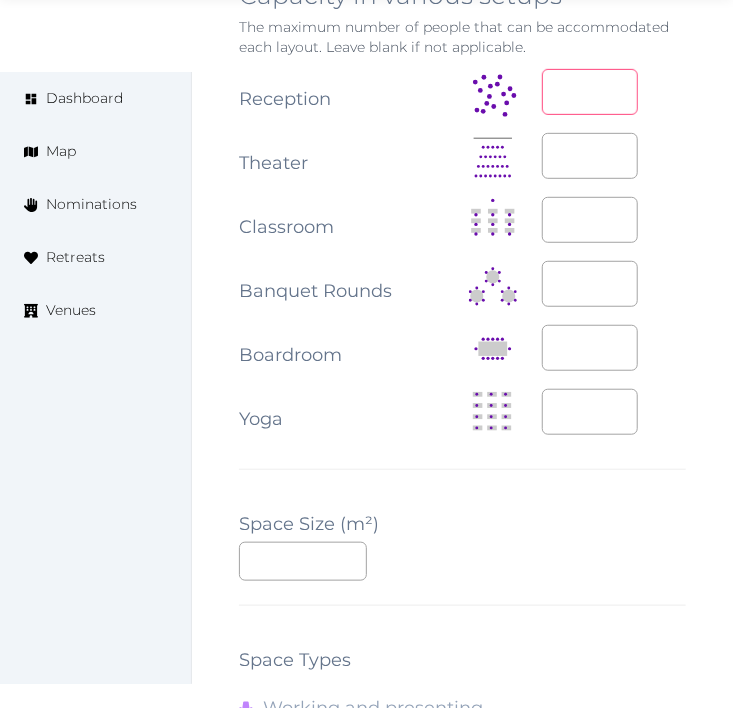 type on "***" 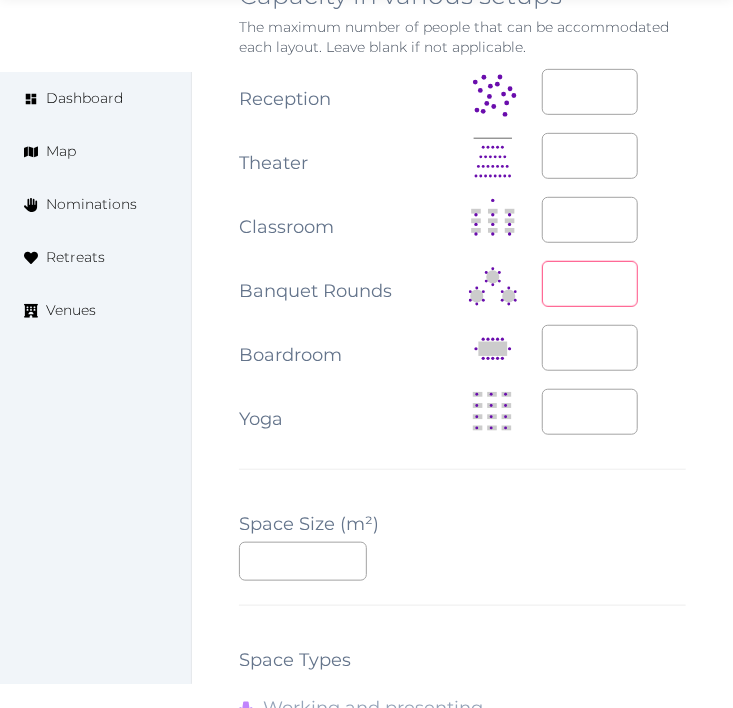click at bounding box center [590, 284] 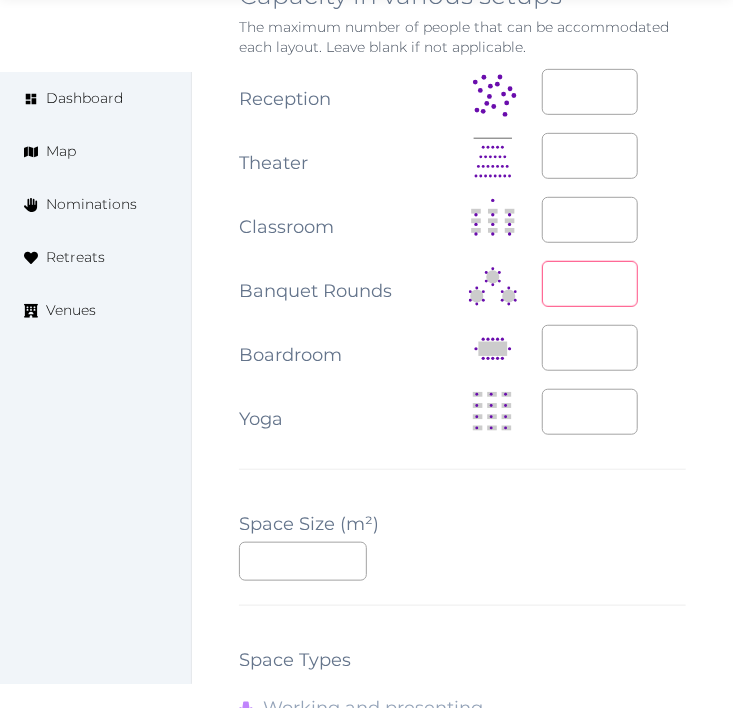 type on "***" 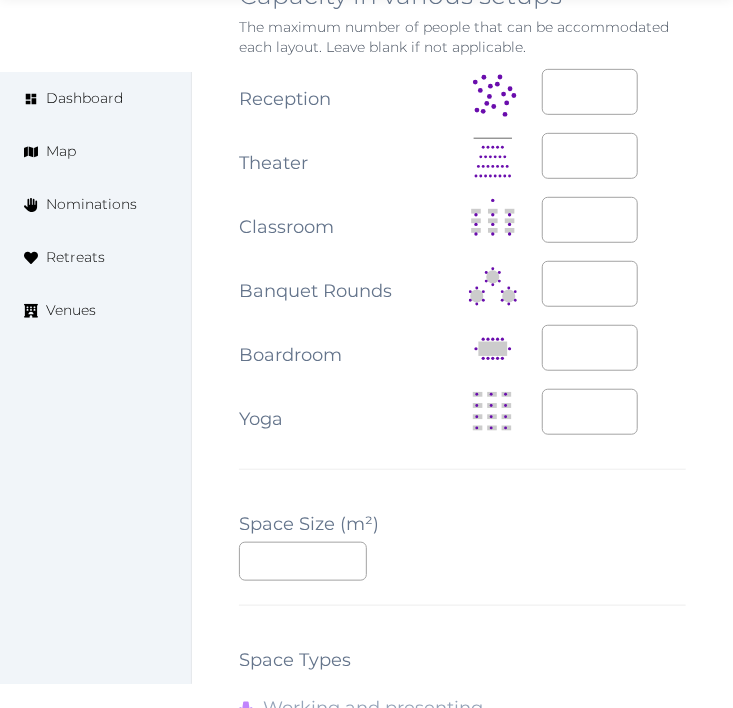click on "**********" at bounding box center [462, 254] 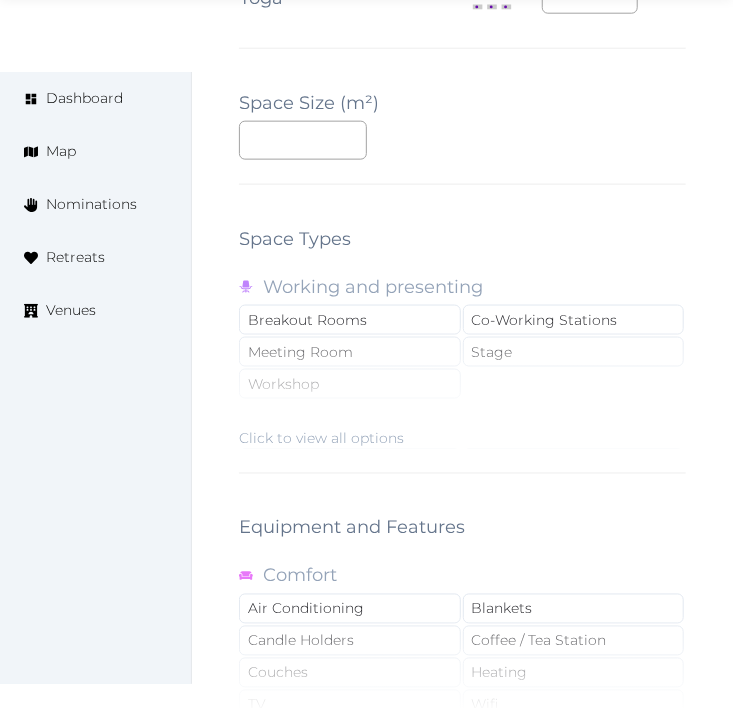 scroll, scrollTop: 3000, scrollLeft: 0, axis: vertical 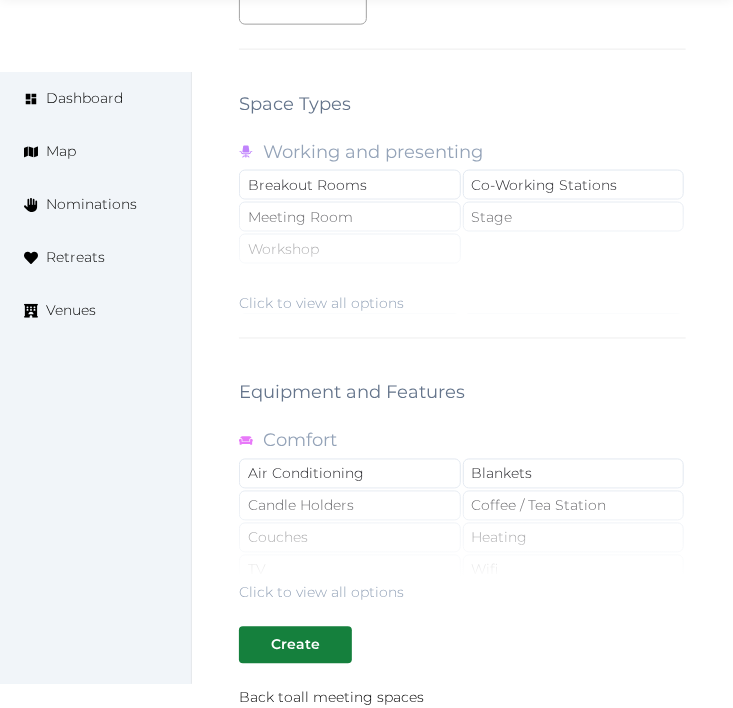 click on "Click to view all options" at bounding box center (321, 304) 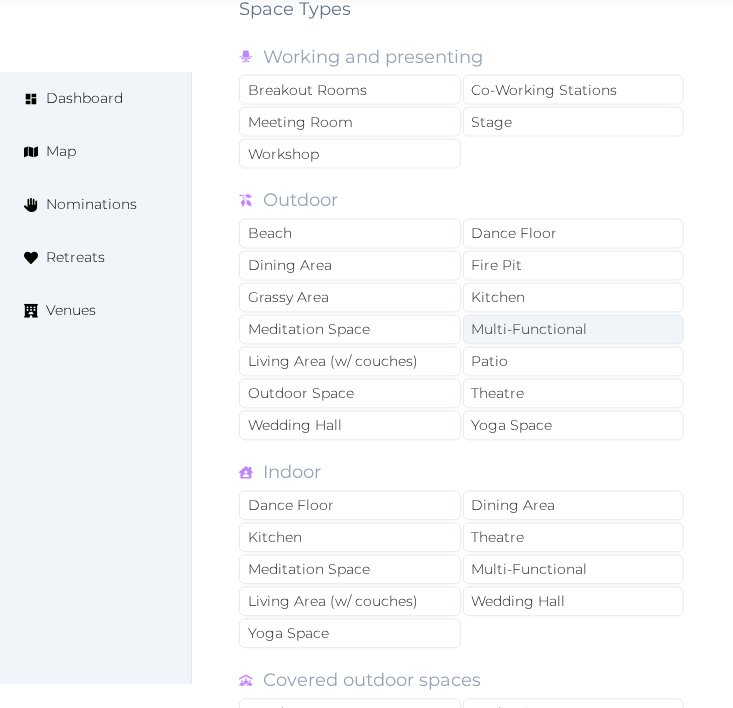 scroll, scrollTop: 3222, scrollLeft: 0, axis: vertical 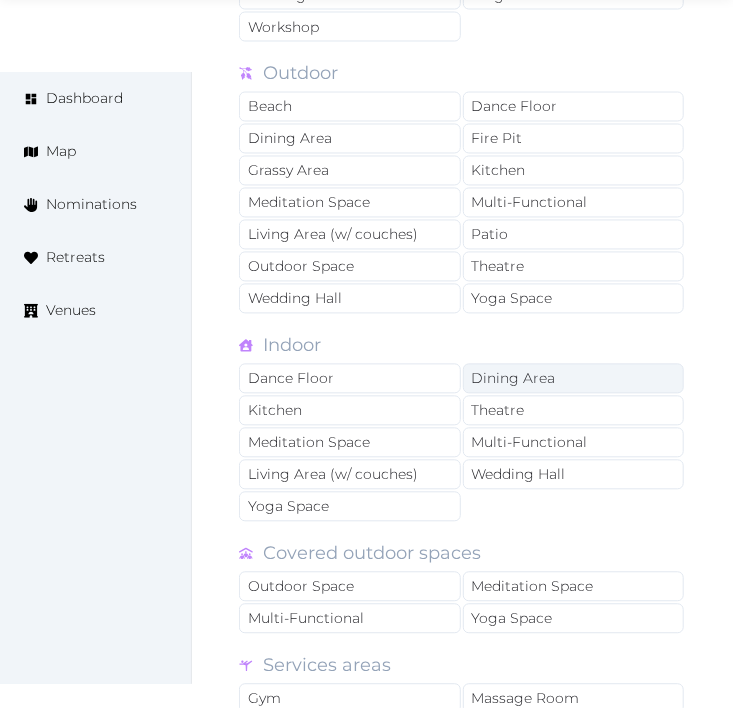 drag, startPoint x: 548, startPoint y: 378, endPoint x: 552, endPoint y: 397, distance: 19.416489 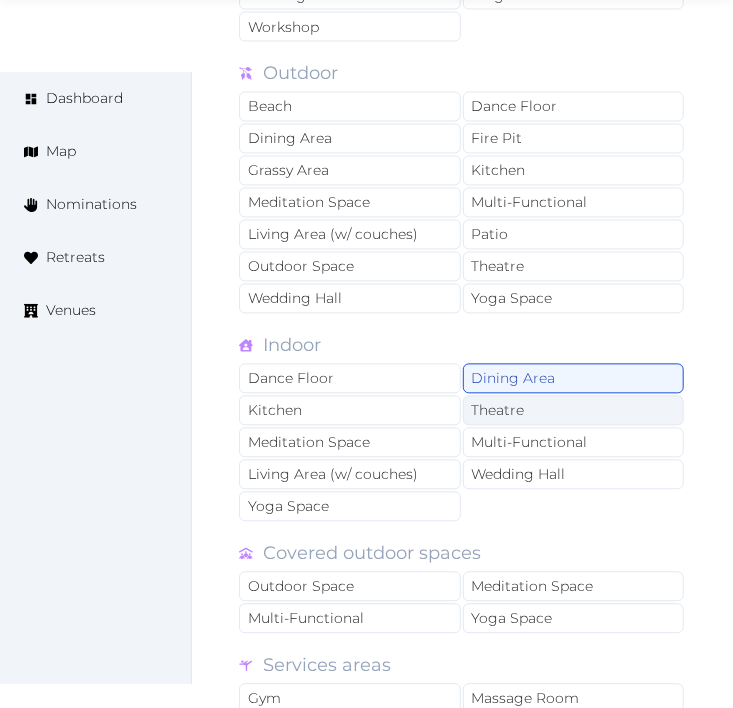 click on "Theatre" at bounding box center [574, 411] 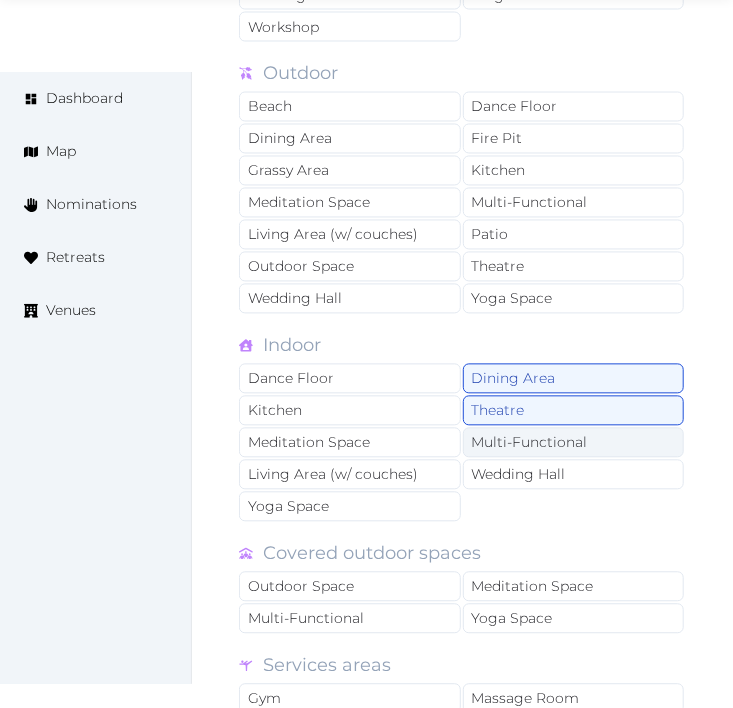 click on "Multi-Functional" at bounding box center (574, 443) 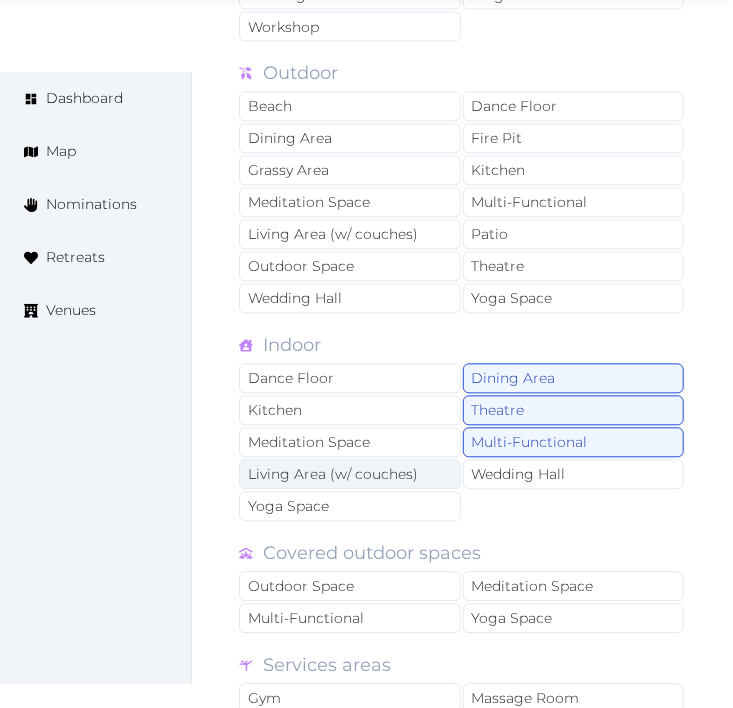 click on "Living Area (w/ couches)" at bounding box center (350, 475) 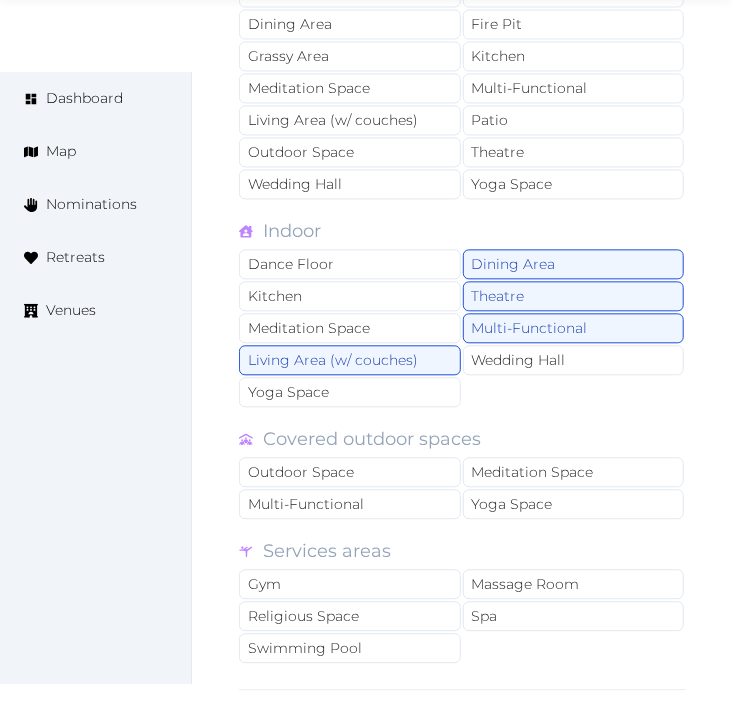 scroll, scrollTop: 3444, scrollLeft: 0, axis: vertical 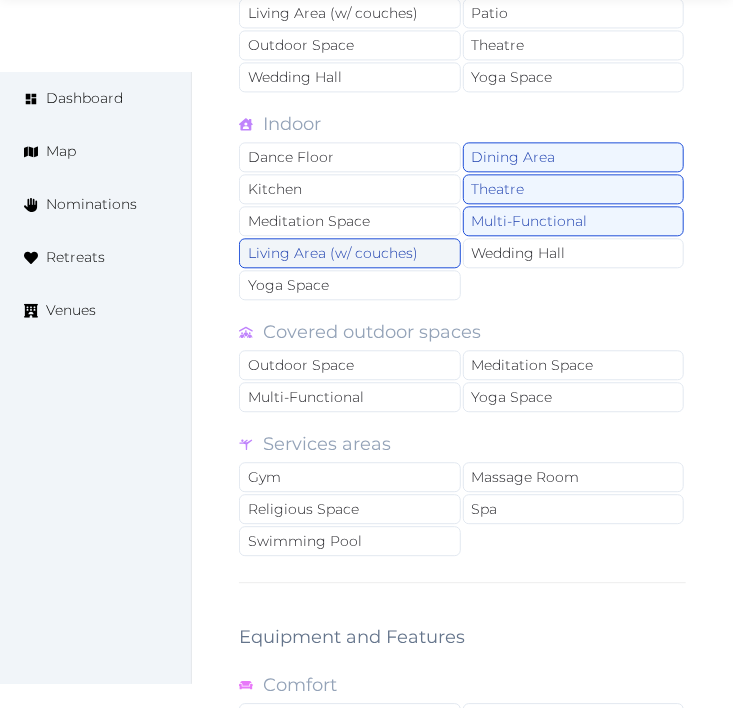 click on "Living Area (w/ couches)" at bounding box center (350, 253) 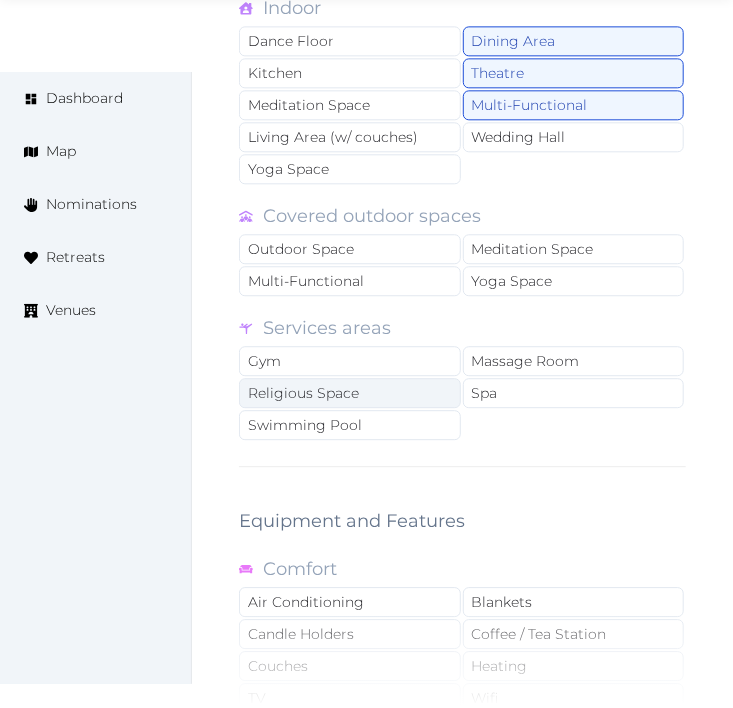 scroll, scrollTop: 3666, scrollLeft: 0, axis: vertical 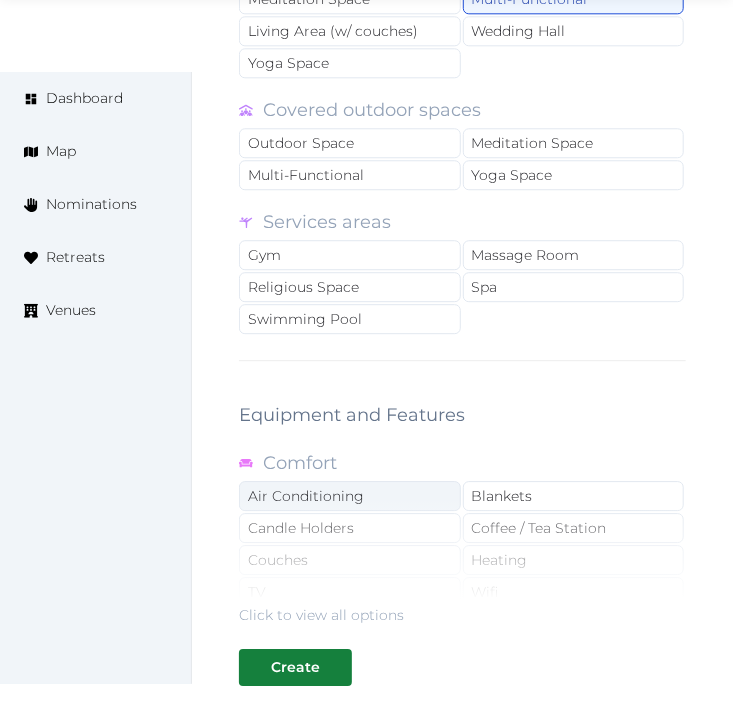 click on "Air Conditioning" at bounding box center [350, 496] 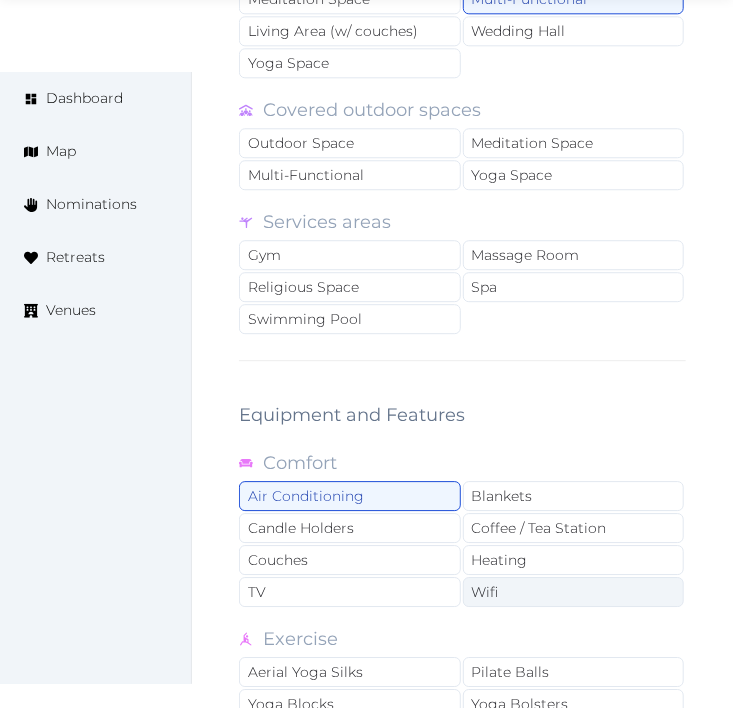 click on "Wifi" at bounding box center [574, 592] 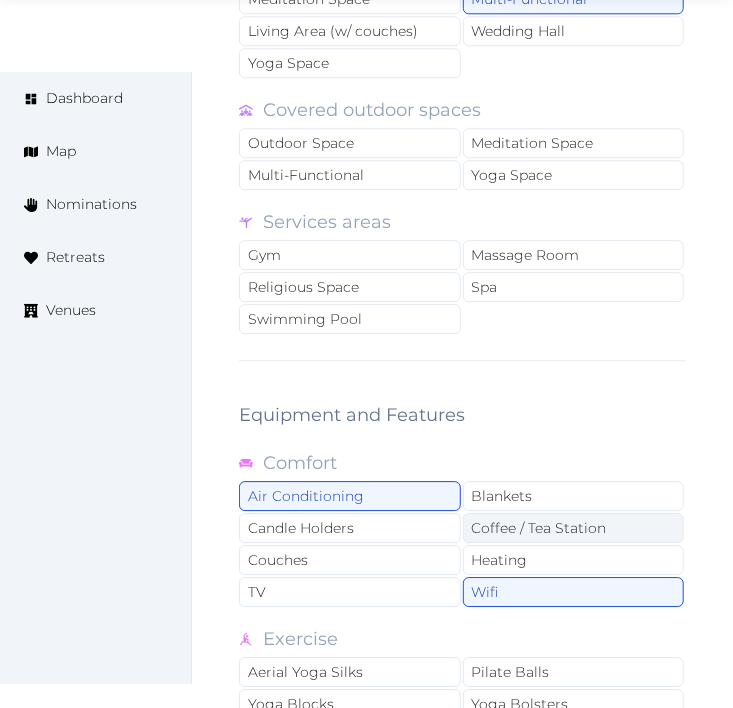 click on "Coffee / Tea Station" at bounding box center (574, 528) 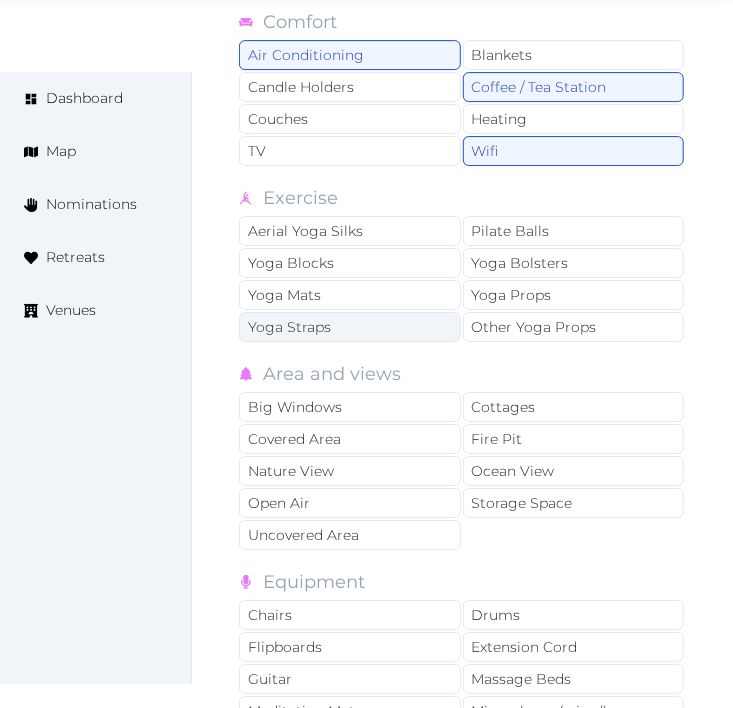 scroll, scrollTop: 4222, scrollLeft: 0, axis: vertical 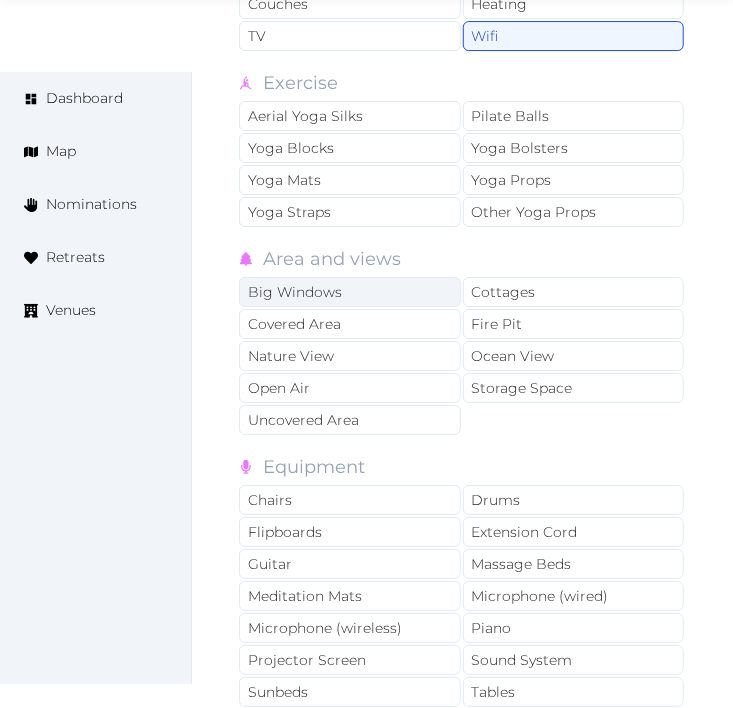 click on "Big Windows" at bounding box center (350, 292) 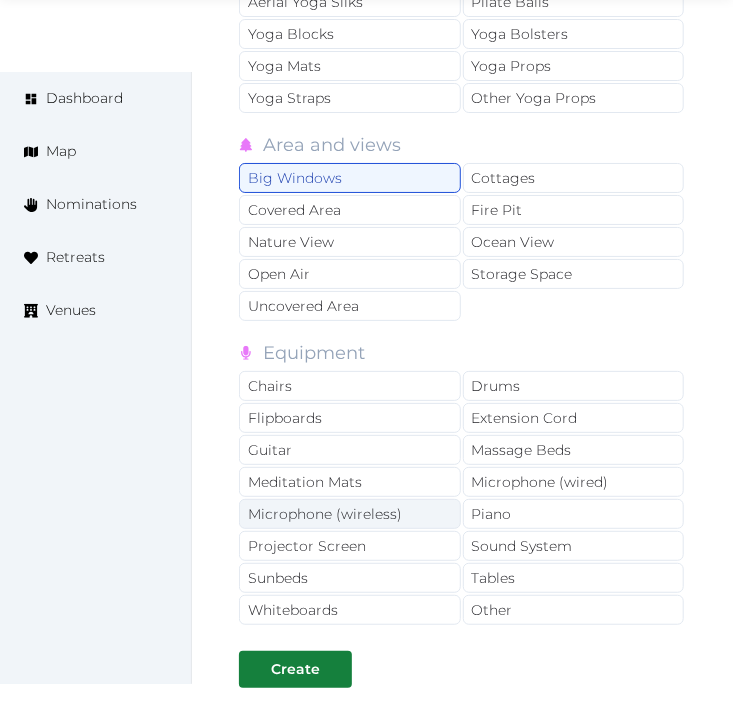 scroll, scrollTop: 4444, scrollLeft: 0, axis: vertical 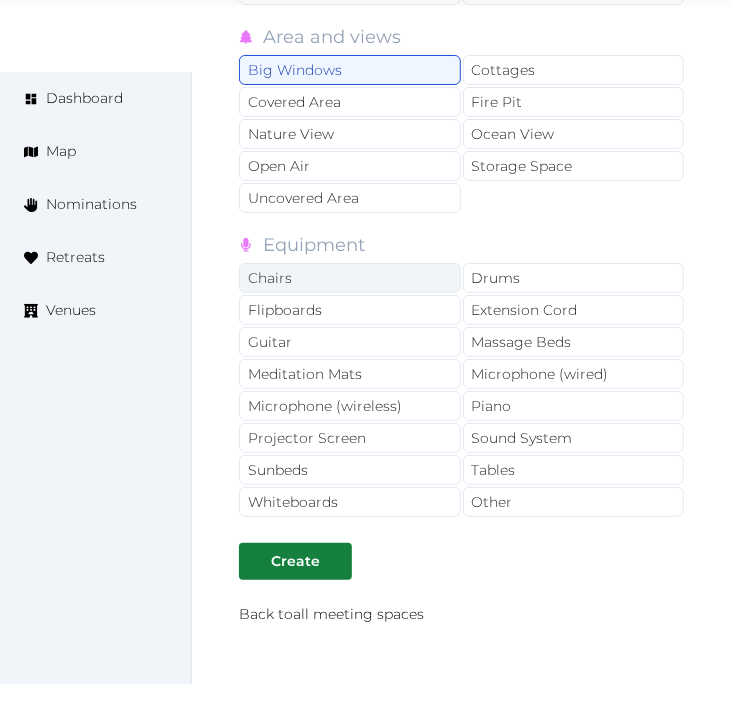 click on "Chairs" at bounding box center [350, 278] 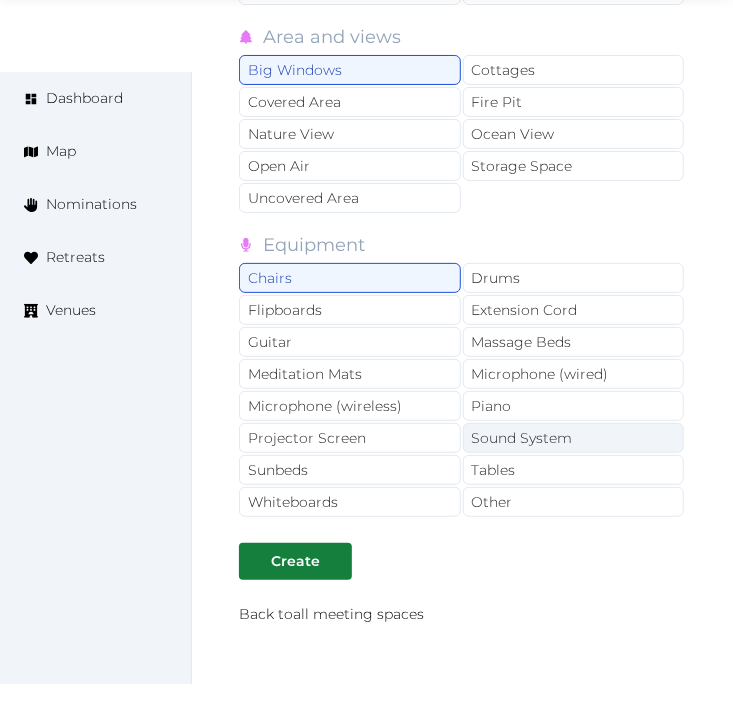 click on "Sound System" at bounding box center [574, 438] 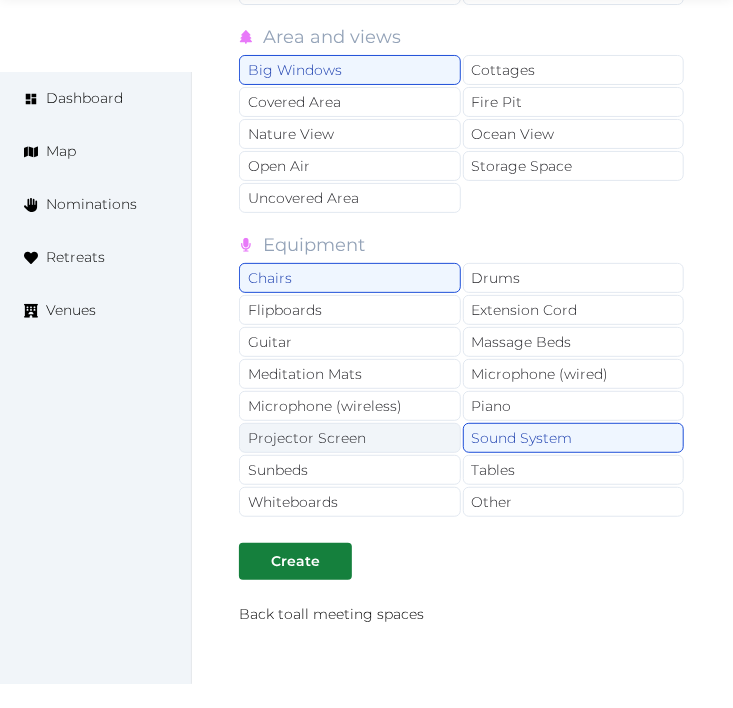 click on "Projector Screen" at bounding box center [350, 438] 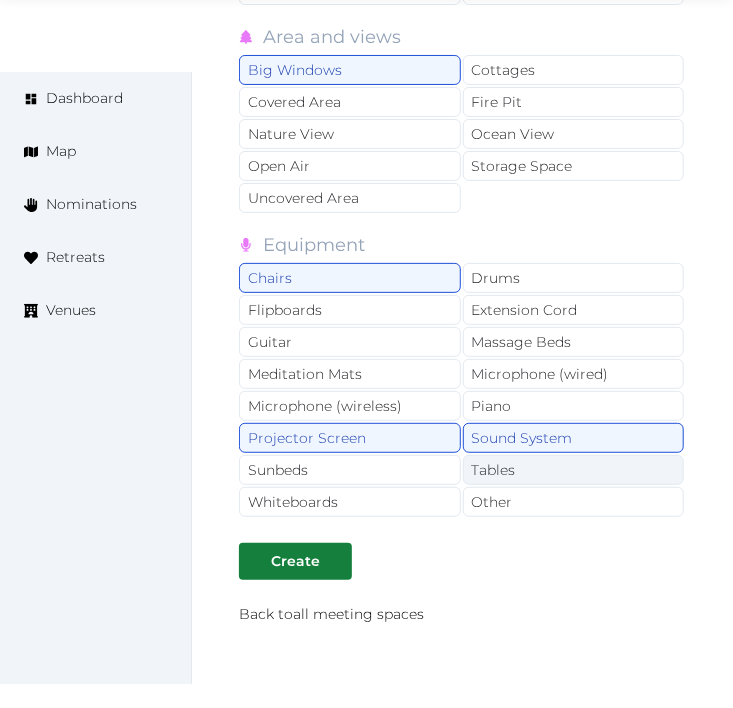 click on "Tables" at bounding box center [574, 470] 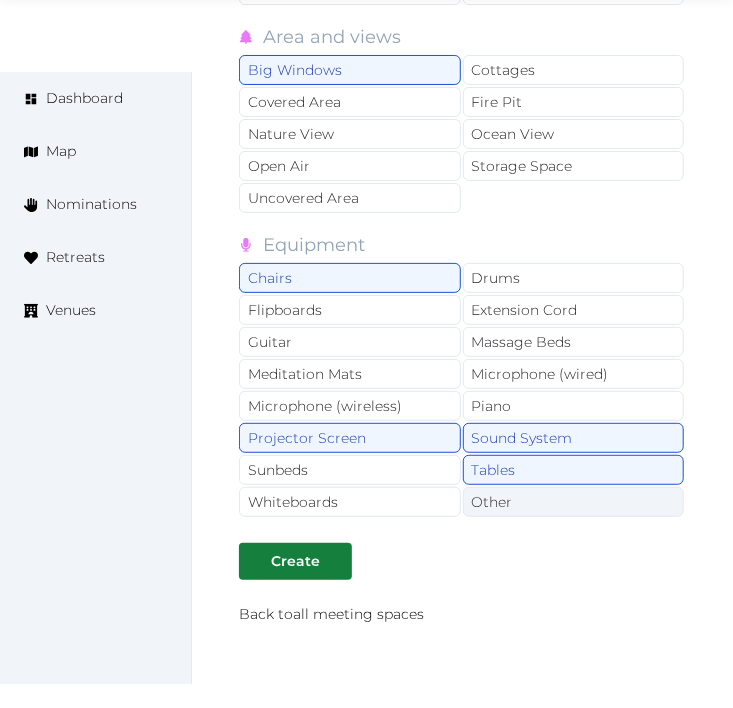 click on "Other" at bounding box center [574, 502] 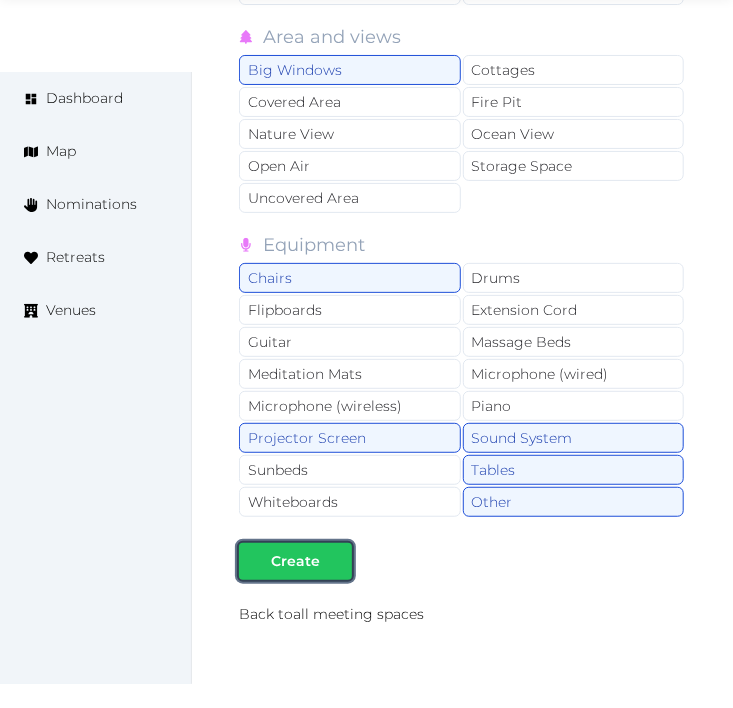 click on "Create" at bounding box center (295, 561) 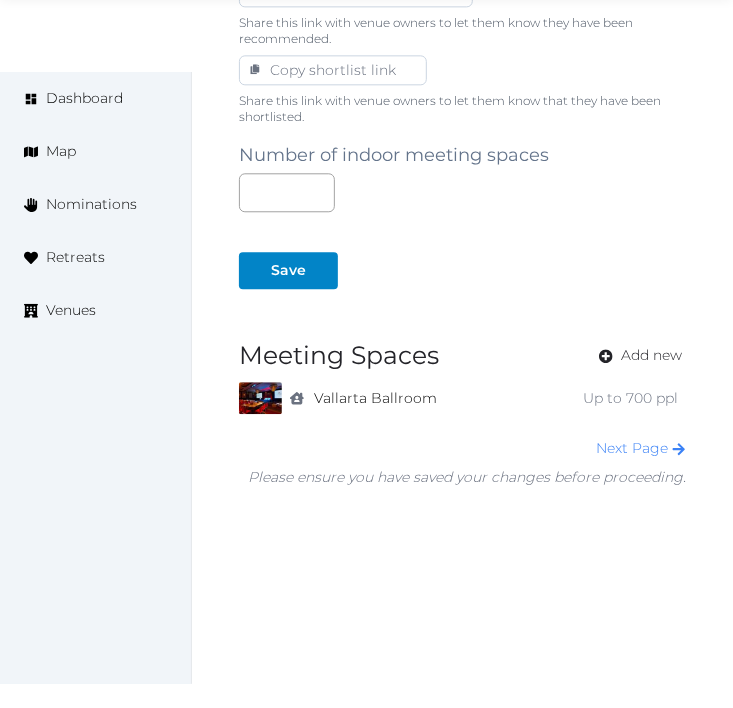 scroll, scrollTop: 1373, scrollLeft: 0, axis: vertical 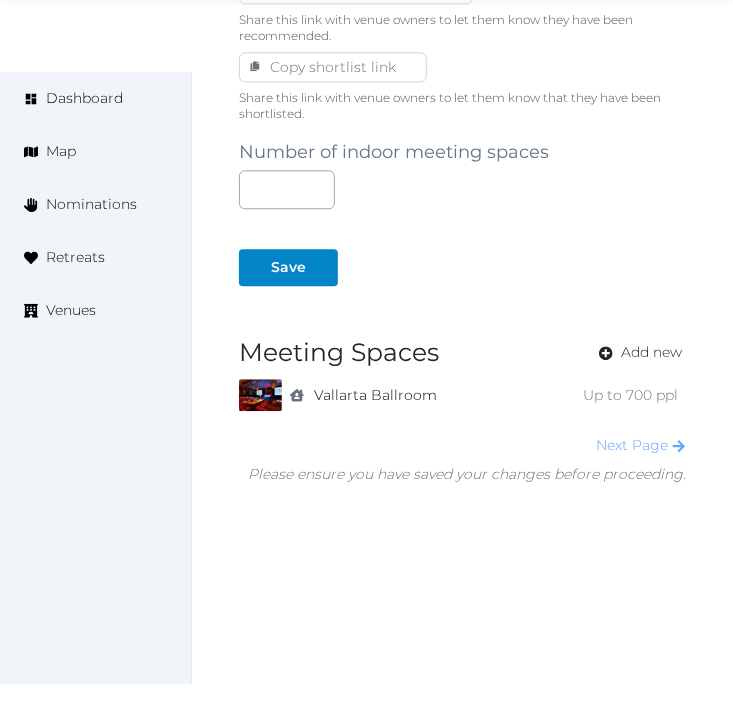 click on "Next Page" at bounding box center [641, 445] 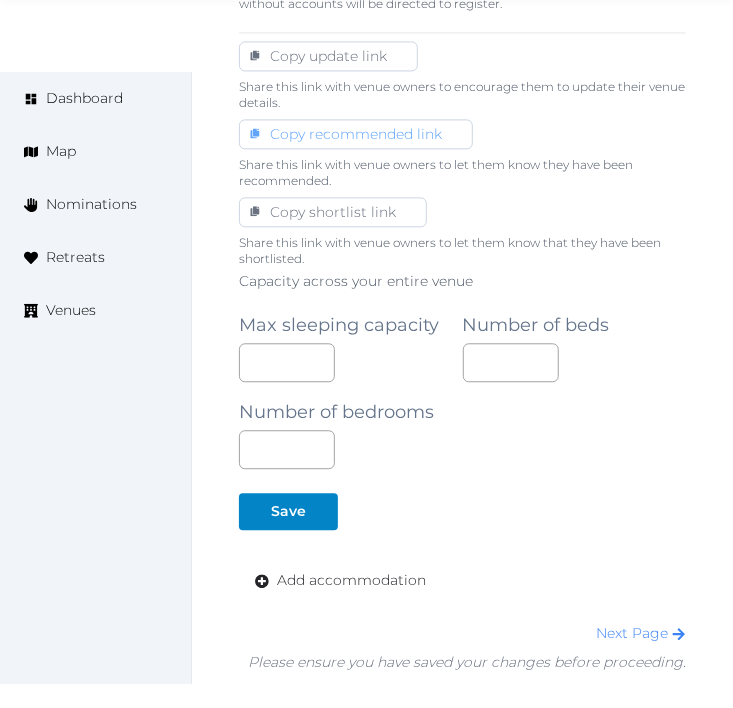 scroll, scrollTop: 1416, scrollLeft: 0, axis: vertical 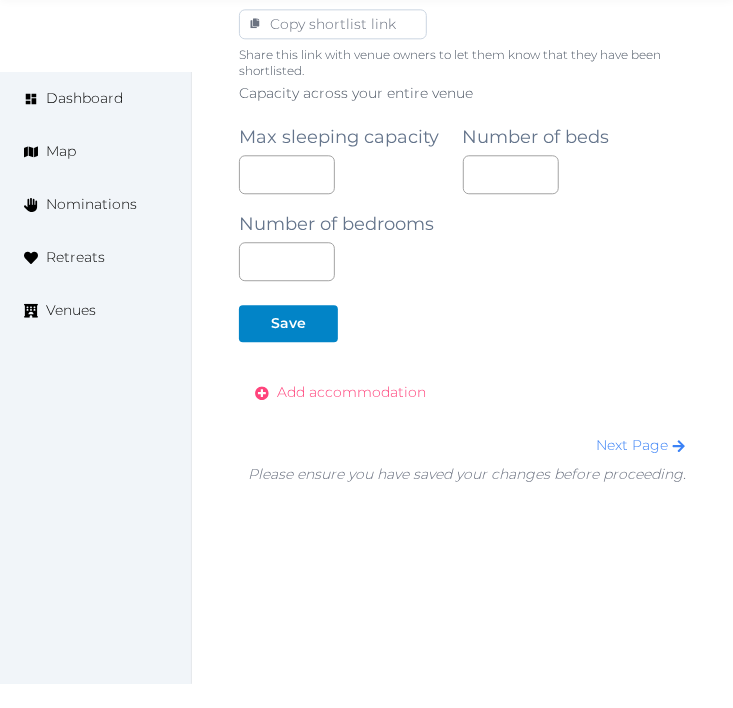 click on "Add accommodation" at bounding box center [351, 392] 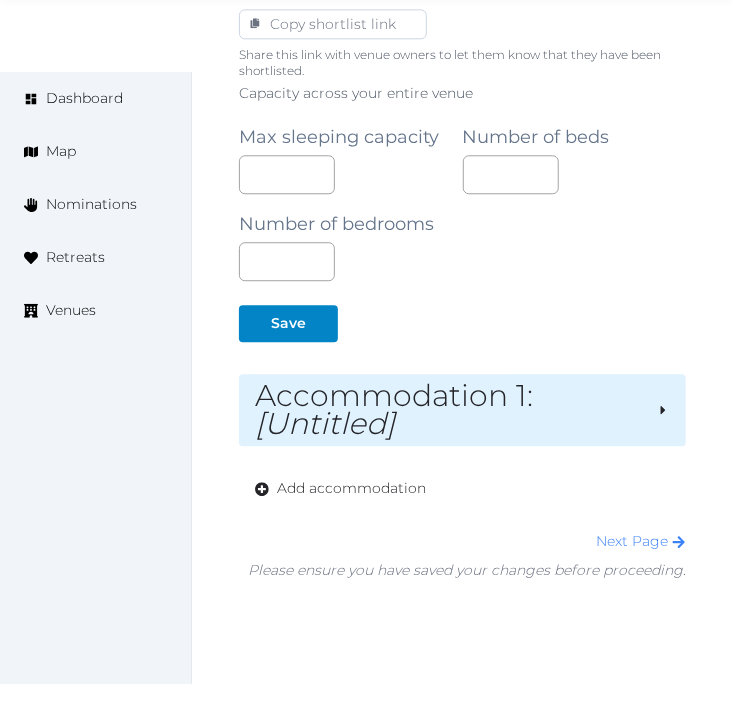 click on "Accommodation 1 :  [Untitled]" at bounding box center [448, 410] 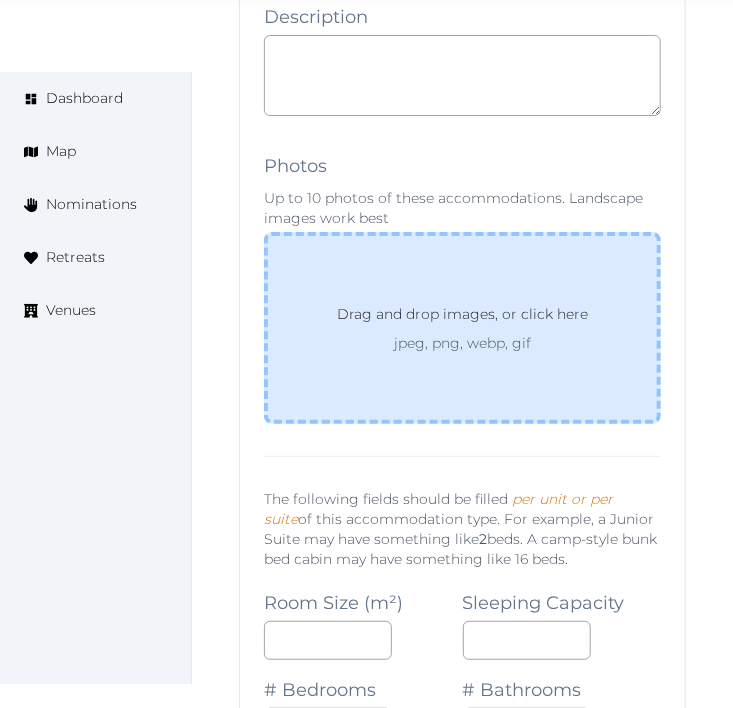 scroll, scrollTop: 2083, scrollLeft: 0, axis: vertical 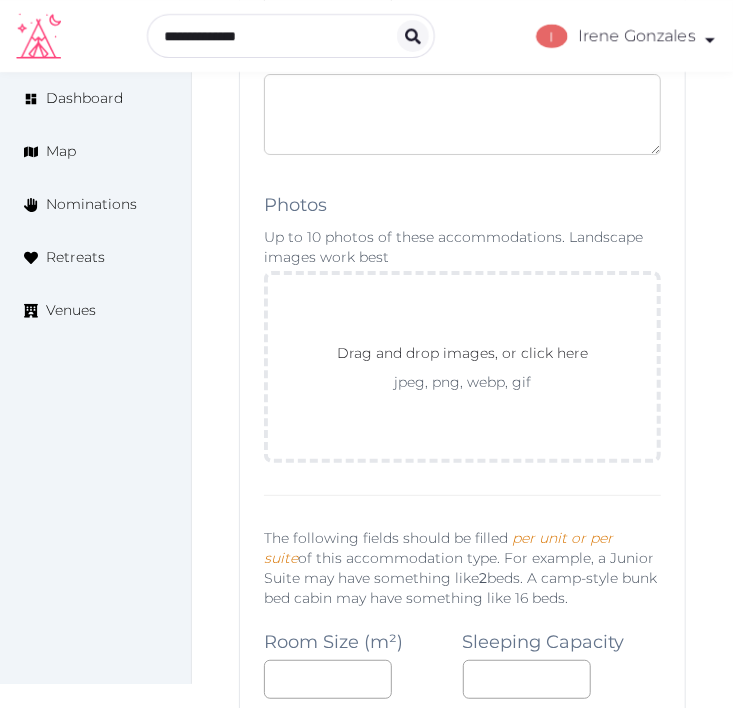 click at bounding box center [462, 114] 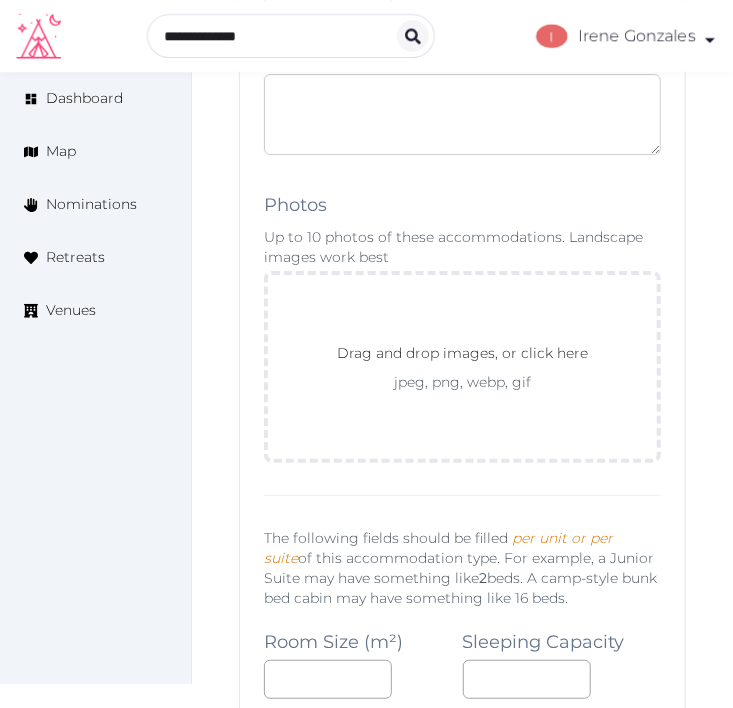 paste on "**********" 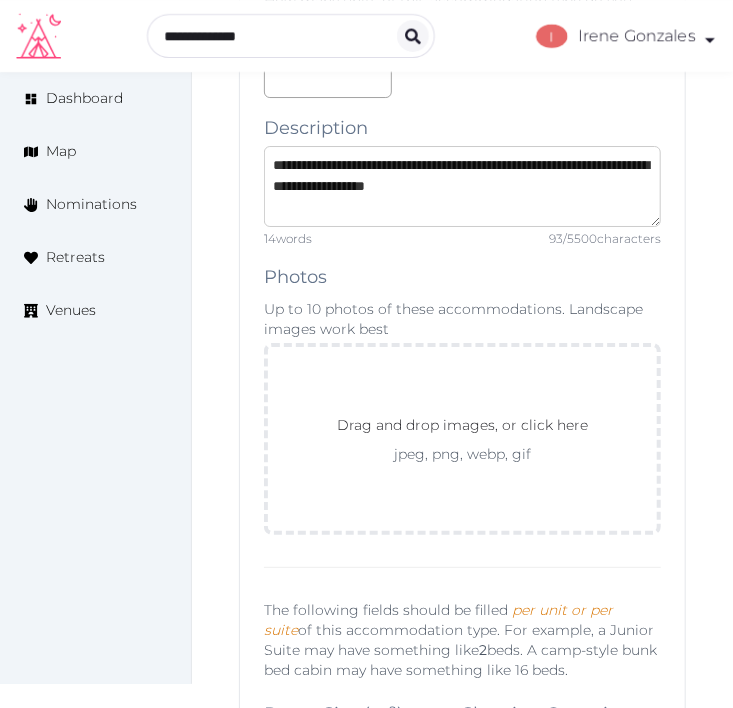 scroll, scrollTop: 1972, scrollLeft: 0, axis: vertical 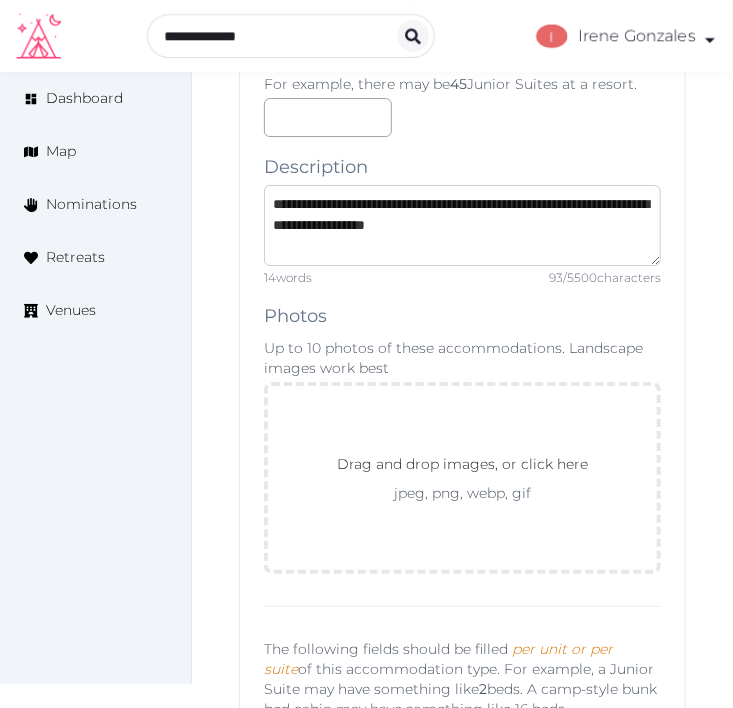 click on "**********" at bounding box center [462, 225] 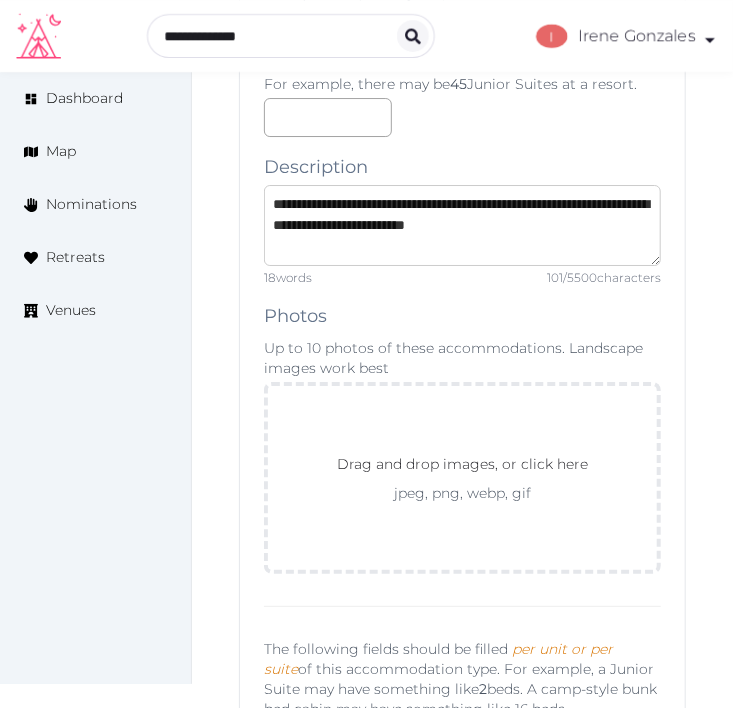 type on "**********" 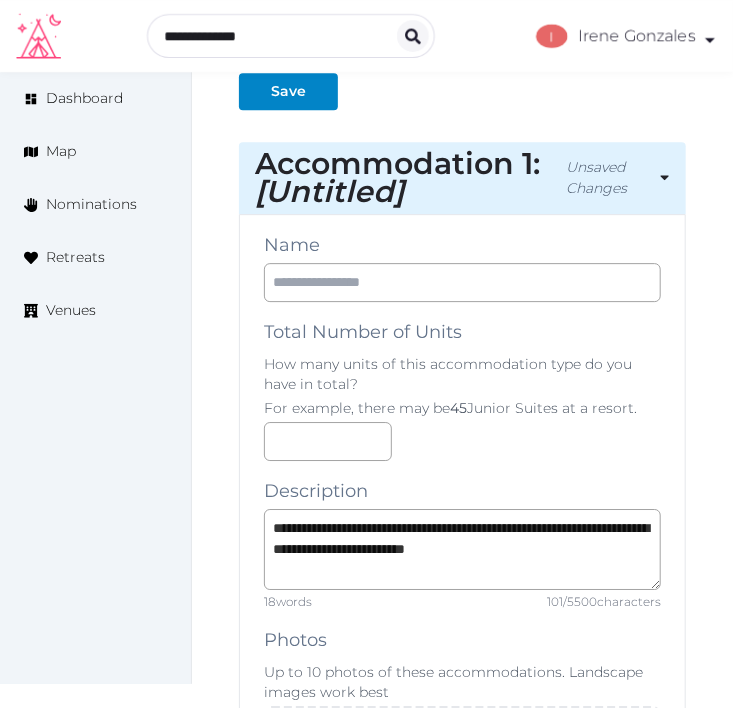 scroll, scrollTop: 1638, scrollLeft: 0, axis: vertical 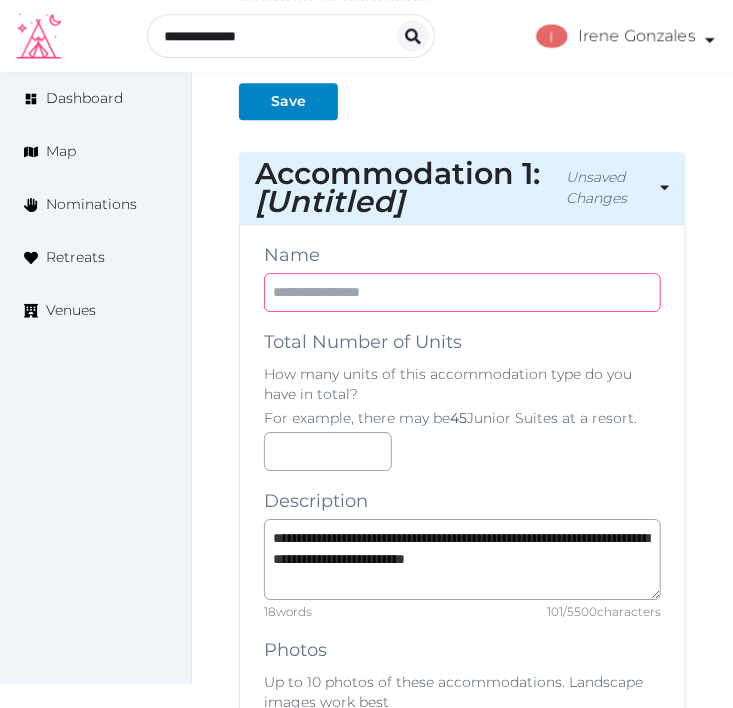 click at bounding box center (462, 292) 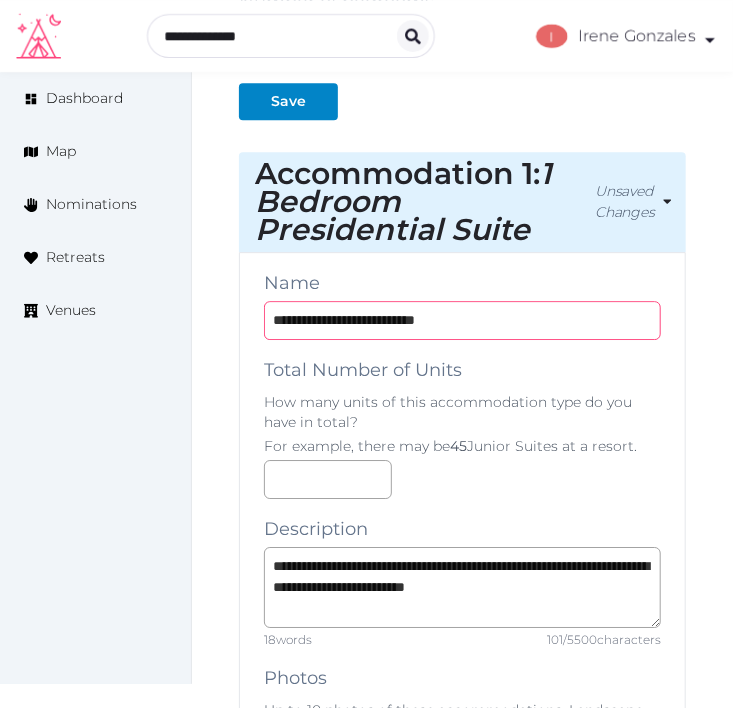 type on "**********" 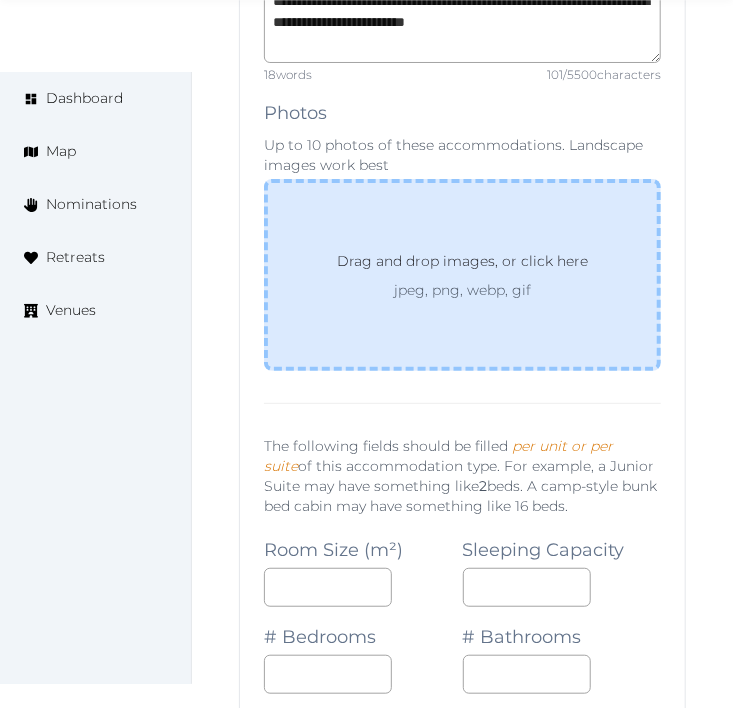scroll, scrollTop: 2305, scrollLeft: 0, axis: vertical 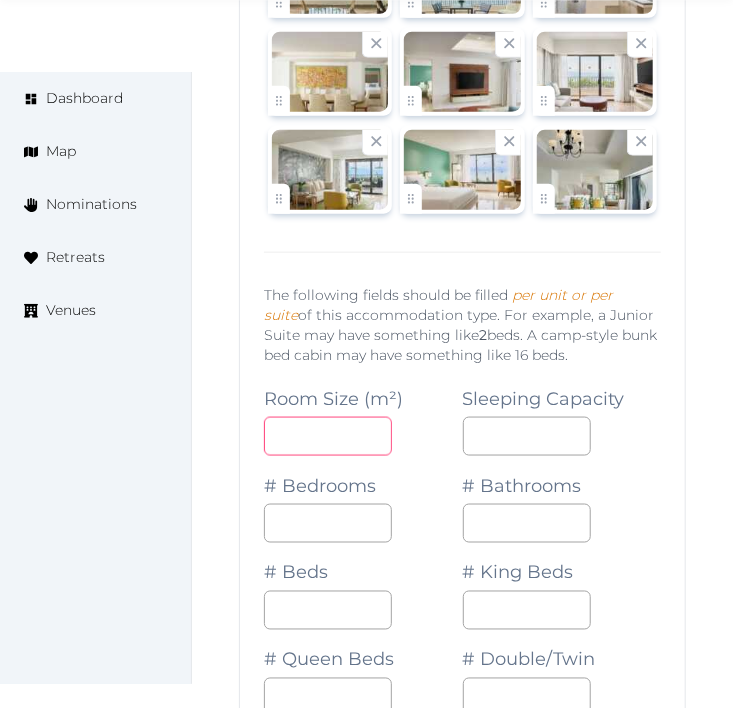 click at bounding box center (328, 436) 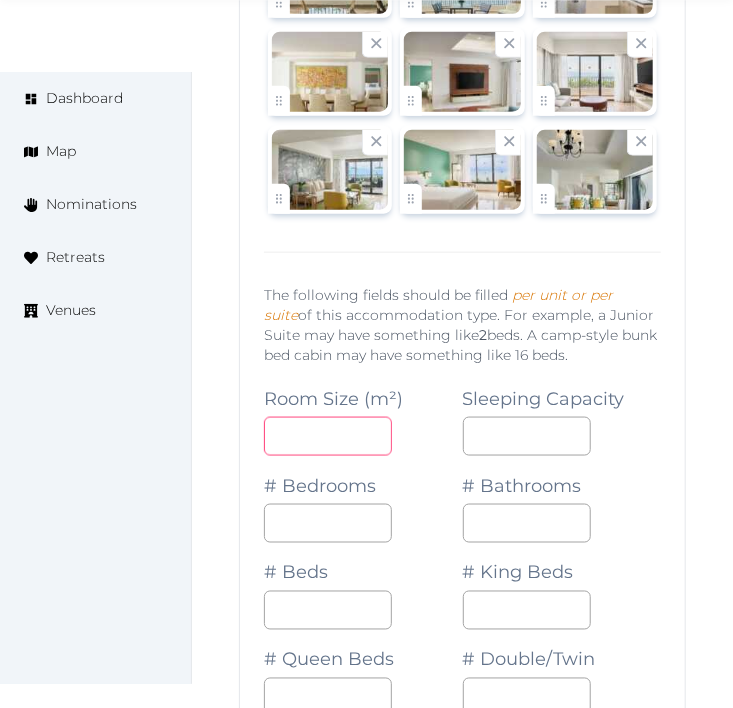 type on "***" 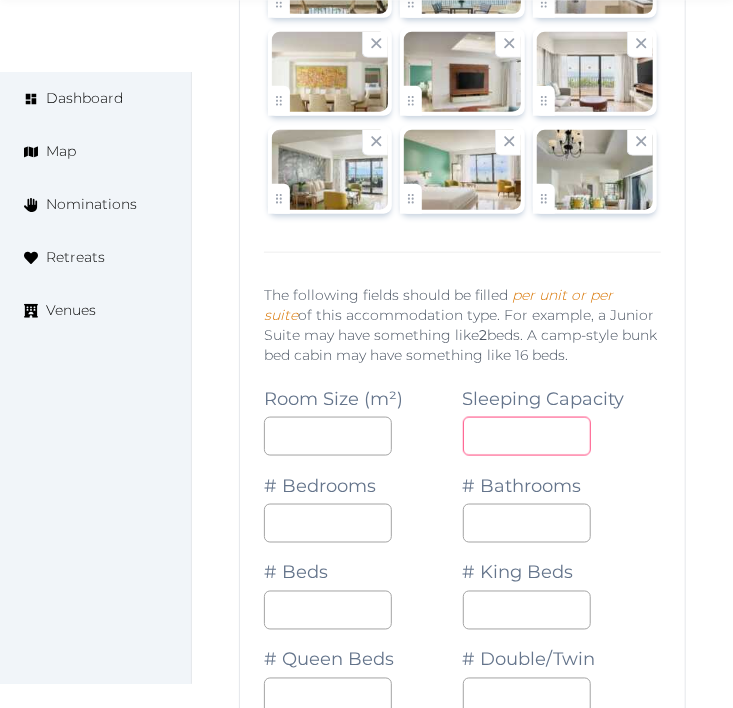 click at bounding box center [527, 436] 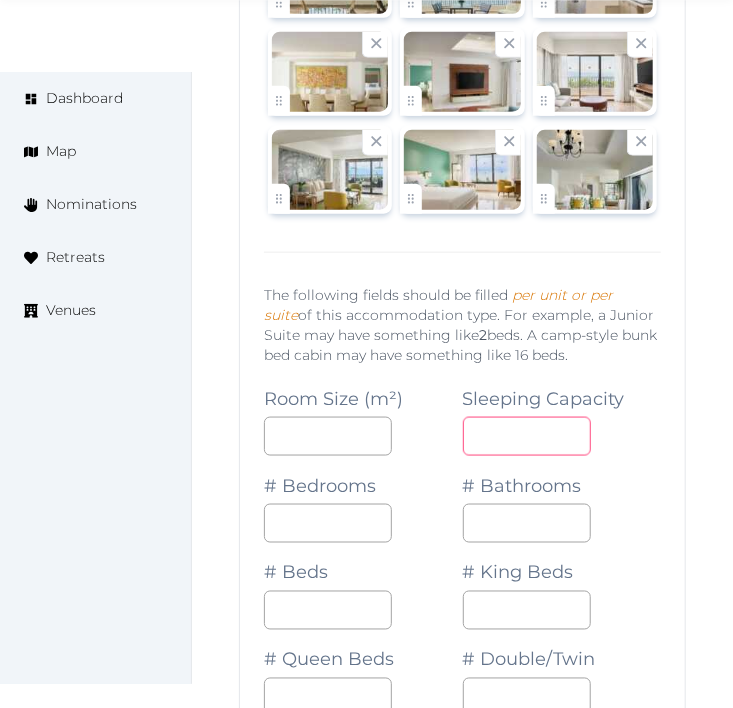 type on "*" 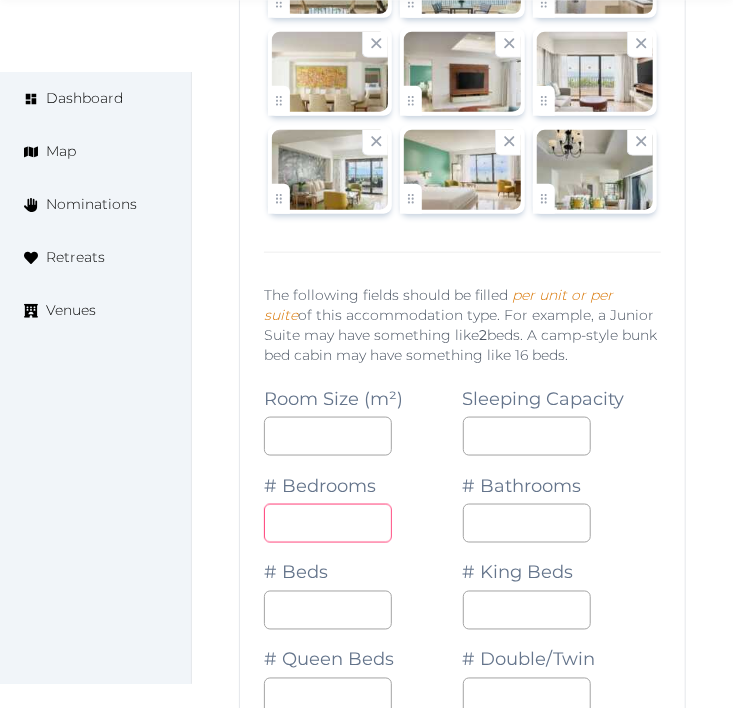 click at bounding box center [328, 523] 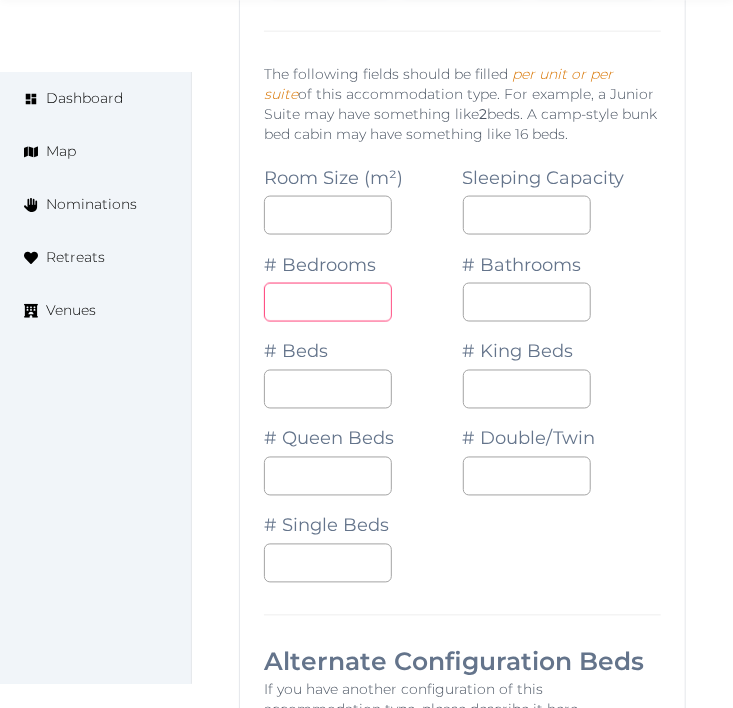 scroll, scrollTop: 2972, scrollLeft: 0, axis: vertical 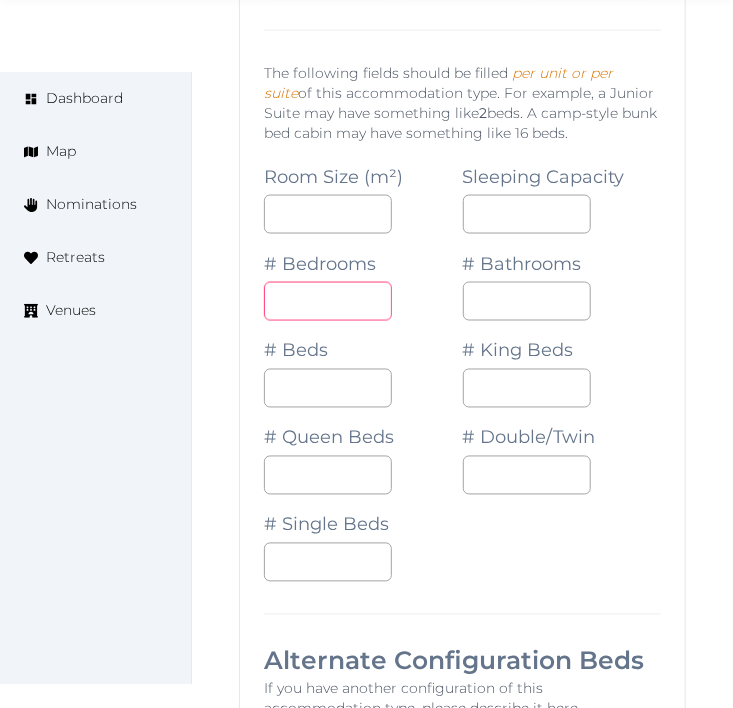 type on "*" 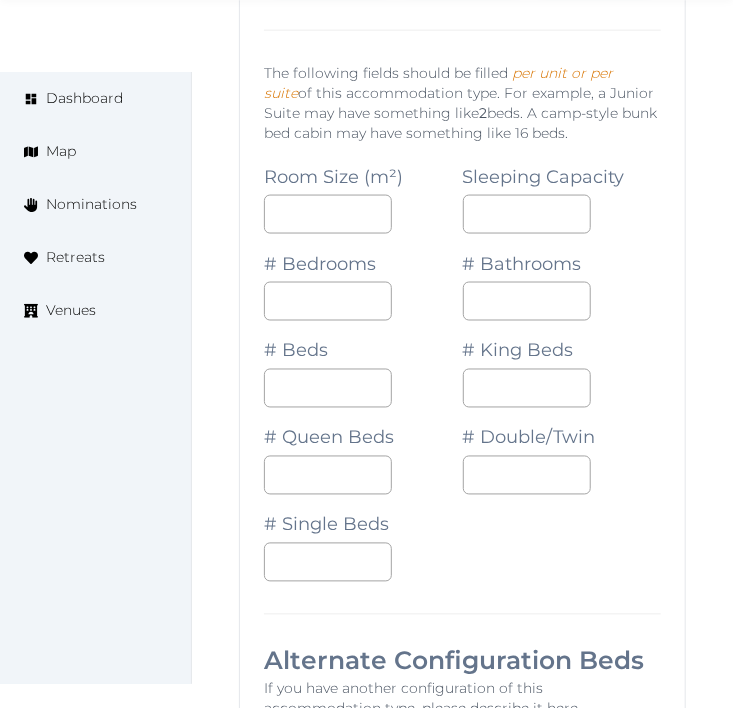 click on "# Bathrooms" at bounding box center (562, 277) 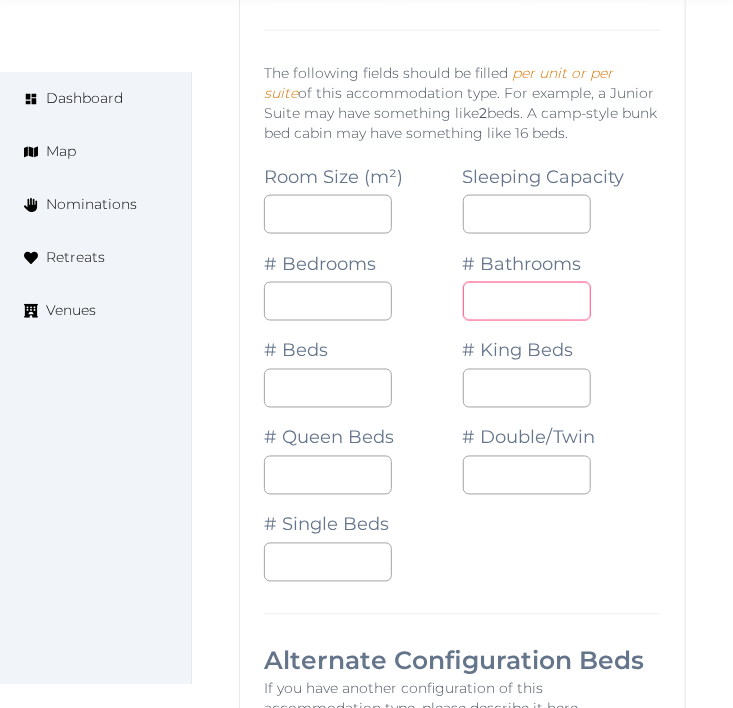 click at bounding box center [527, 301] 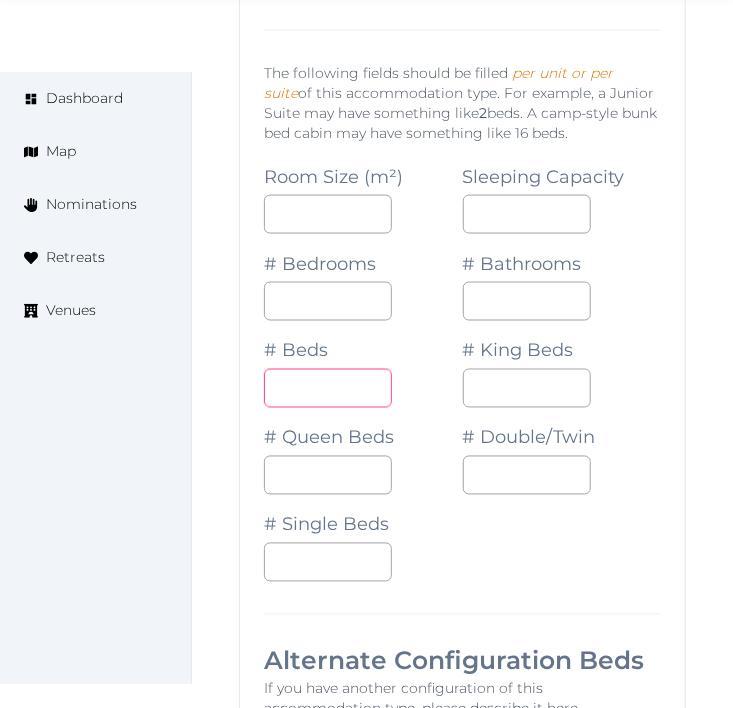 click at bounding box center (328, 388) 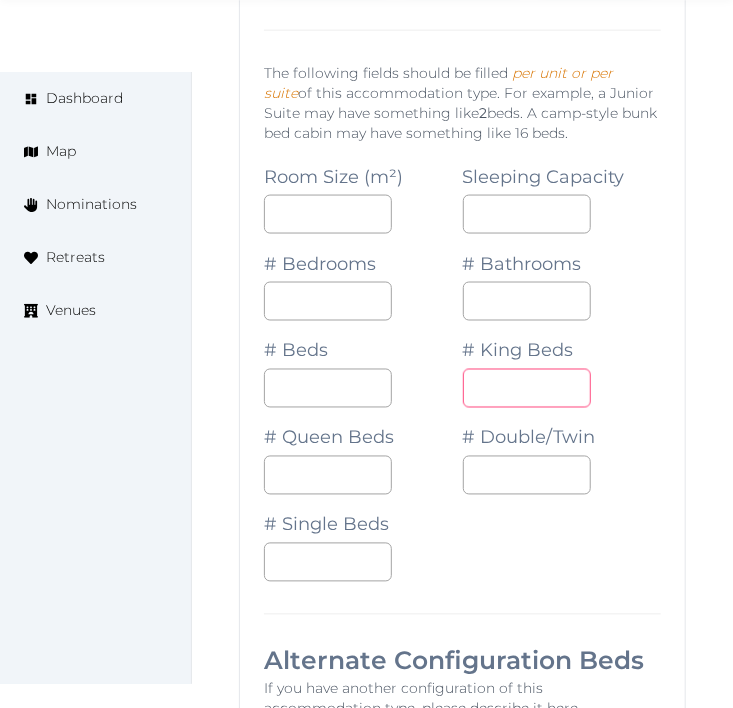 click on "*" at bounding box center [527, 388] 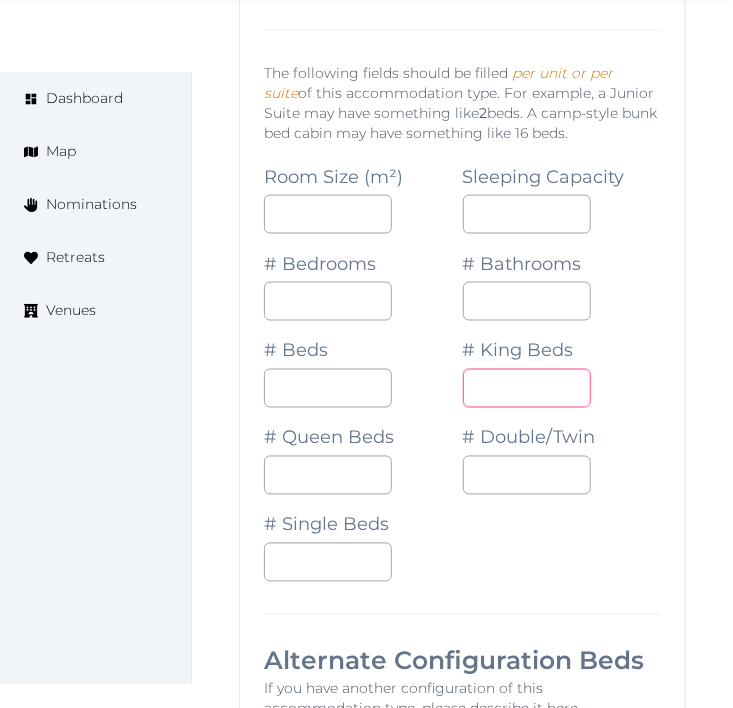 type on "*" 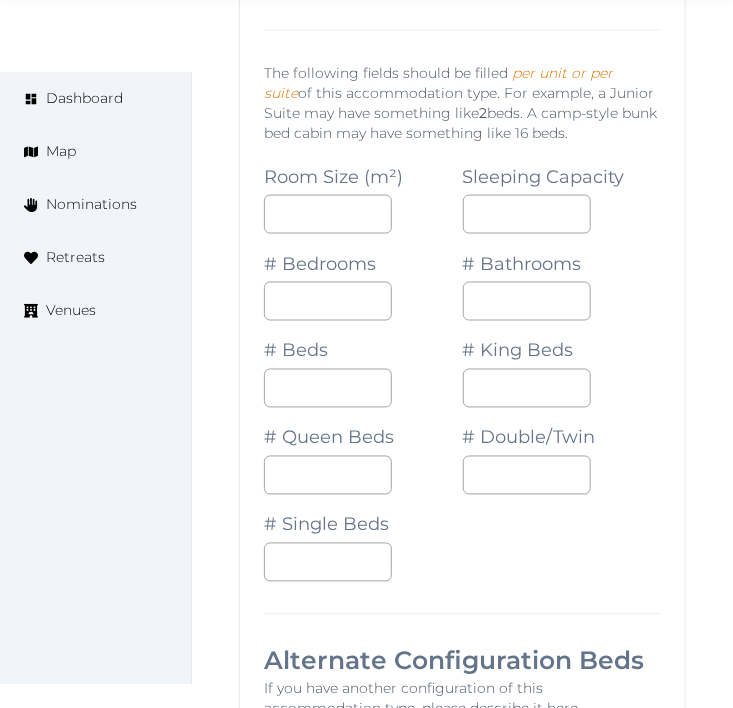 drag, startPoint x: 505, startPoint y: 536, endPoint x: 498, endPoint y: 552, distance: 17.464249 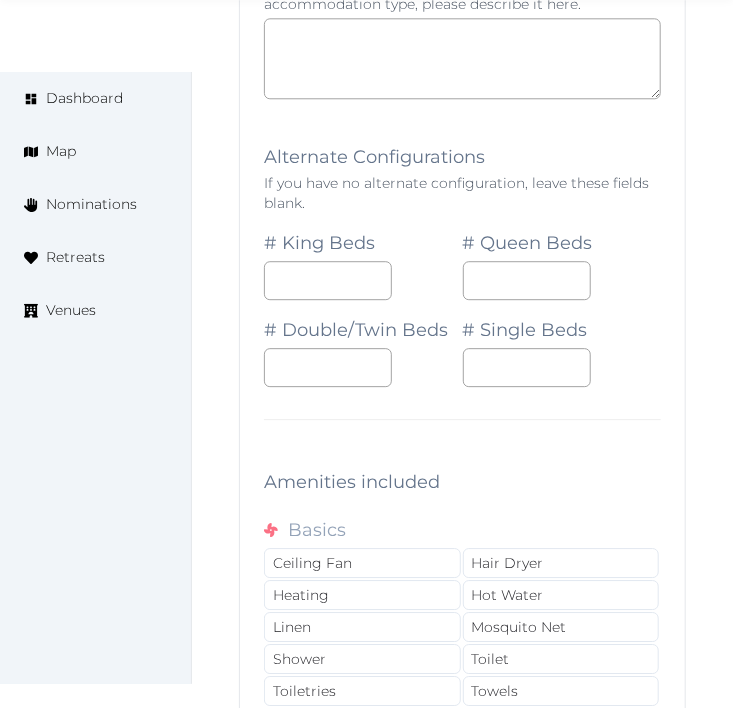 scroll, scrollTop: 3972, scrollLeft: 0, axis: vertical 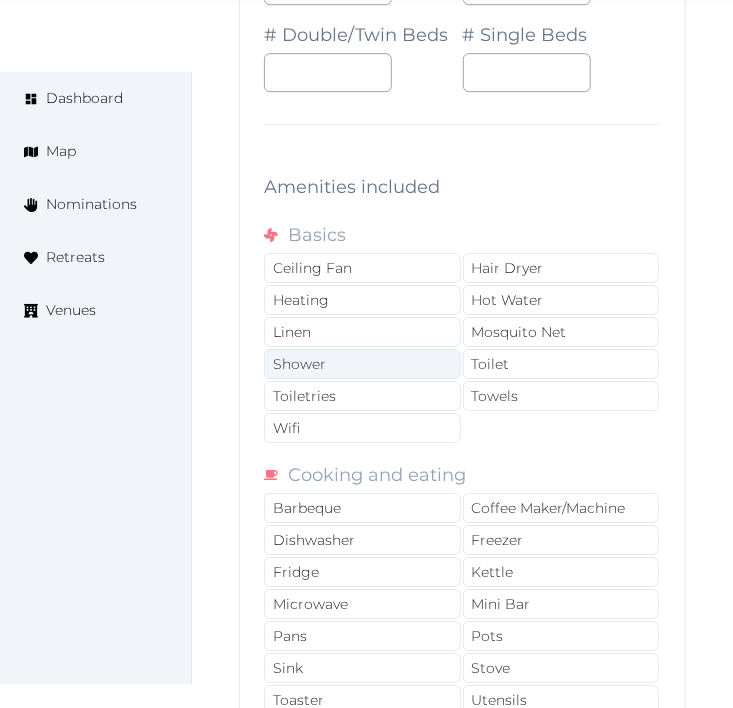 drag, startPoint x: 331, startPoint y: 337, endPoint x: 348, endPoint y: 362, distance: 30.232433 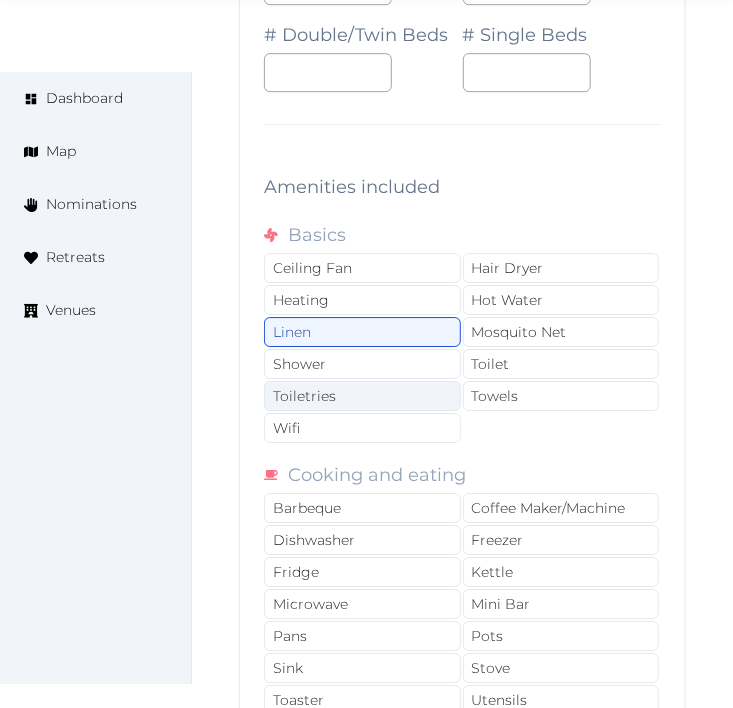 drag, startPoint x: 350, startPoint y: 363, endPoint x: 366, endPoint y: 405, distance: 44.94441 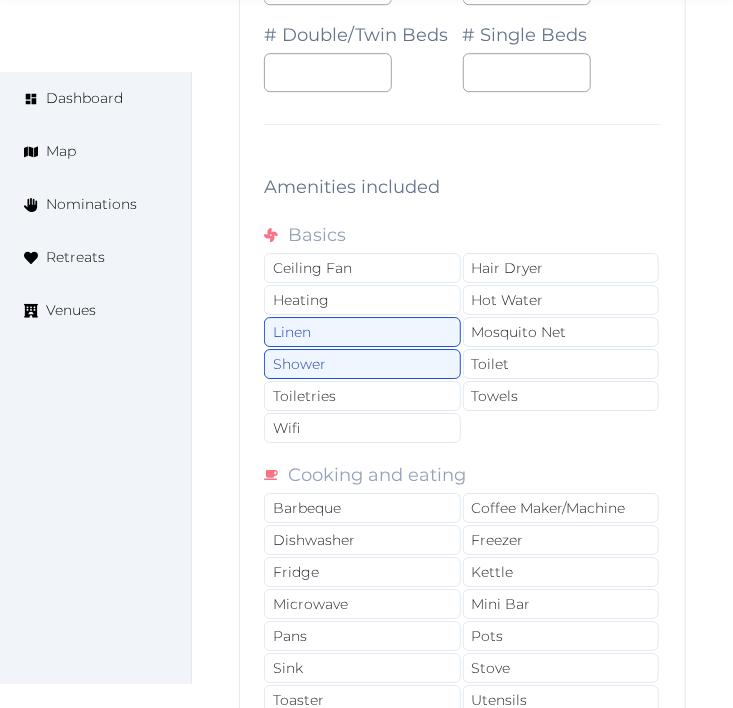 drag, startPoint x: 377, startPoint y: 416, endPoint x: 701, endPoint y: 463, distance: 327.3912 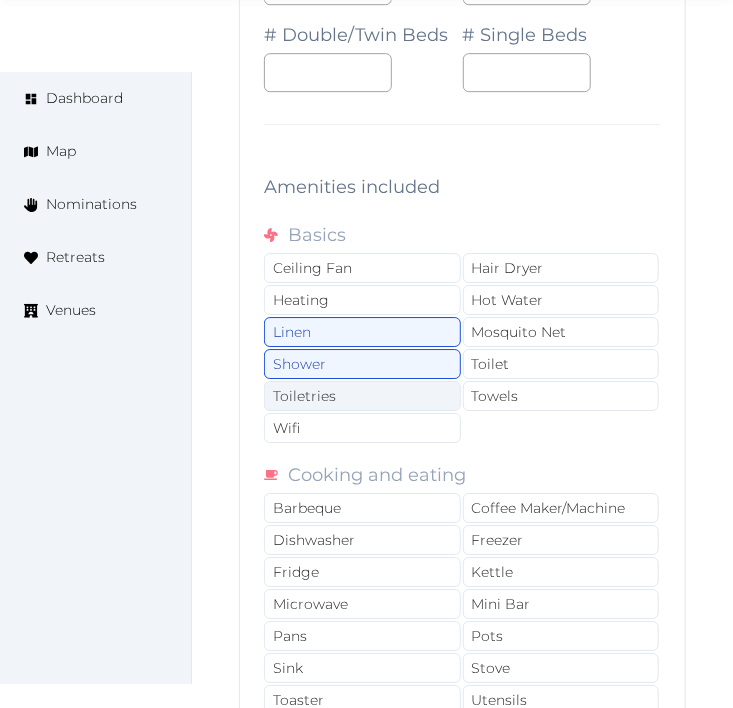 drag, startPoint x: 376, startPoint y: 397, endPoint x: 392, endPoint y: 411, distance: 21.260292 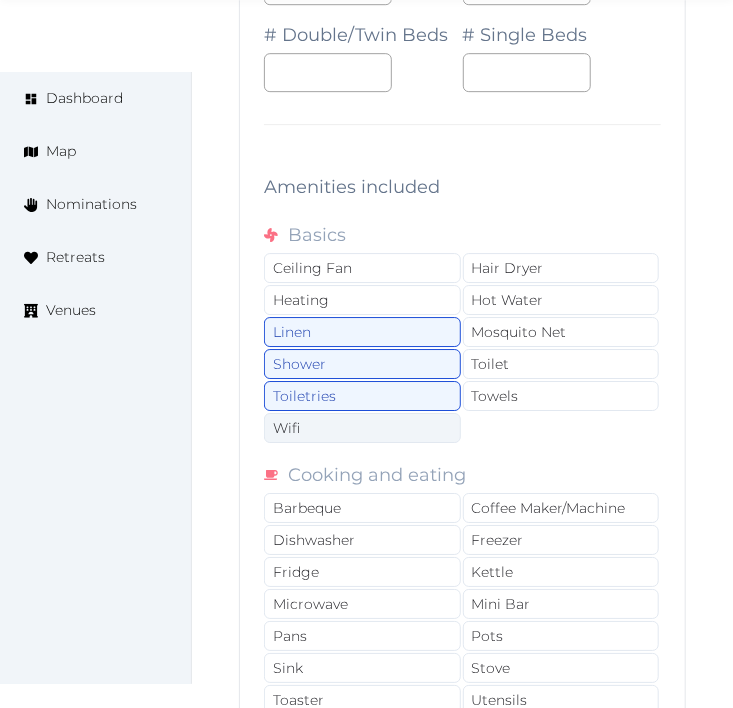 drag, startPoint x: 394, startPoint y: 428, endPoint x: 422, endPoint y: 428, distance: 28 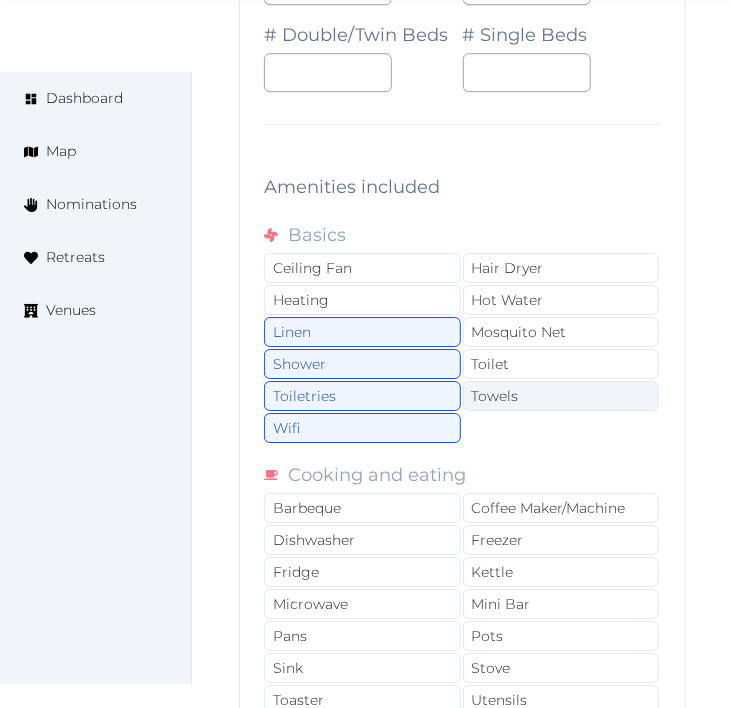 drag, startPoint x: 467, startPoint y: 411, endPoint x: 496, endPoint y: 393, distance: 34.132095 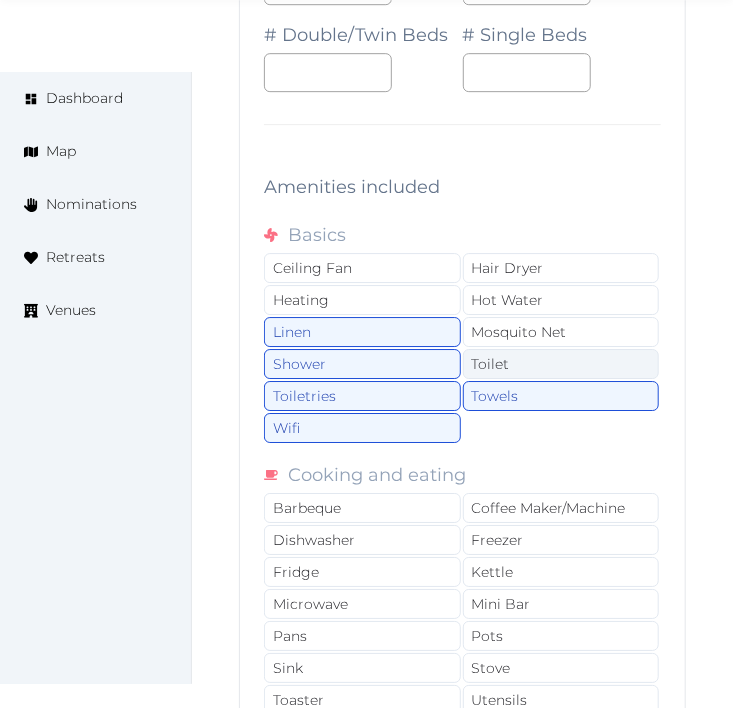 click on "Toilet" at bounding box center (561, 364) 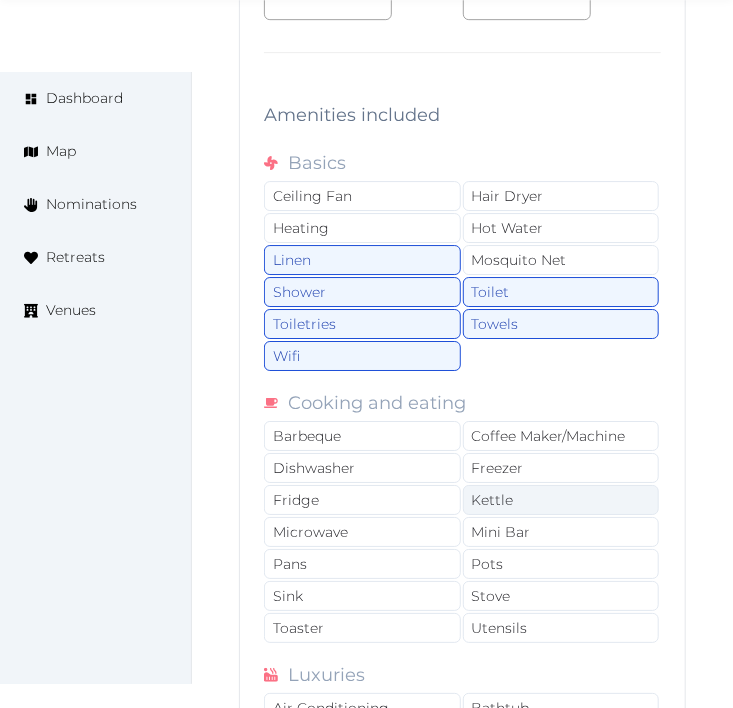 scroll, scrollTop: 4083, scrollLeft: 0, axis: vertical 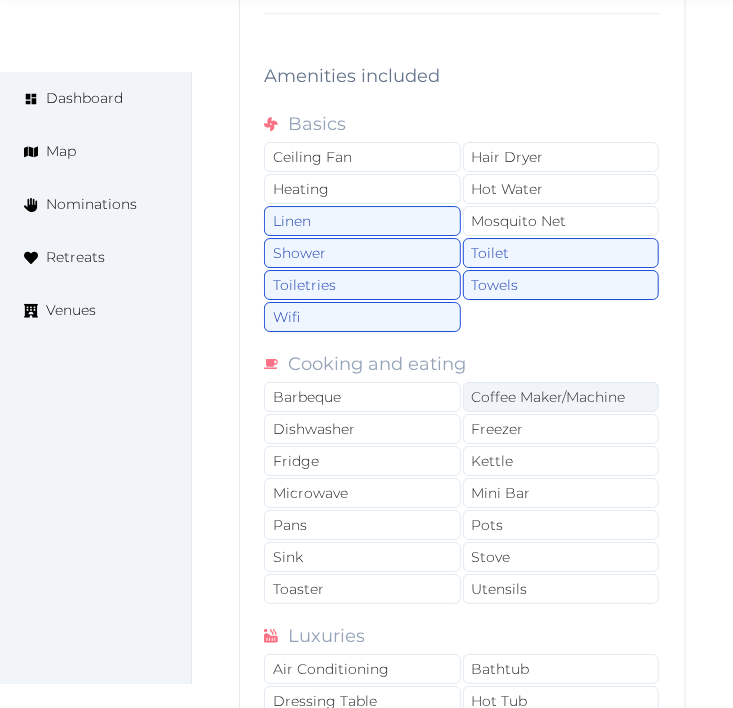 click on "Coffee Maker/Machine" at bounding box center [561, 397] 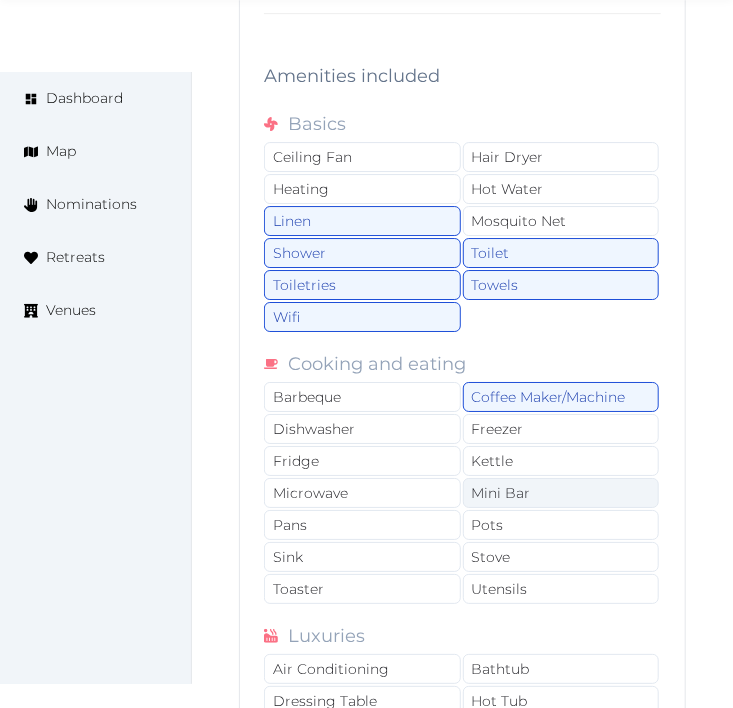 click on "Mini Bar" at bounding box center (561, 493) 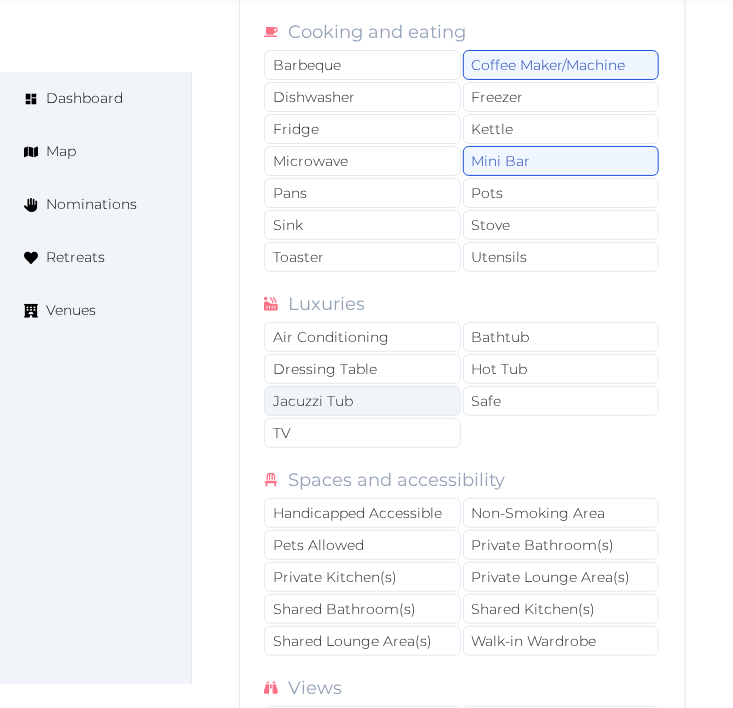 scroll, scrollTop: 4416, scrollLeft: 0, axis: vertical 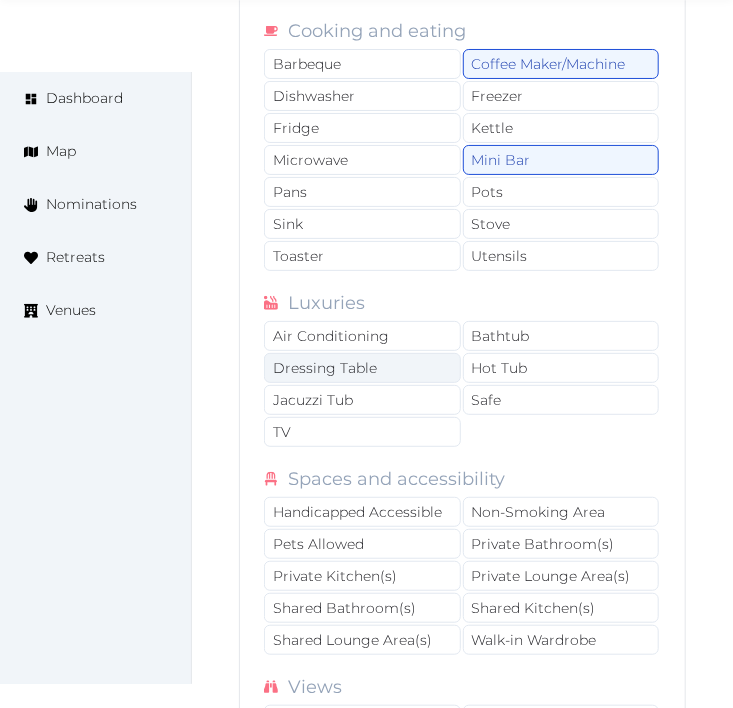drag, startPoint x: 331, startPoint y: 345, endPoint x: 353, endPoint y: 375, distance: 37.202152 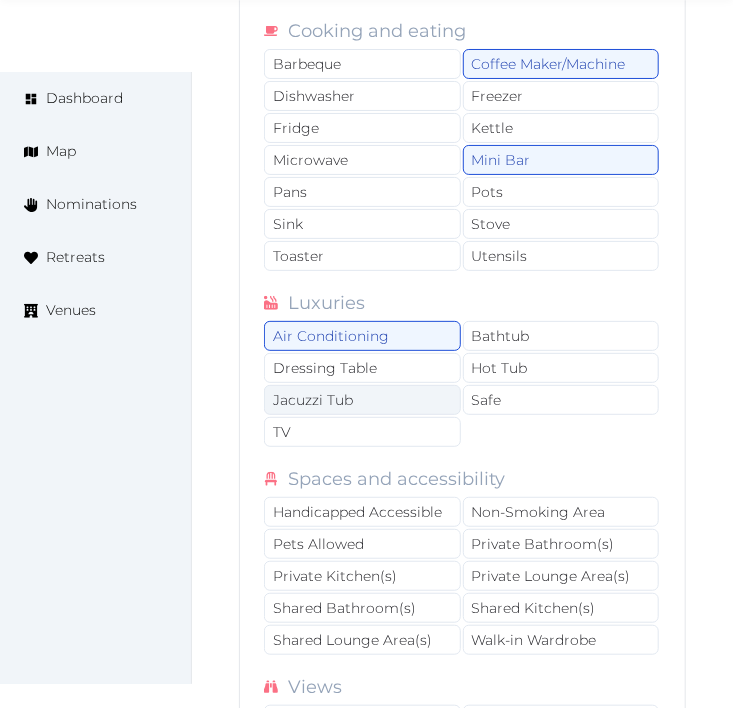 click on "Jacuzzi Tub" at bounding box center (362, 400) 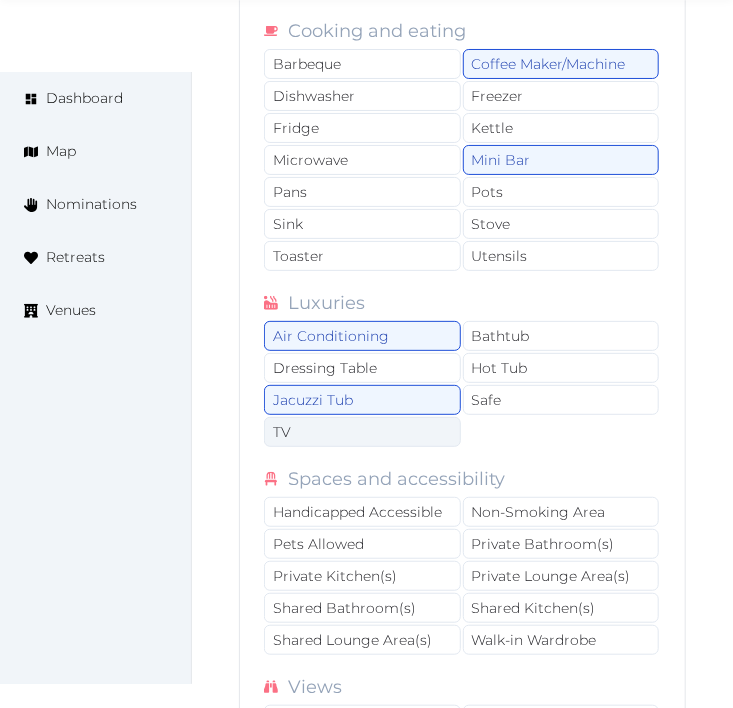 click on "TV" at bounding box center [362, 432] 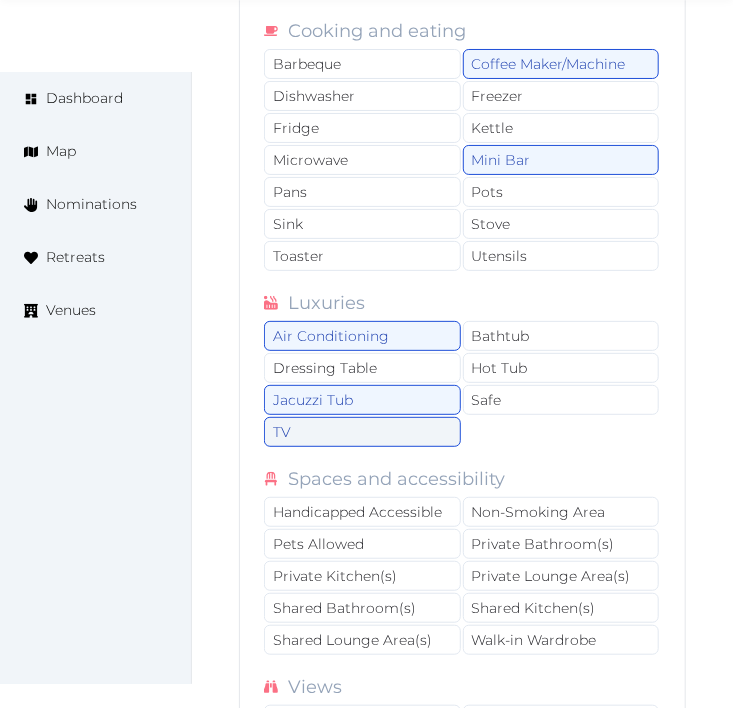 drag, startPoint x: 371, startPoint y: 456, endPoint x: 386, endPoint y: 446, distance: 18.027756 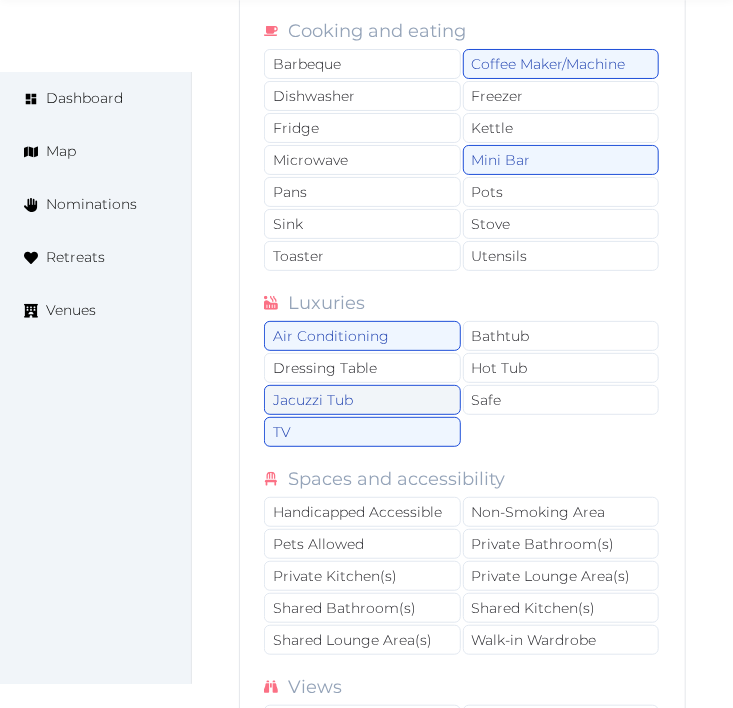 click on "Jacuzzi Tub" at bounding box center [362, 400] 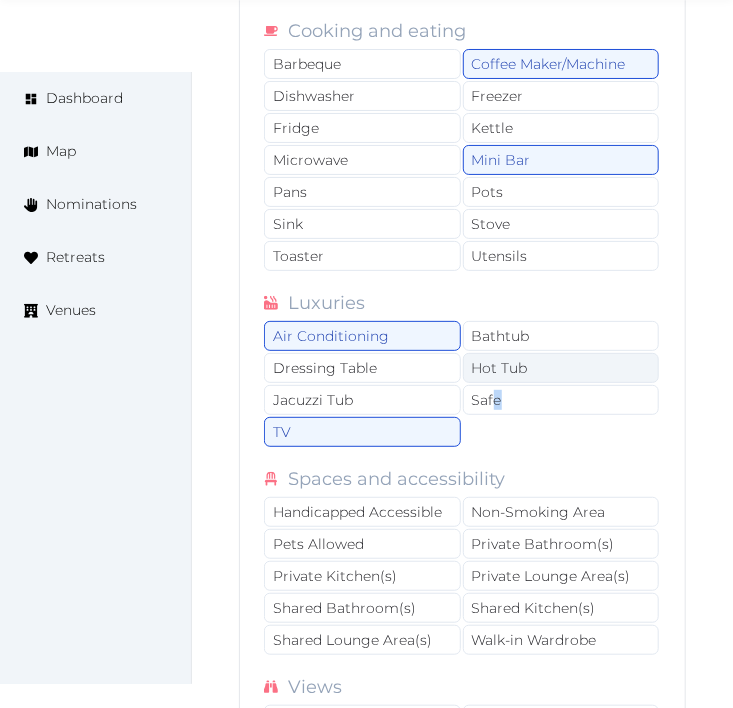 drag, startPoint x: 496, startPoint y: 398, endPoint x: 510, endPoint y: 383, distance: 20.518284 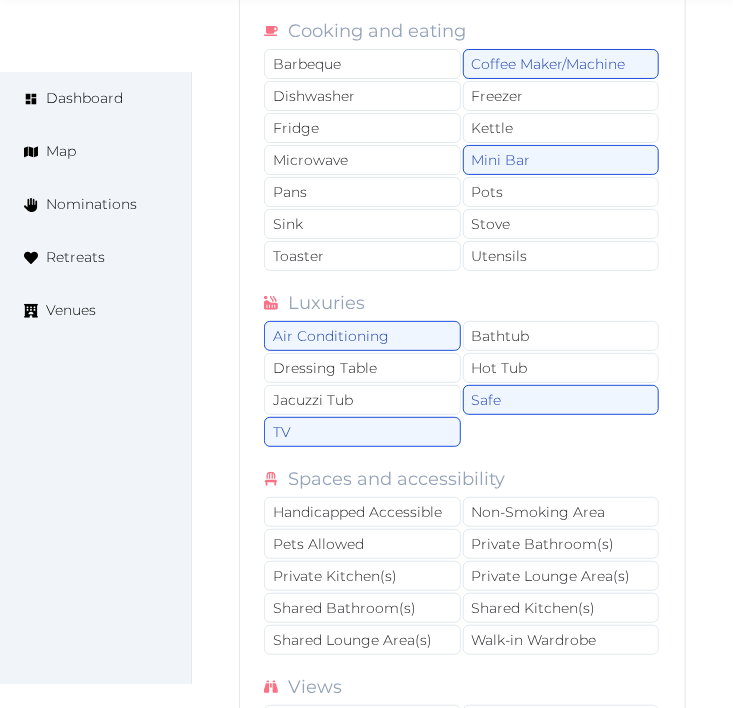 drag, startPoint x: 532, startPoint y: 338, endPoint x: 707, endPoint y: 340, distance: 175.01143 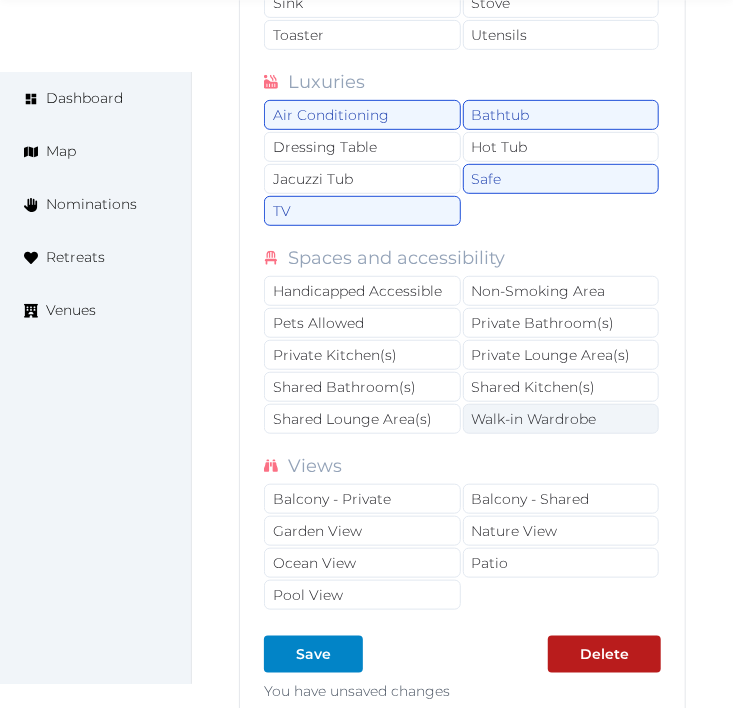 scroll, scrollTop: 4638, scrollLeft: 0, axis: vertical 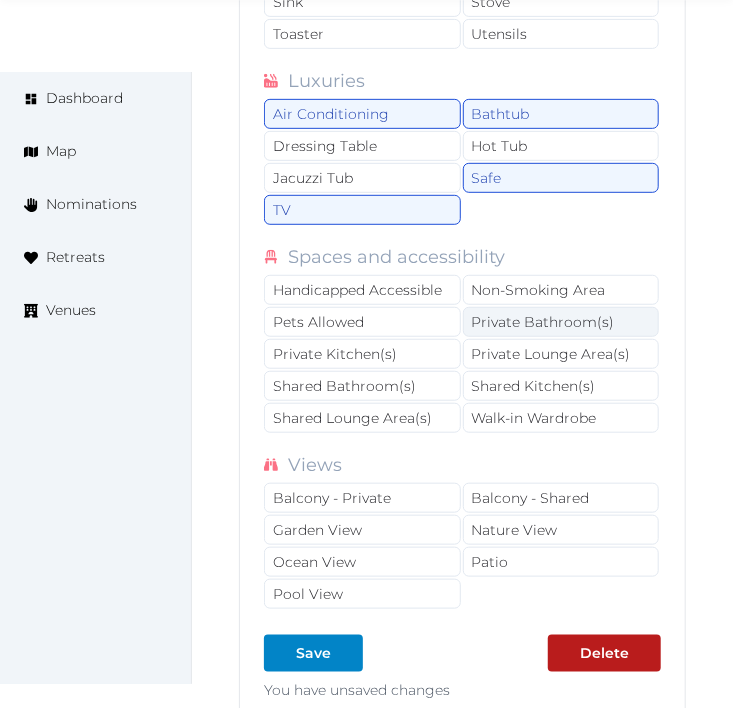 click on "Private Bathroom(s)" at bounding box center [561, 322] 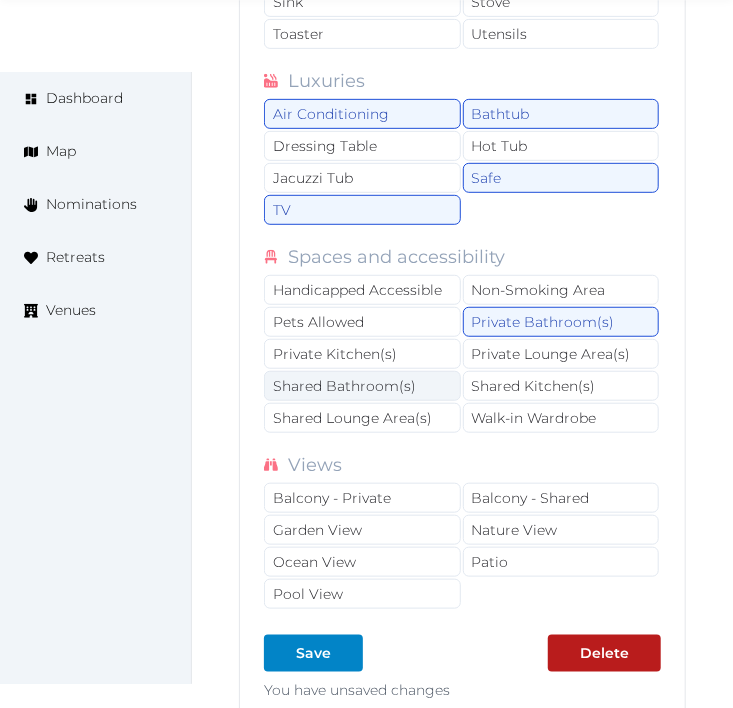 drag, startPoint x: 512, startPoint y: 355, endPoint x: 426, endPoint y: 388, distance: 92.11406 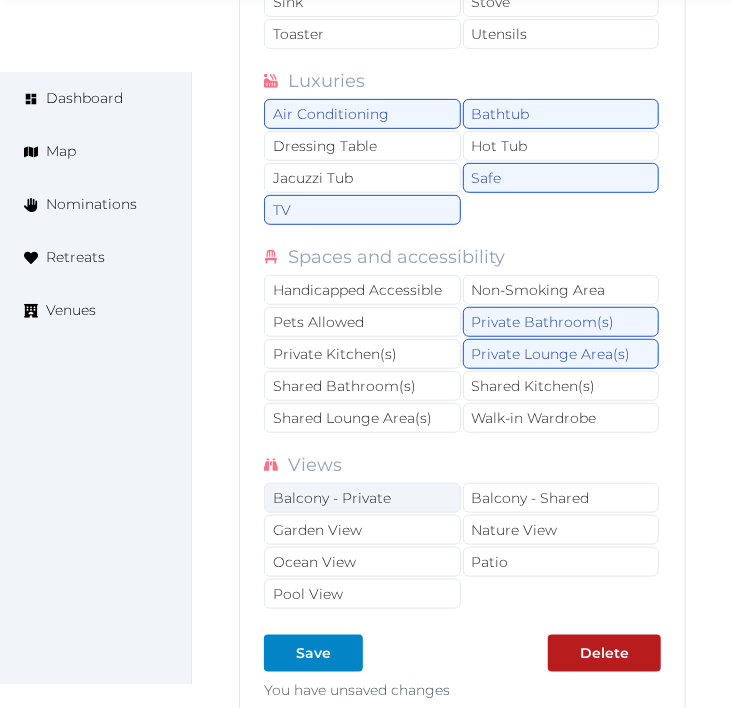 click on "Balcony - Private" at bounding box center [362, 498] 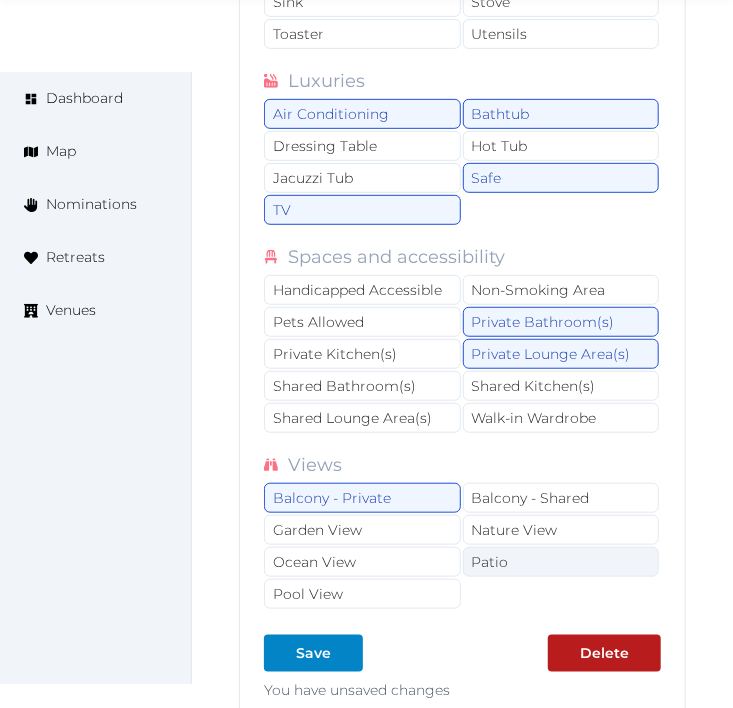 click on "Patio" at bounding box center [561, 562] 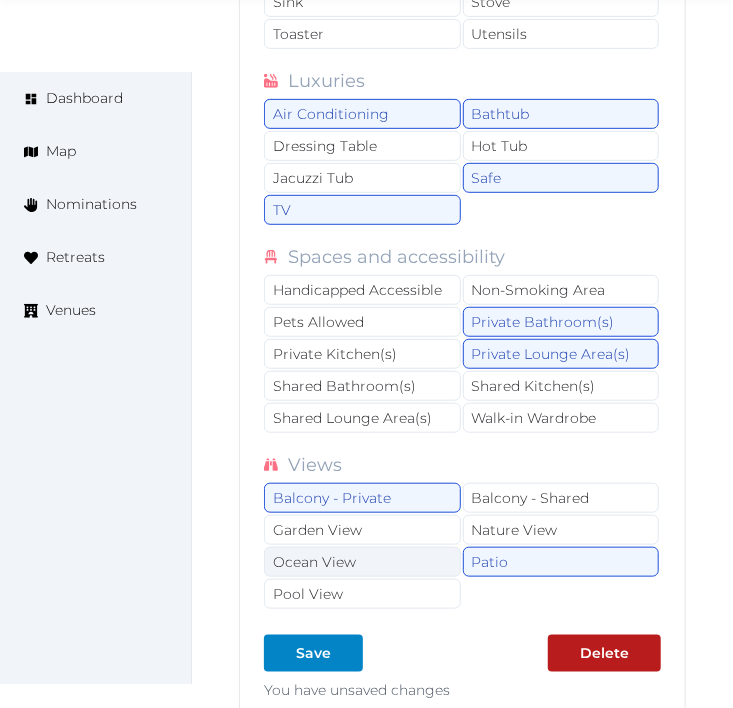 click on "Ocean View" at bounding box center (362, 562) 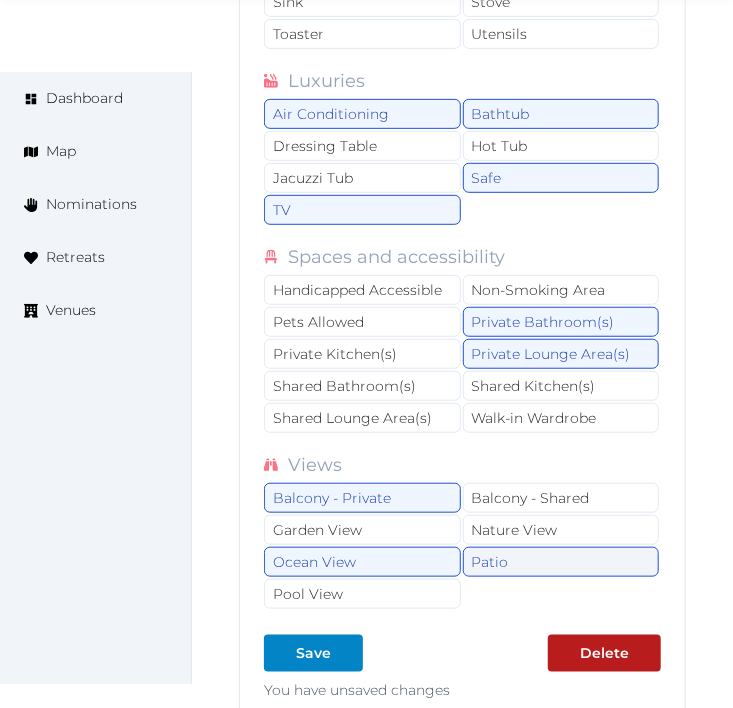 click on "Patio" at bounding box center (561, 562) 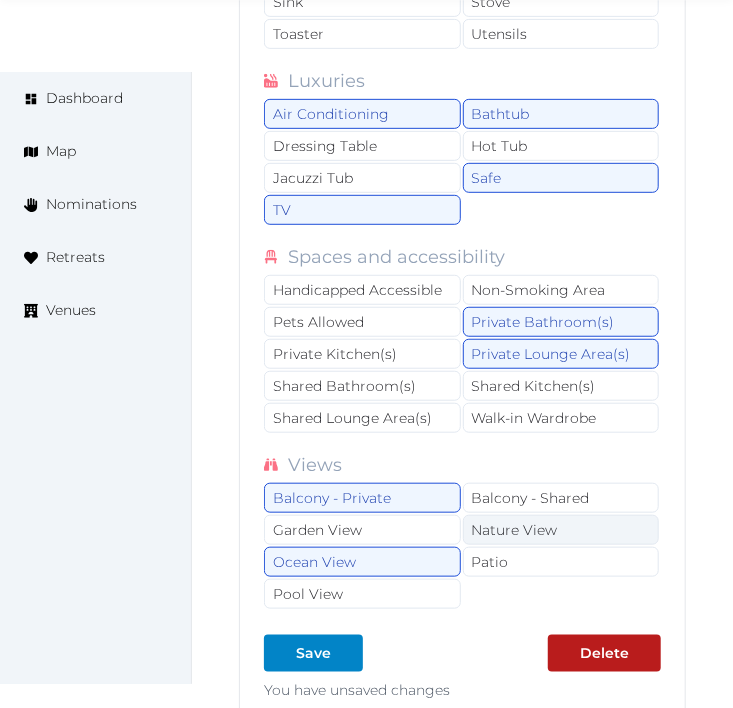 click on "Nature View" at bounding box center (561, 530) 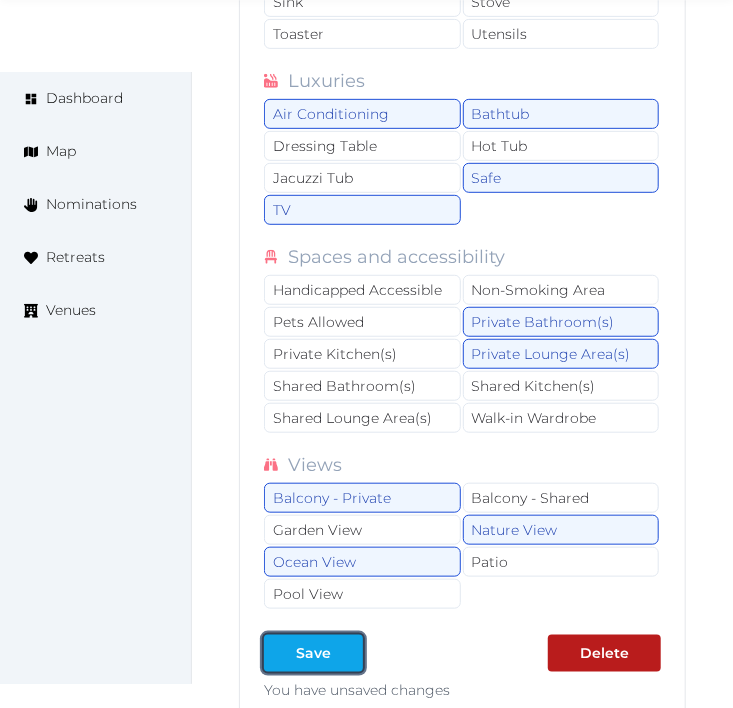 click at bounding box center (347, 653) 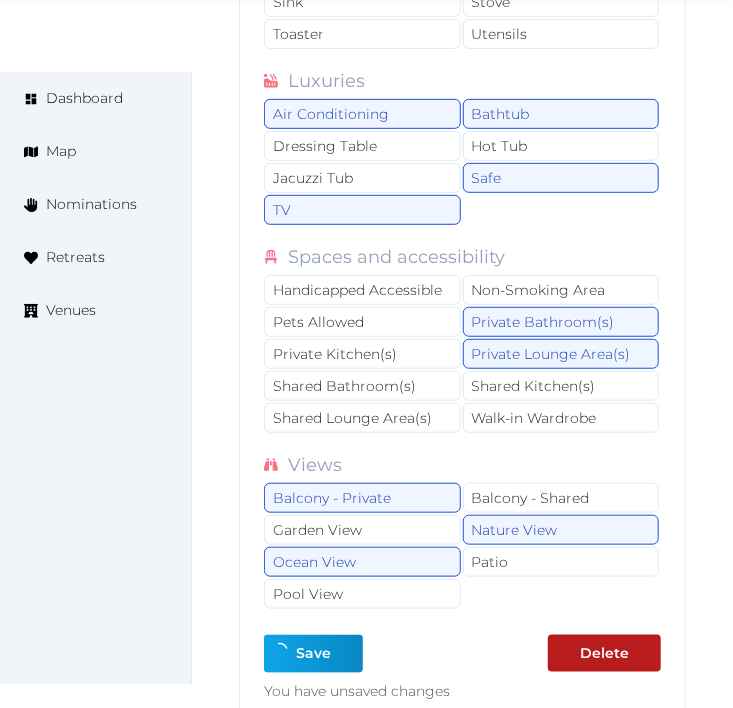 type on "*" 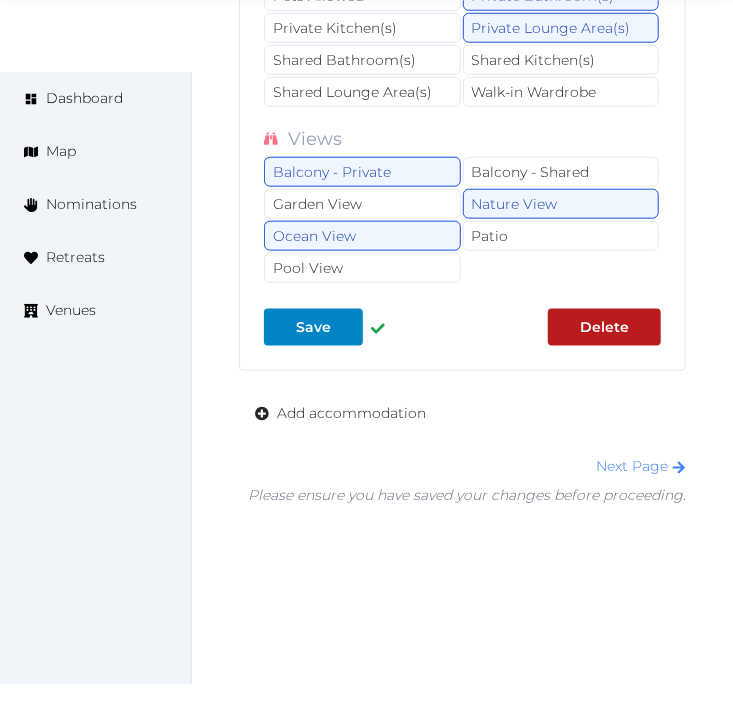 scroll, scrollTop: 4972, scrollLeft: 0, axis: vertical 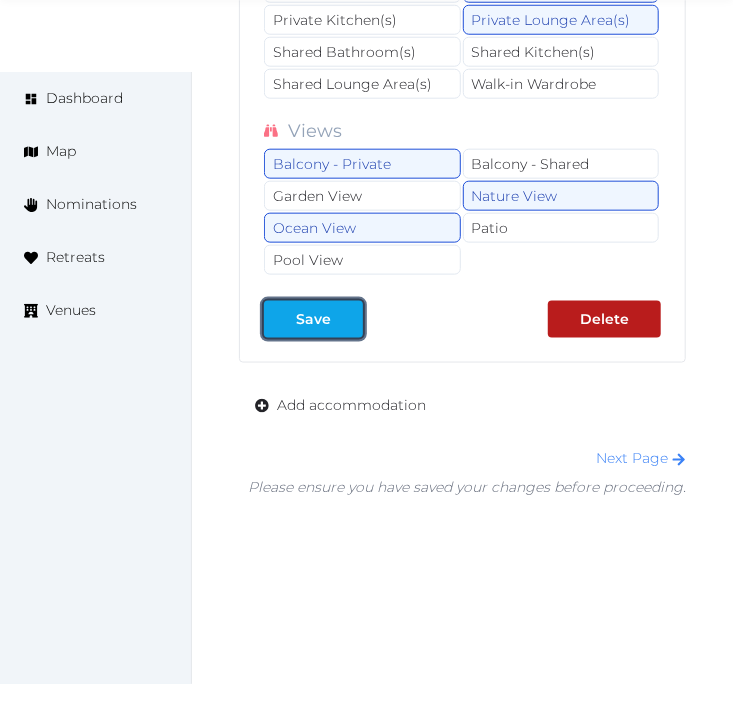 click on "Save" at bounding box center (313, 319) 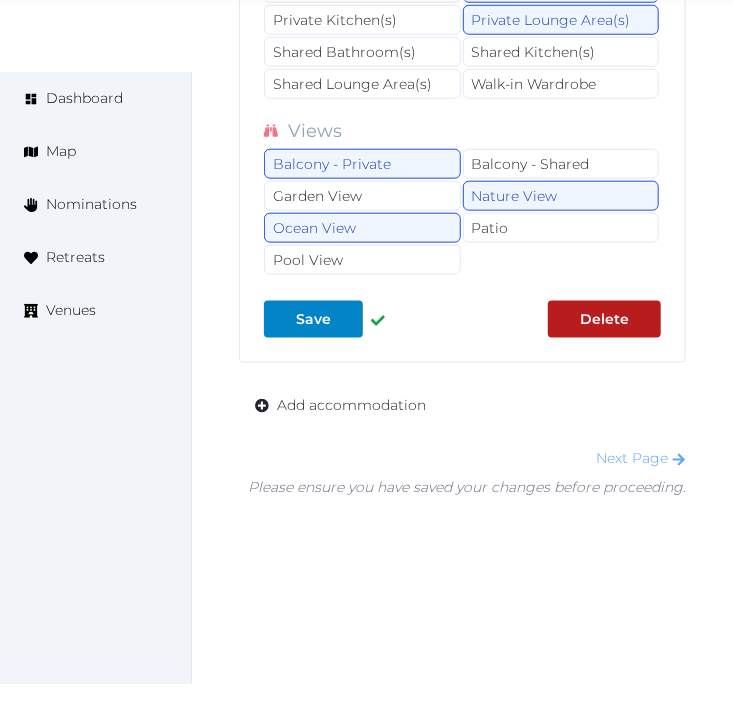 click on "Next Page" at bounding box center [641, 458] 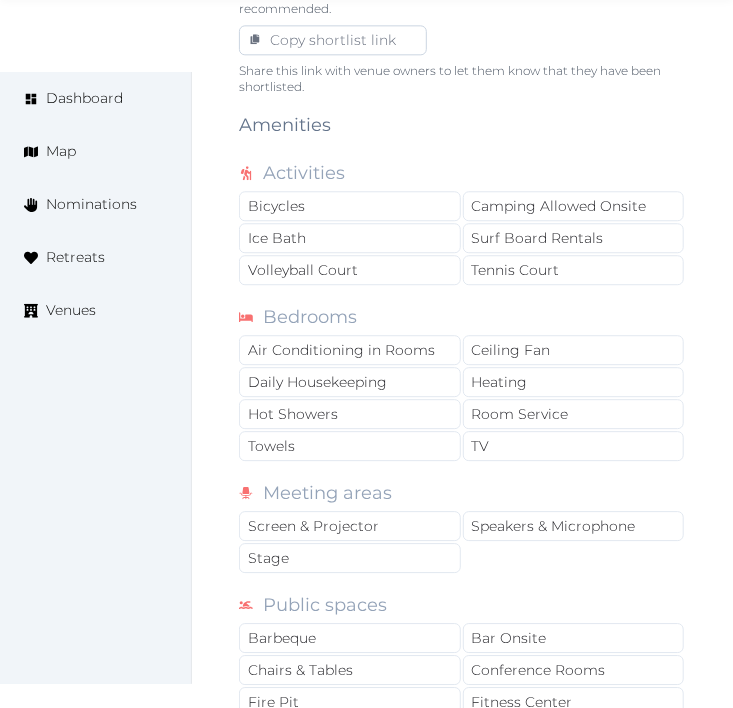 scroll, scrollTop: 1555, scrollLeft: 0, axis: vertical 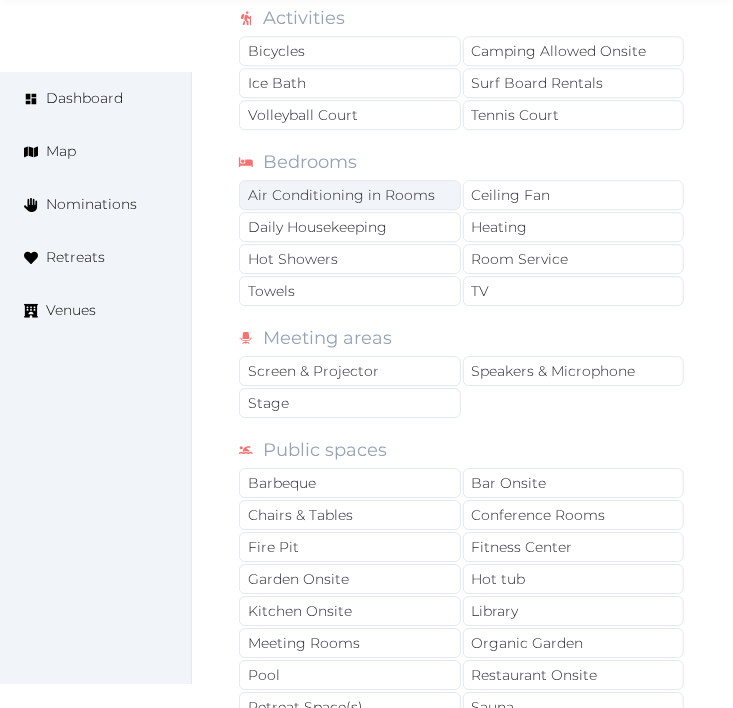 click on "Air Conditioning in Rooms" at bounding box center [350, 195] 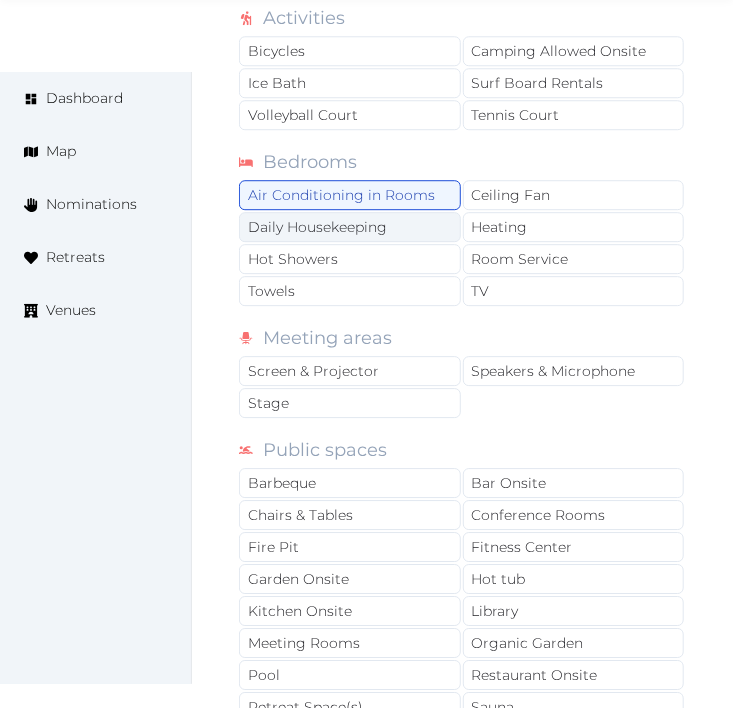 click on "Daily Housekeeping" at bounding box center [350, 227] 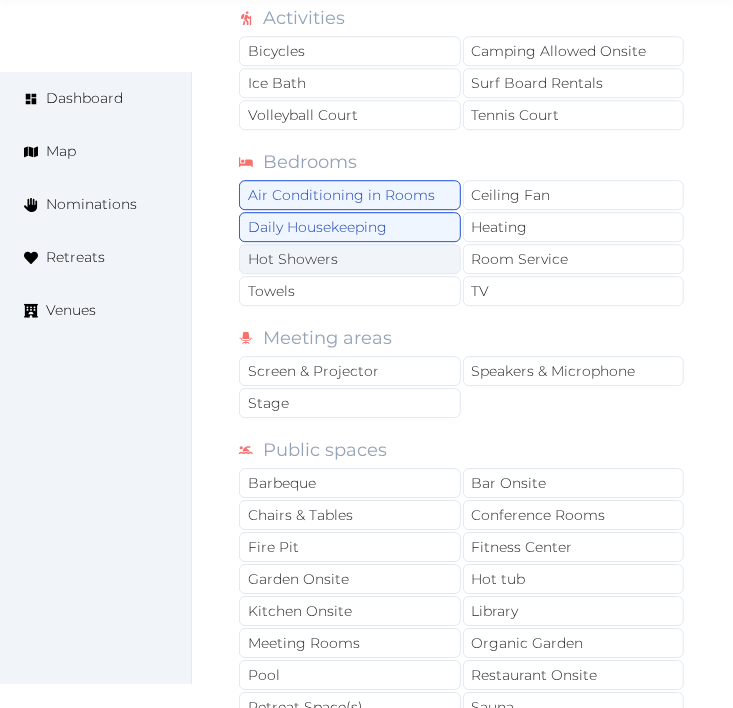 click on "Hot Showers" at bounding box center [350, 259] 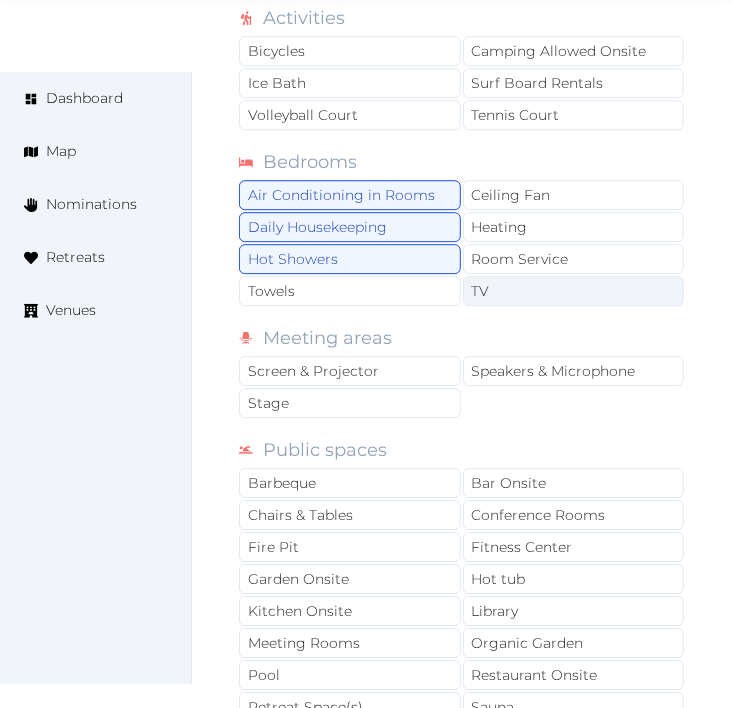 drag, startPoint x: 398, startPoint y: 296, endPoint x: 484, endPoint y: 294, distance: 86.023254 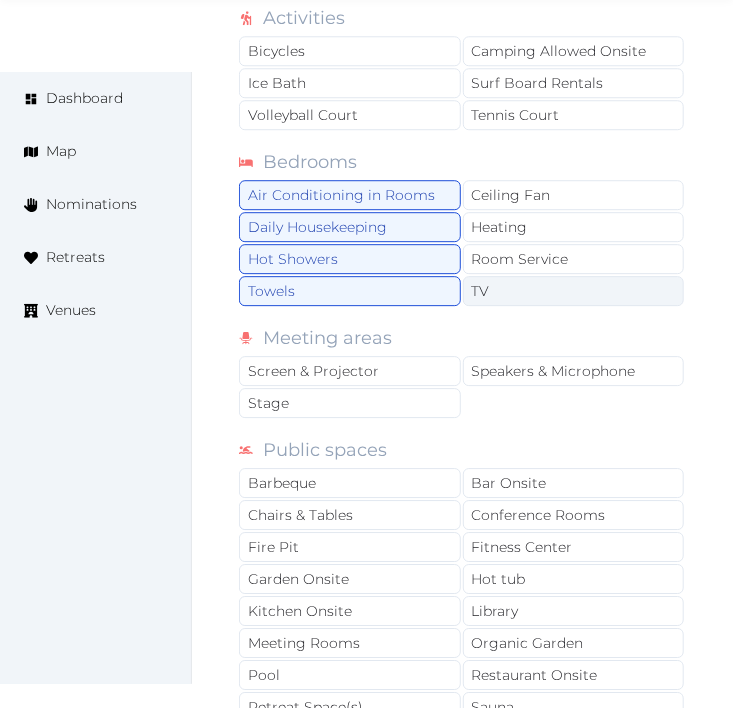 click on "TV" at bounding box center (574, 291) 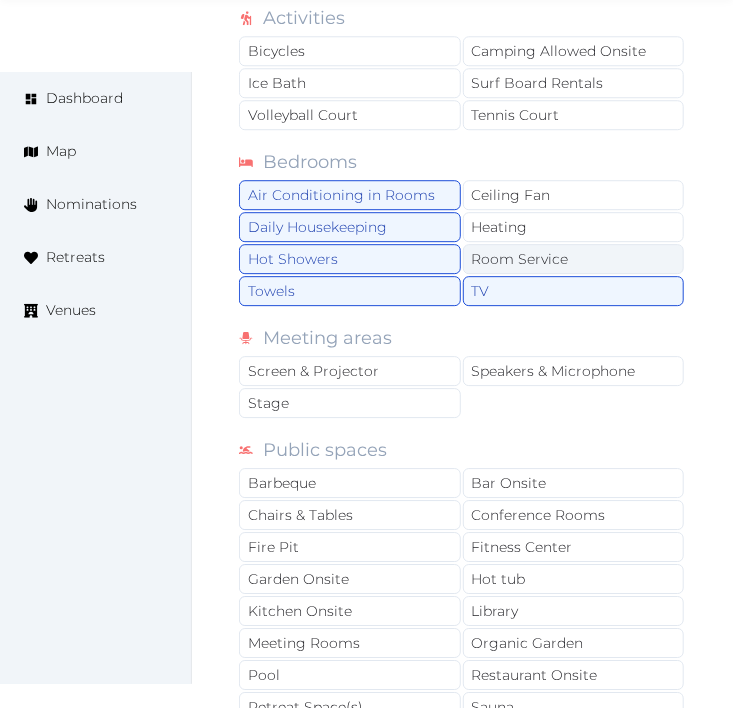 click on "Room Service" at bounding box center [574, 259] 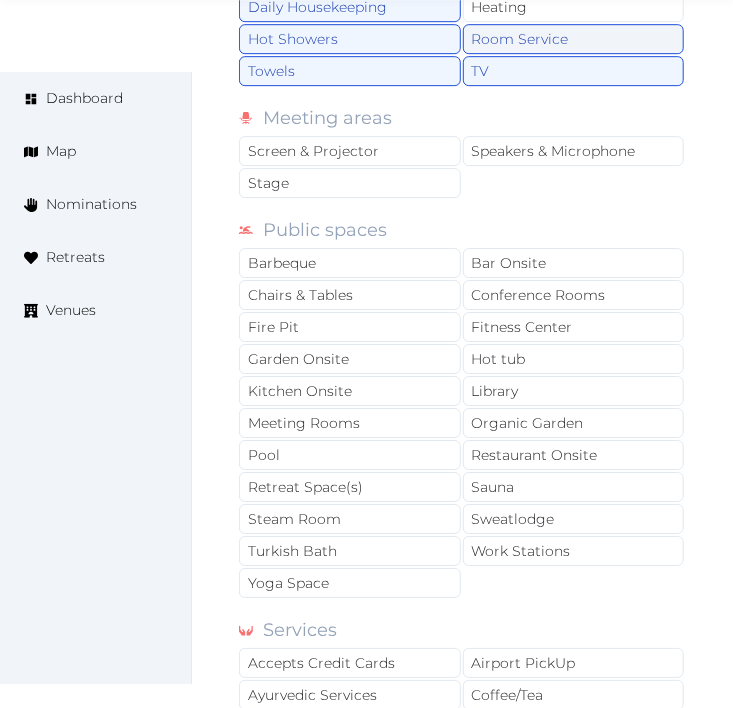 scroll, scrollTop: 1777, scrollLeft: 0, axis: vertical 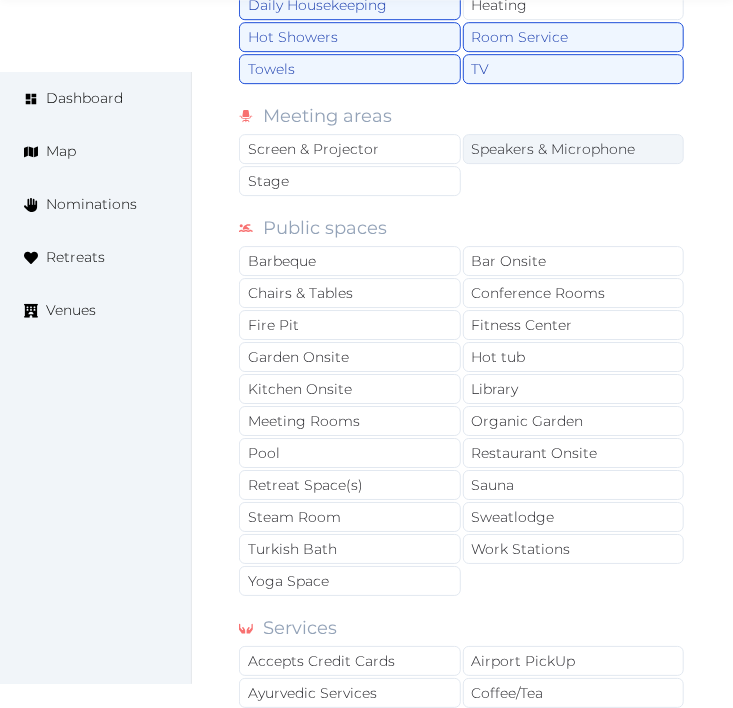click on "Speakers & Microphone" at bounding box center (574, 149) 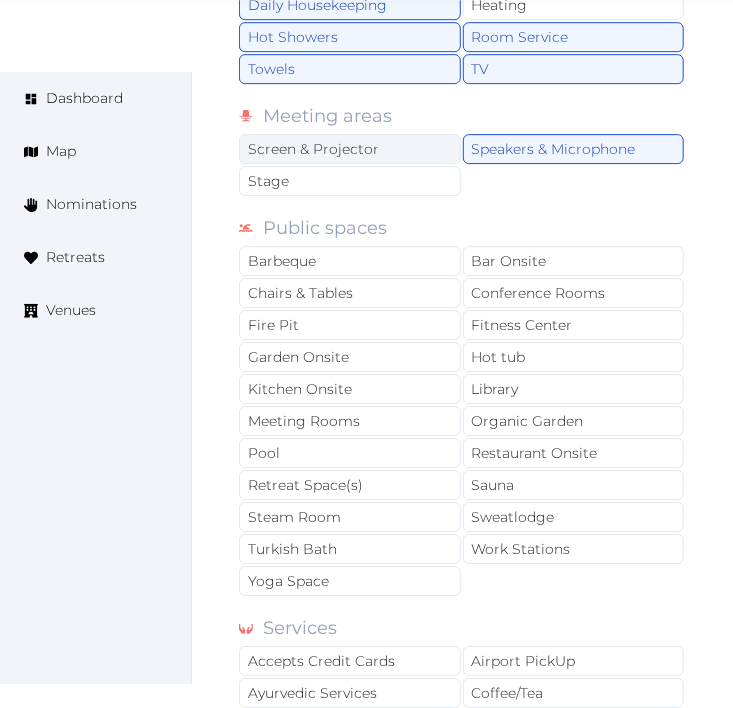 click on "Screen & Projector" at bounding box center (350, 149) 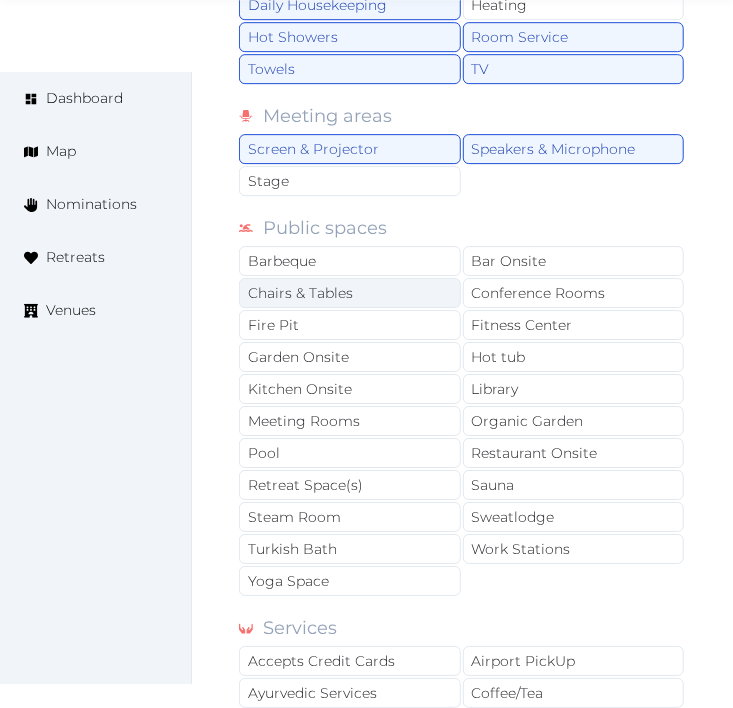 click on "Chairs & Tables" at bounding box center (350, 293) 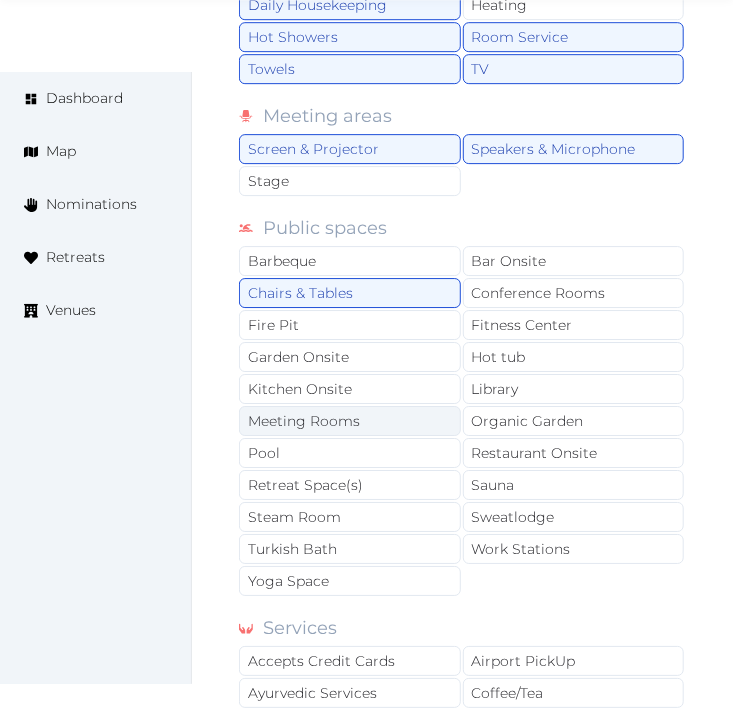 click on "Meeting Rooms" at bounding box center (350, 421) 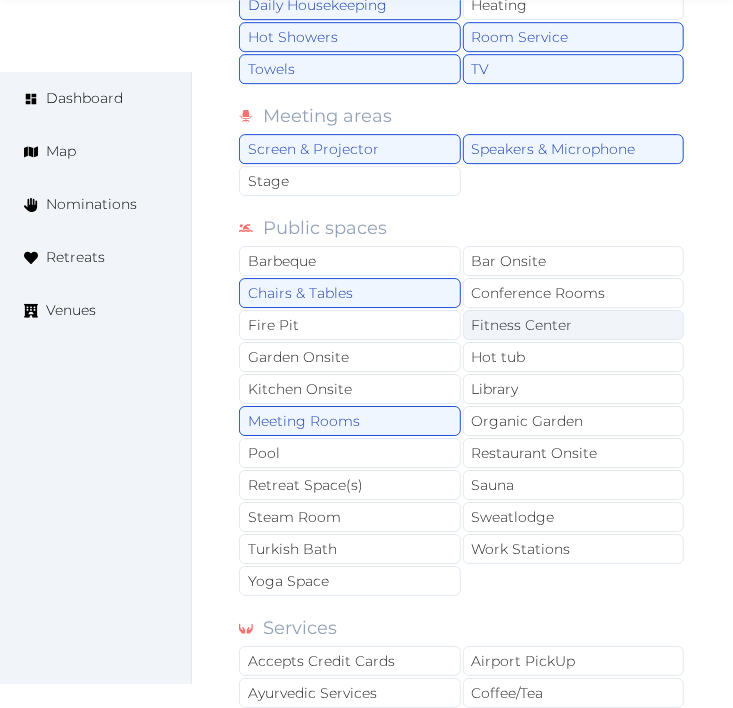 click on "Fitness Center" at bounding box center [574, 325] 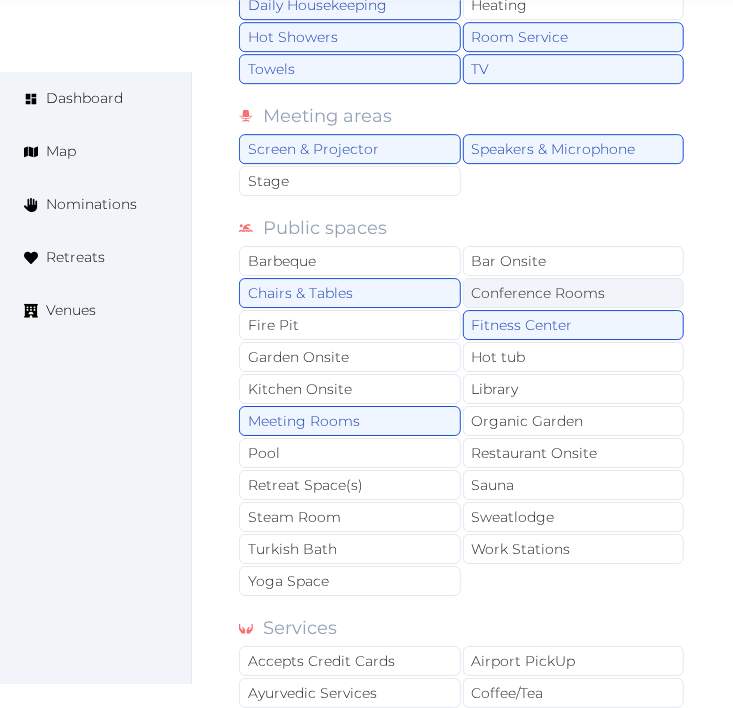 click on "Conference Rooms" at bounding box center [574, 293] 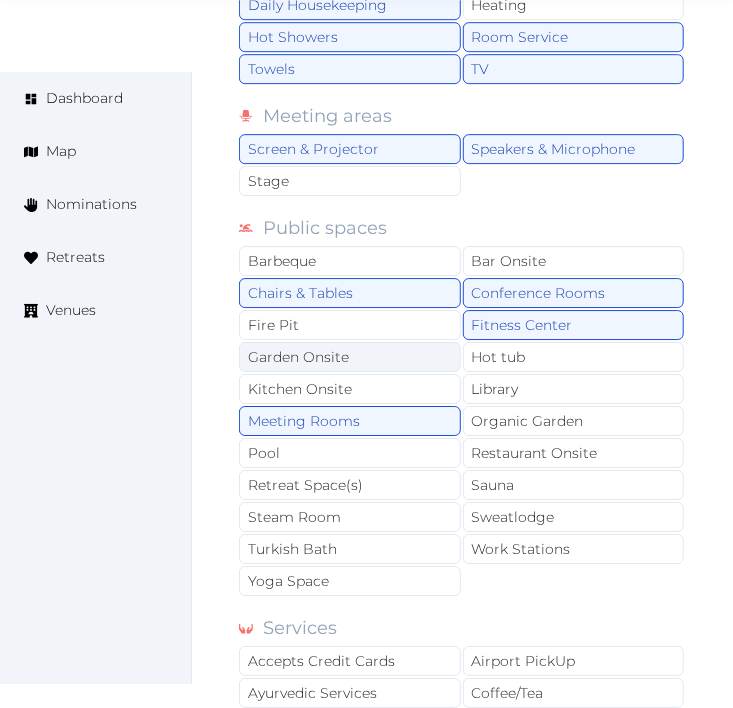 click on "Garden Onsite" at bounding box center [350, 357] 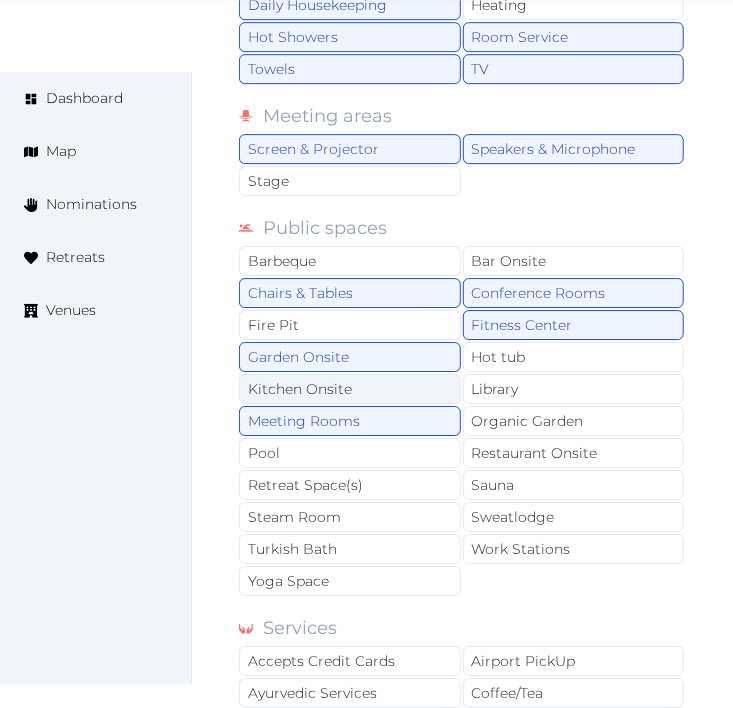 click on "Kitchen Onsite" at bounding box center (350, 389) 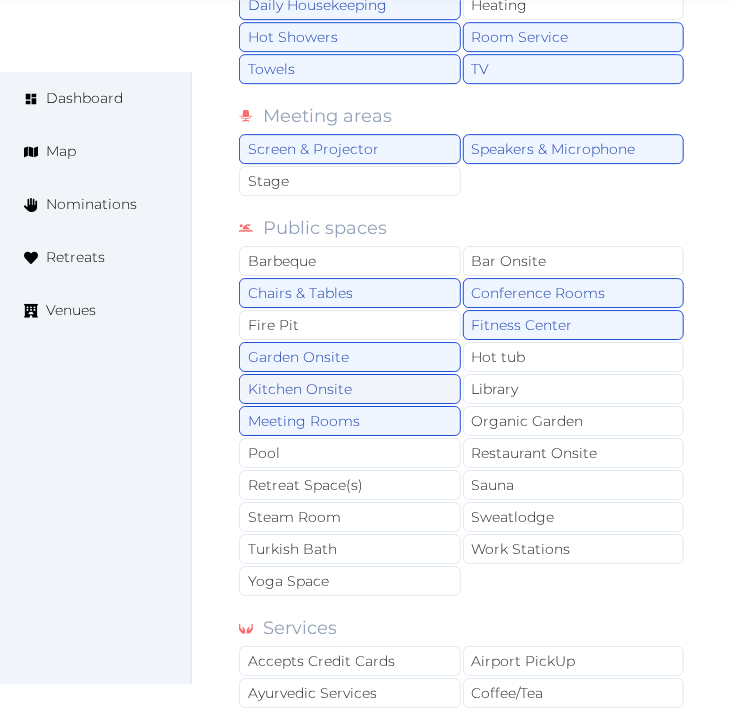 click on "Kitchen Onsite" at bounding box center [350, 389] 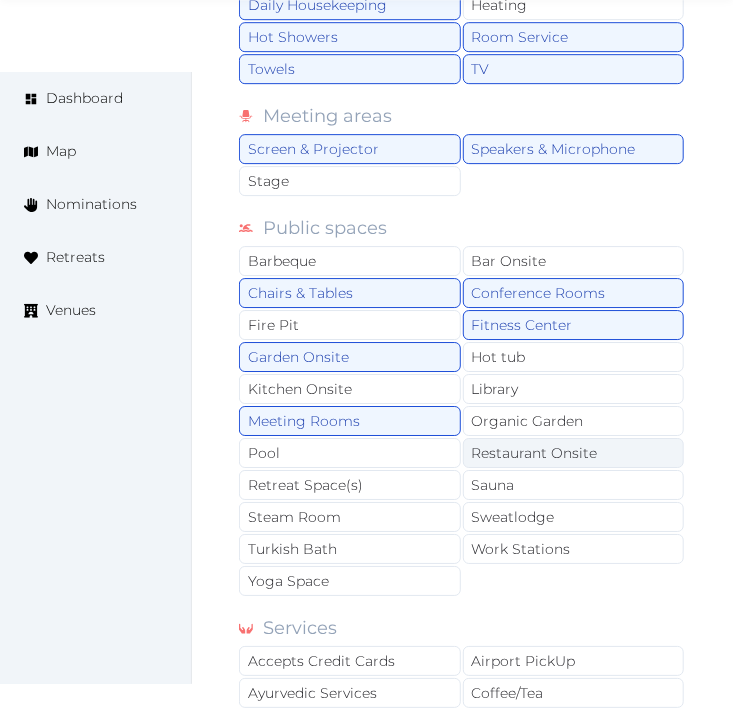 click on "Restaurant Onsite" at bounding box center [574, 453] 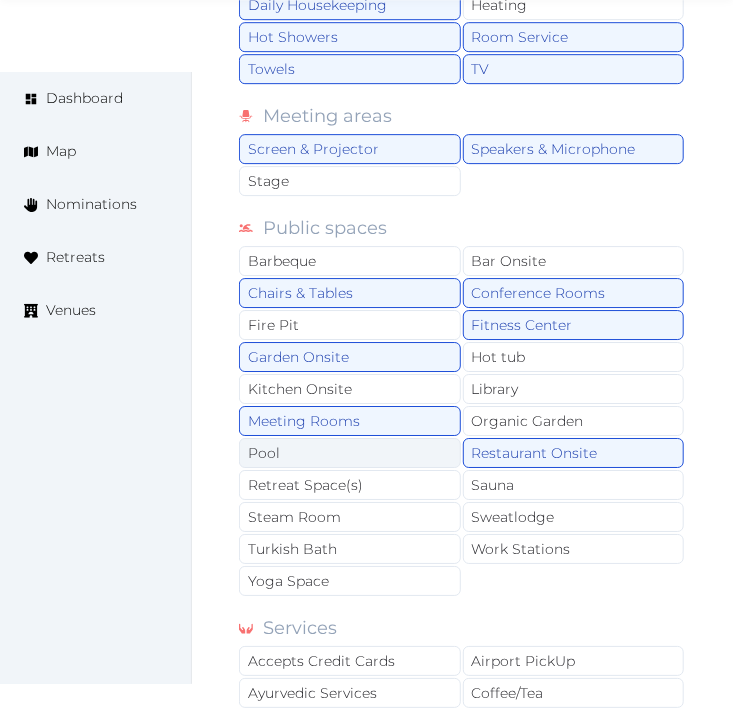 click on "Pool" at bounding box center (350, 453) 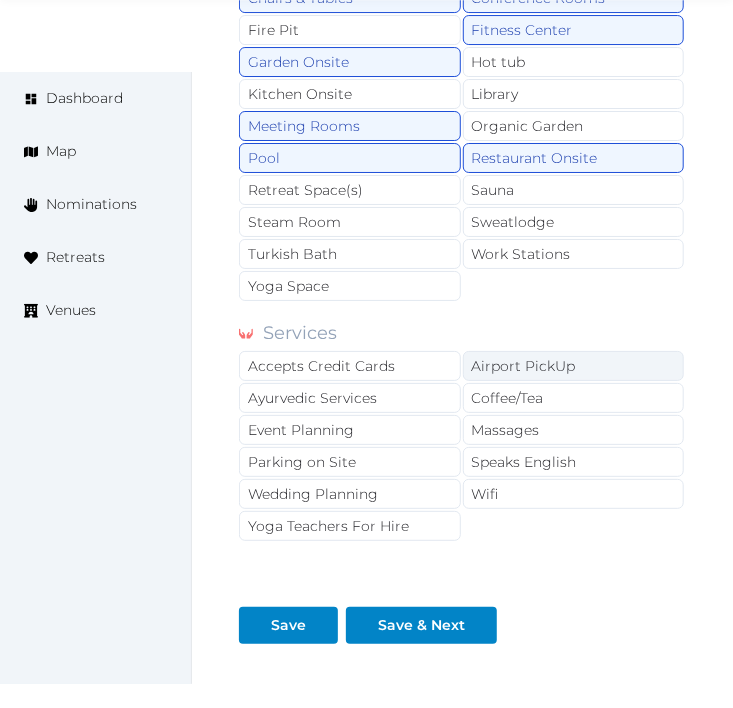 scroll, scrollTop: 2111, scrollLeft: 0, axis: vertical 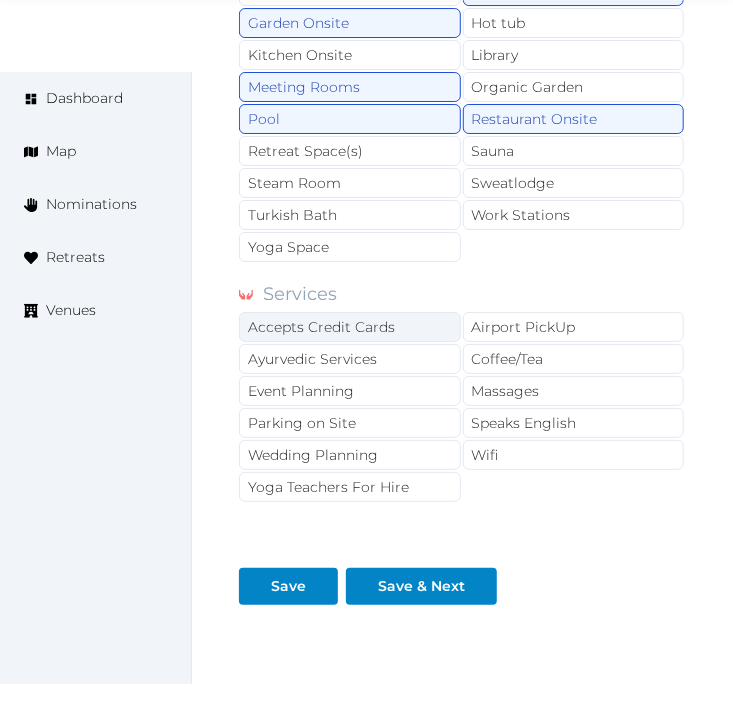 click on "Accepts Credit Cards" at bounding box center (350, 327) 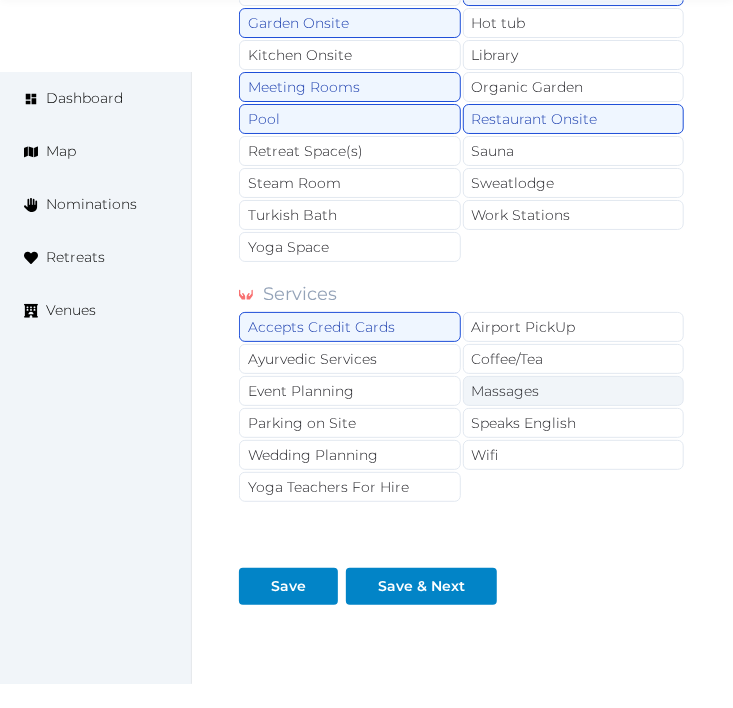 click on "Massages" at bounding box center (574, 391) 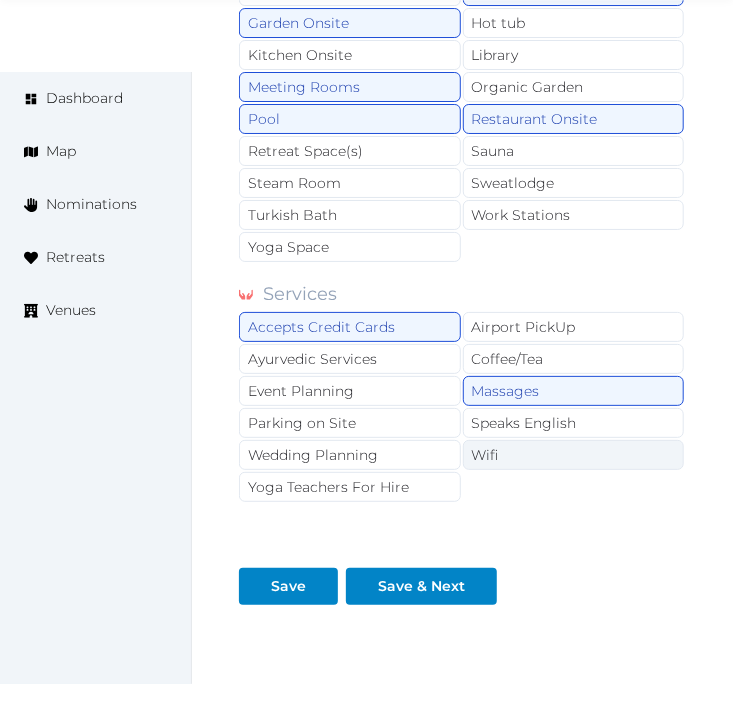click on "Wifi" at bounding box center [574, 455] 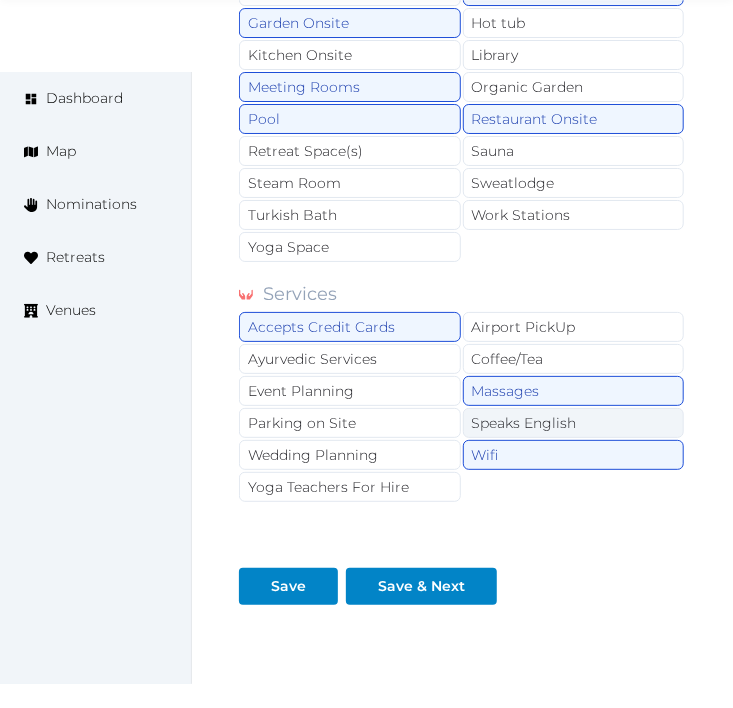 click on "Speaks English" at bounding box center (574, 423) 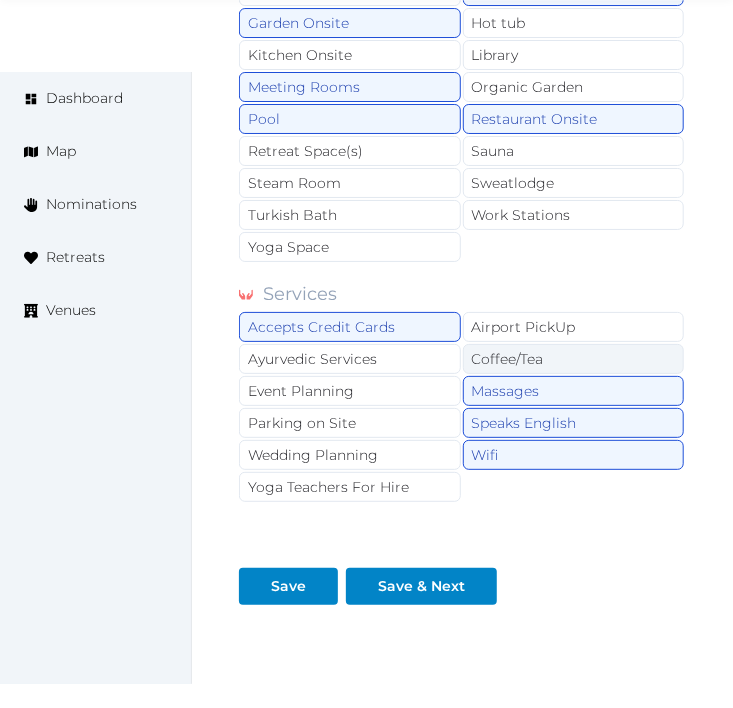 click on "Coffee/Tea" at bounding box center (574, 359) 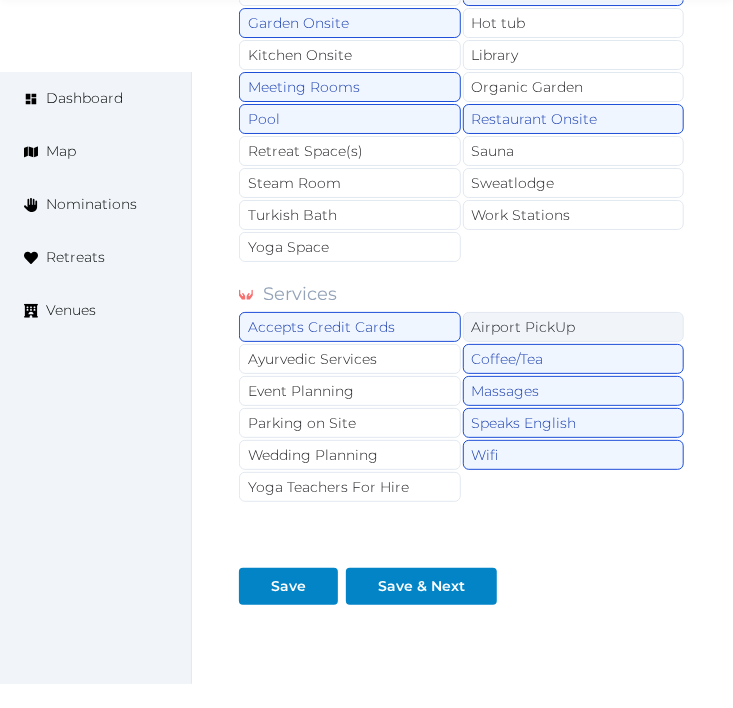 click on "Airport PickUp" at bounding box center (574, 327) 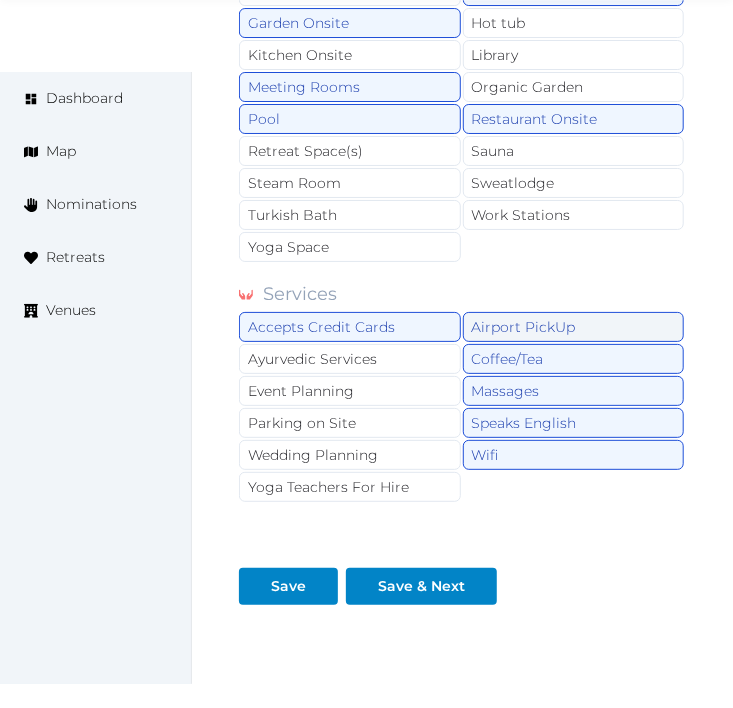 click on "Airport PickUp" at bounding box center [574, 327] 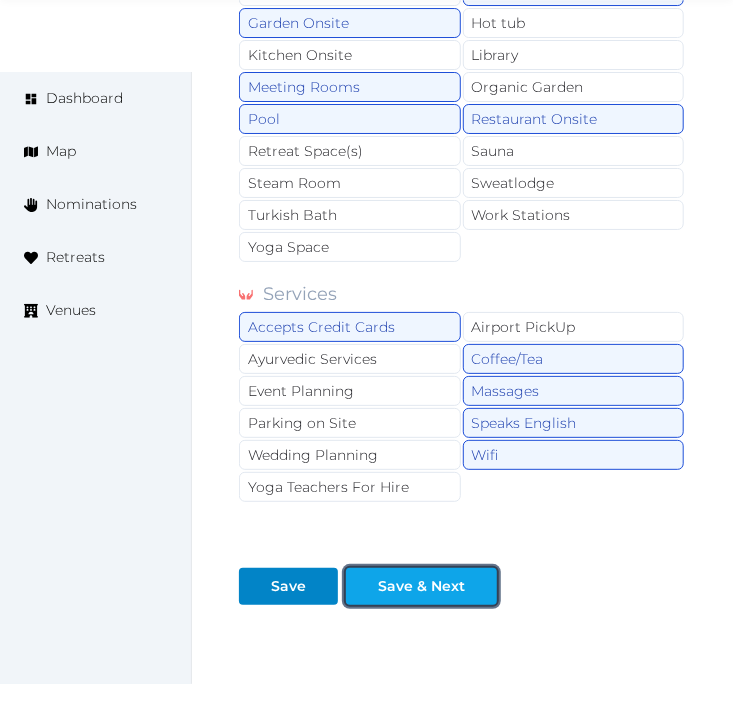 click on "Save & Next" at bounding box center (421, 586) 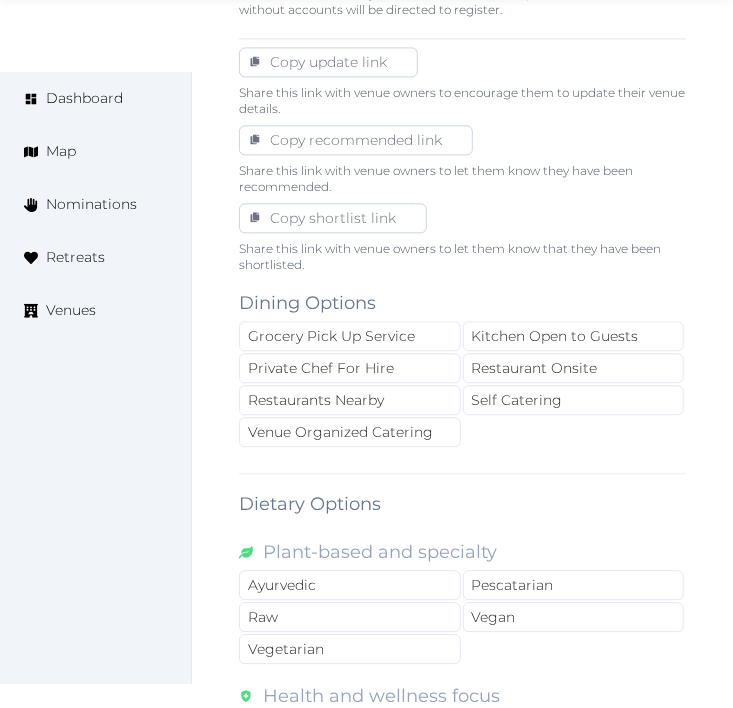 scroll, scrollTop: 1333, scrollLeft: 0, axis: vertical 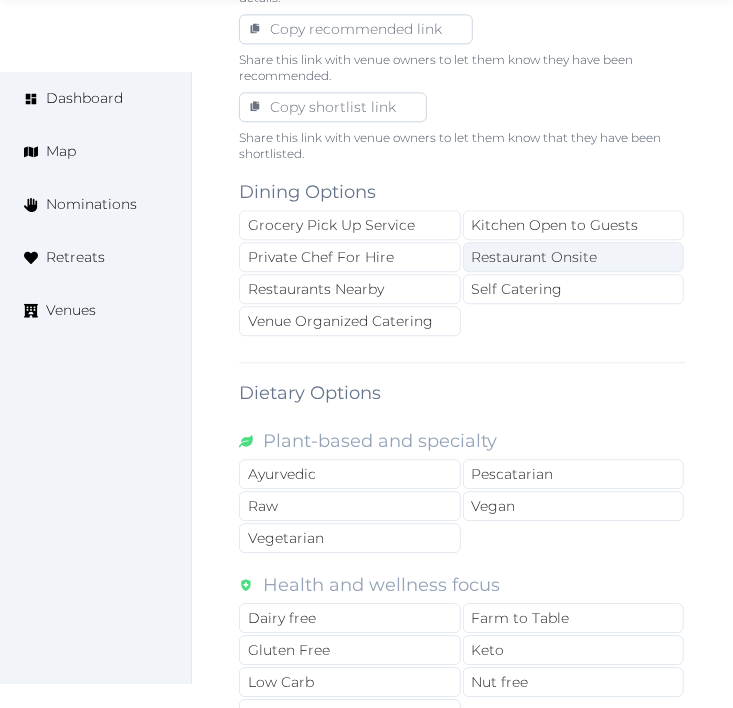 click on "Restaurant Onsite" at bounding box center [574, 257] 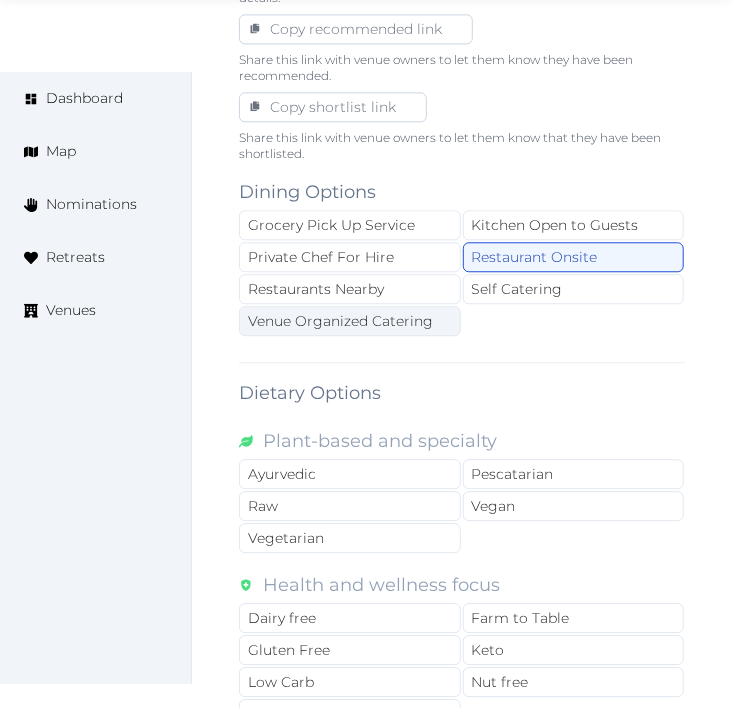 click on "Venue Organized Catering" at bounding box center (350, 321) 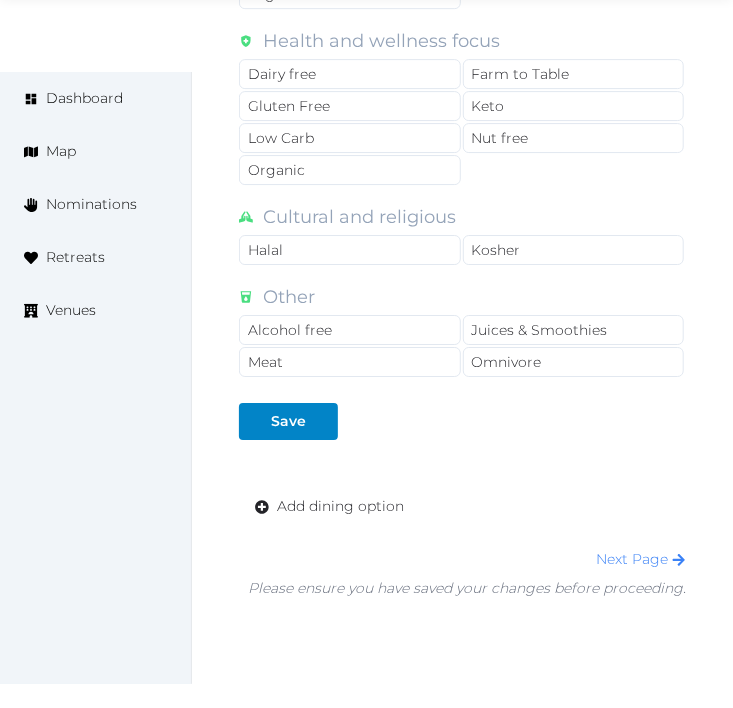 scroll, scrollTop: 1994, scrollLeft: 0, axis: vertical 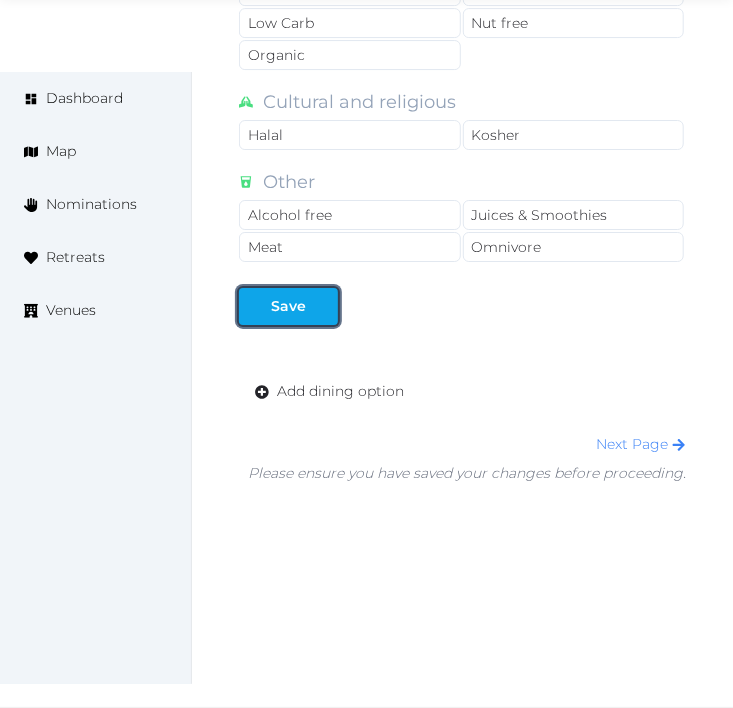 click on "Save" at bounding box center [288, 306] 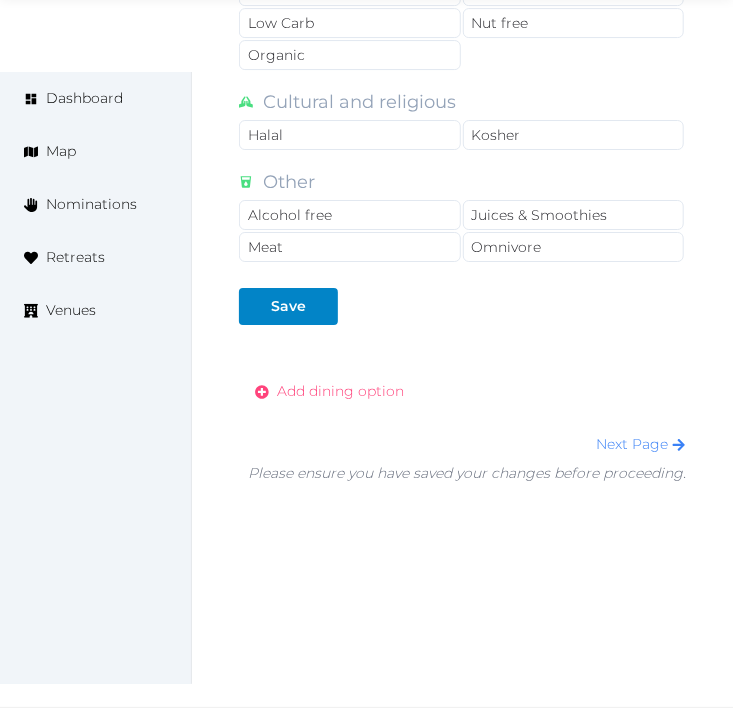 click on "Add dining option" at bounding box center (340, 391) 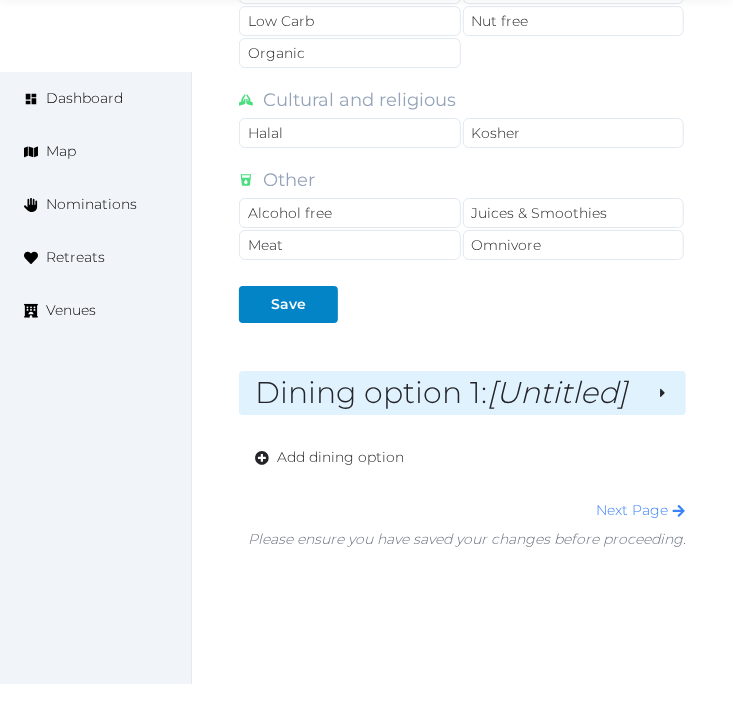 click on "Dining option 1 :  [Untitled]" at bounding box center [447, 393] 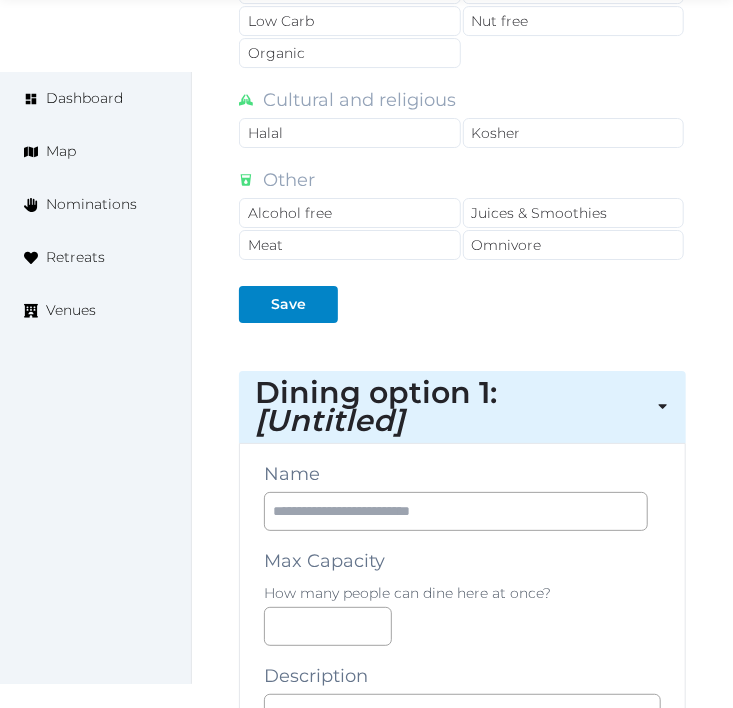 click on "Name Max Capacity How many people can dine here at once? Description Dining Options Grocery Pick Up Service Kitchen Open to Guests Private Chef For Hire Restaurant Onsite Restaurants Nearby Self Catering Venue Organized Catering Dietary Options Plant-based and specialty Ayurvedic Pescatarian Raw Vegan Vegetarian Health and wellness focus Dairy free Farm to Table Gluten Free Keto Low Carb Nut free Organic Cultural and religious Halal Kosher Other Alcohol free Juices & Smoothies Meat Omnivore Photos Up to 10 photos of this dining option. Landscape images work best Drag and drop images, or click here jpeg, png, webp, gif
To pick up a draggable item, press the space bar.
While dragging, use the arrow keys to move the item.
Press space again to drop the item in its new position, or press escape to cancel.
Save Delete" at bounding box center (462, 1198) 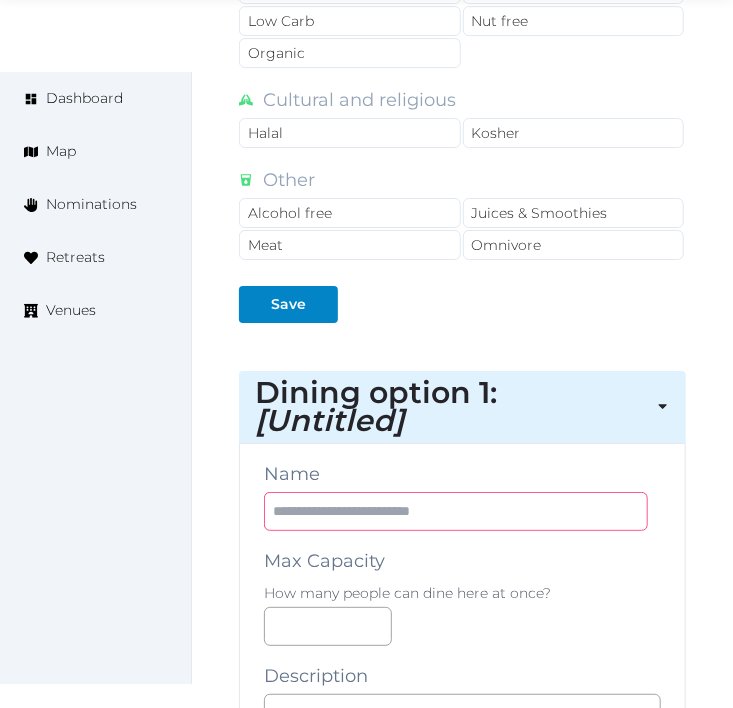 click at bounding box center (456, 511) 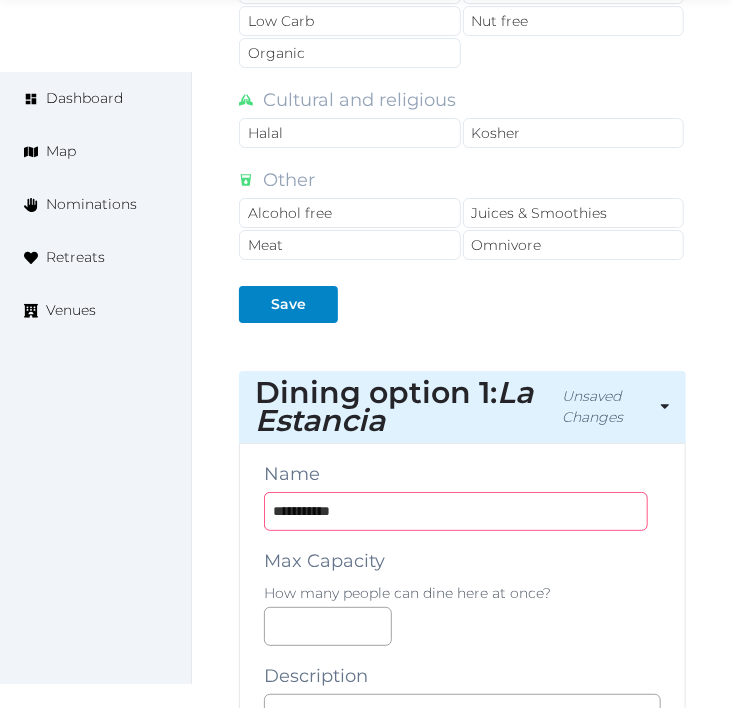 type on "**********" 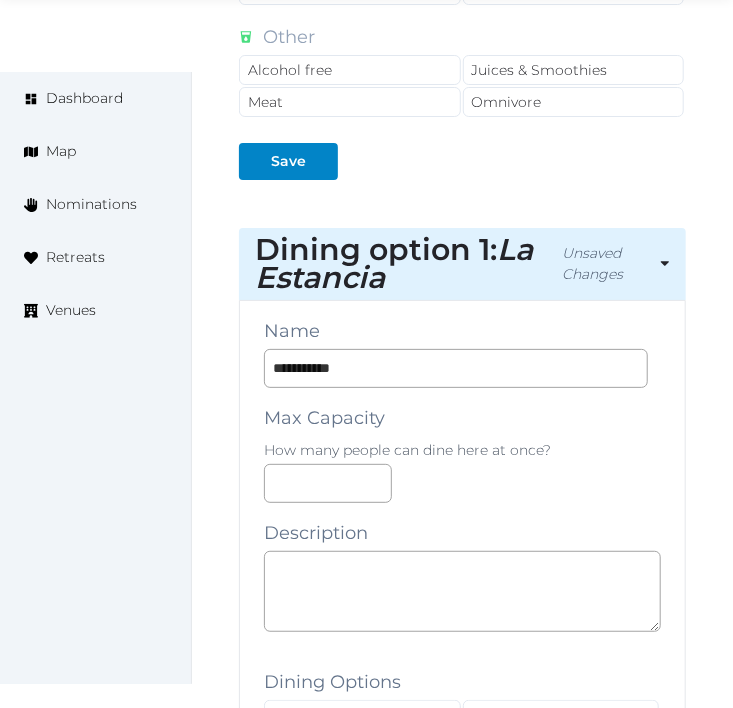 scroll, scrollTop: 2216, scrollLeft: 0, axis: vertical 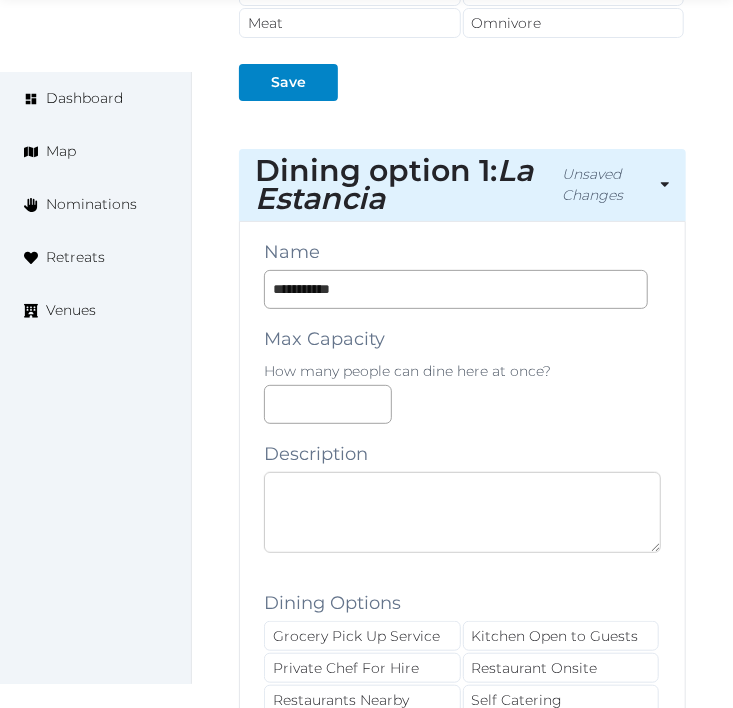 drag, startPoint x: 497, startPoint y: 487, endPoint x: 486, endPoint y: 494, distance: 13.038404 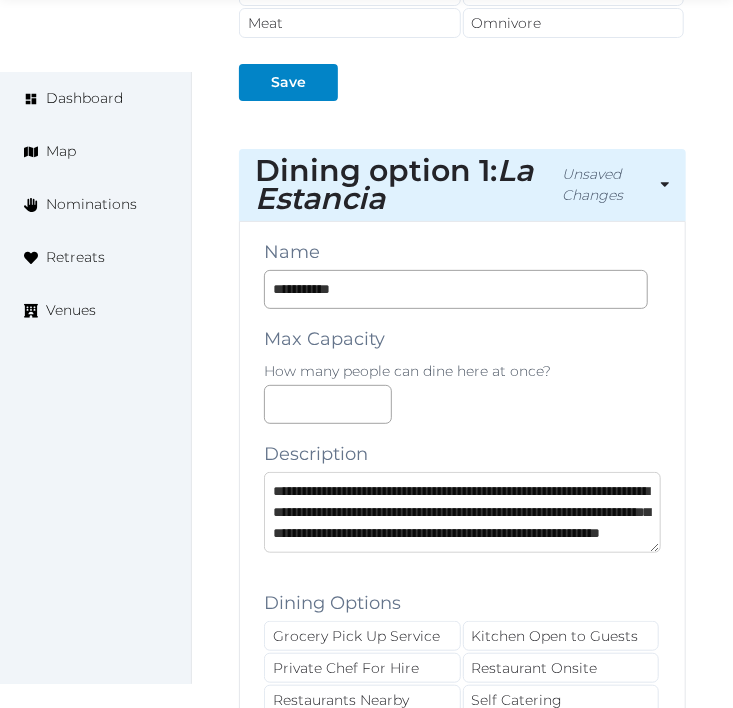 scroll, scrollTop: 73, scrollLeft: 0, axis: vertical 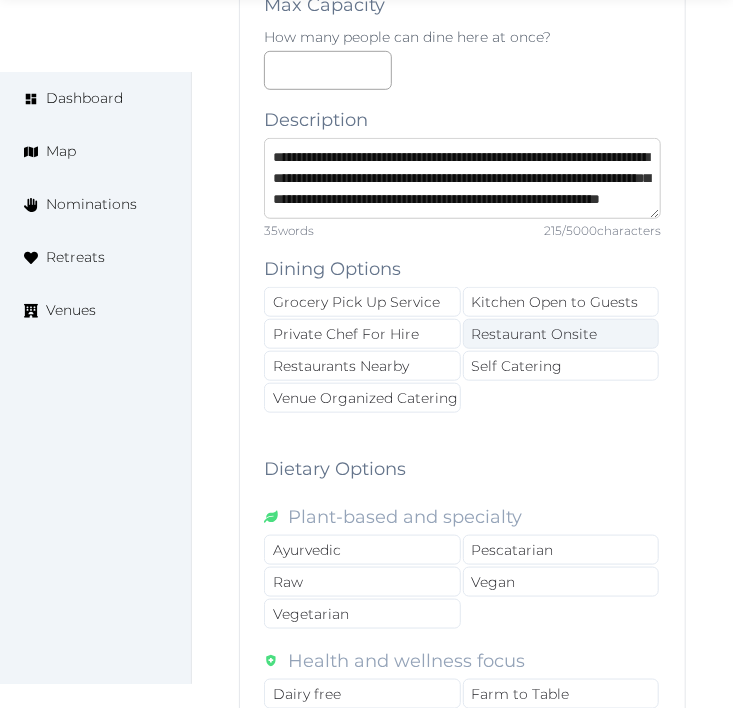 type on "**********" 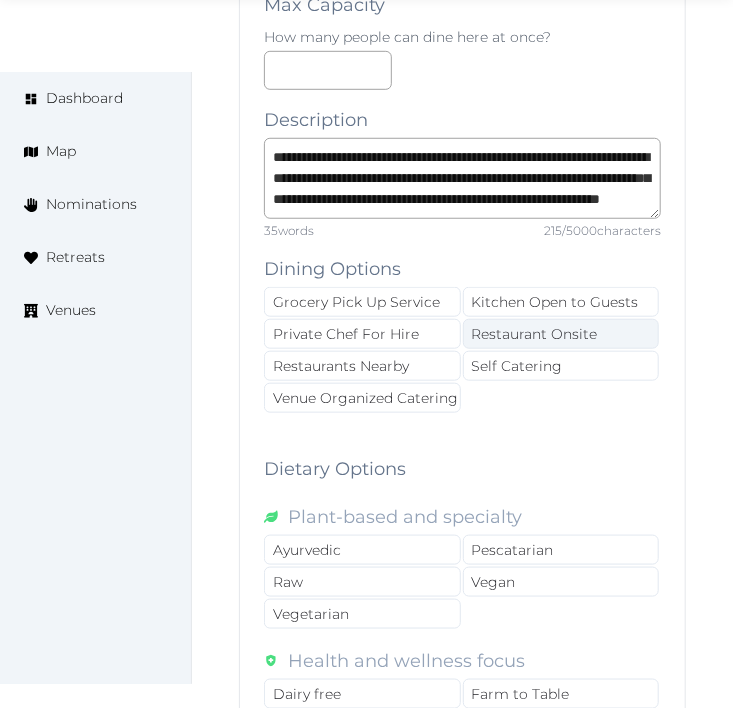 click on "Restaurant Onsite" at bounding box center [561, 334] 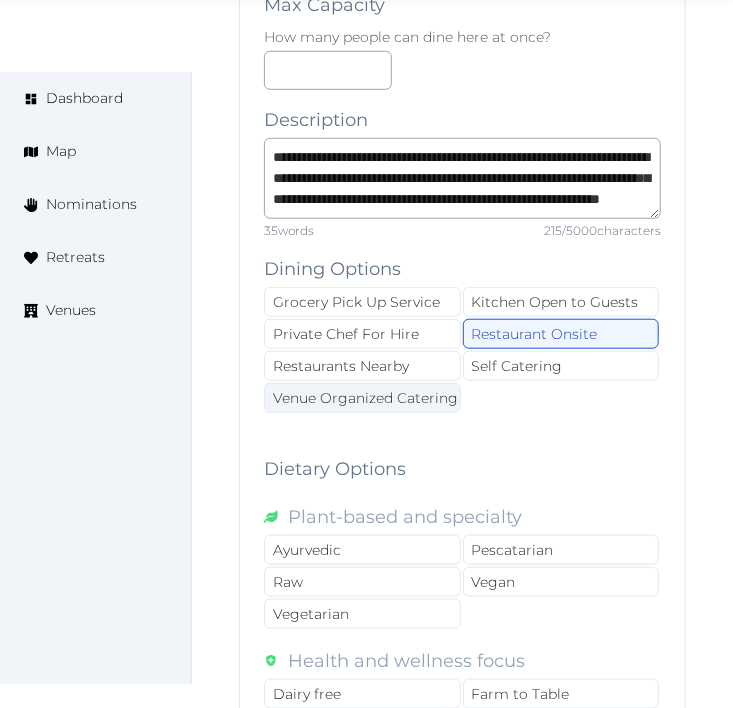 click on "Venue Organized Catering" at bounding box center [362, 398] 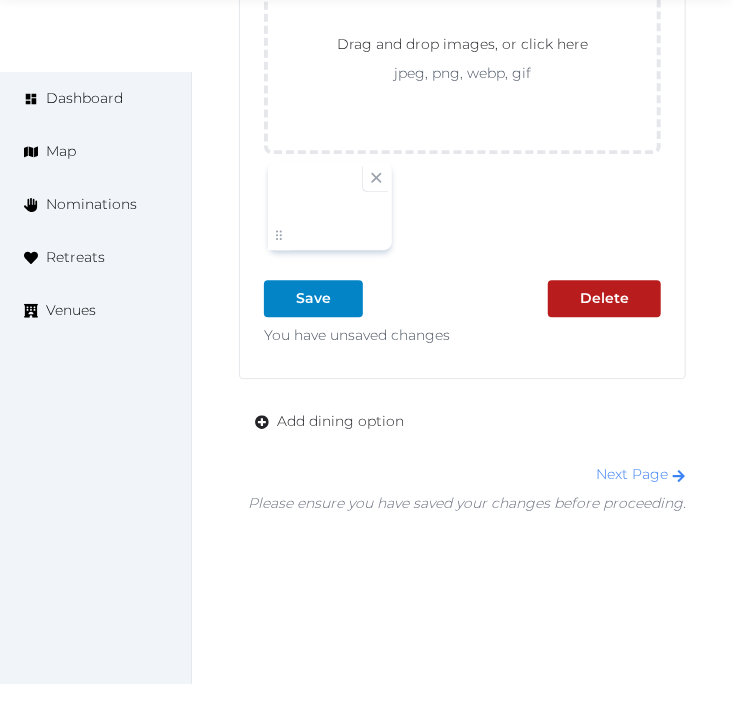 scroll, scrollTop: 3743, scrollLeft: 0, axis: vertical 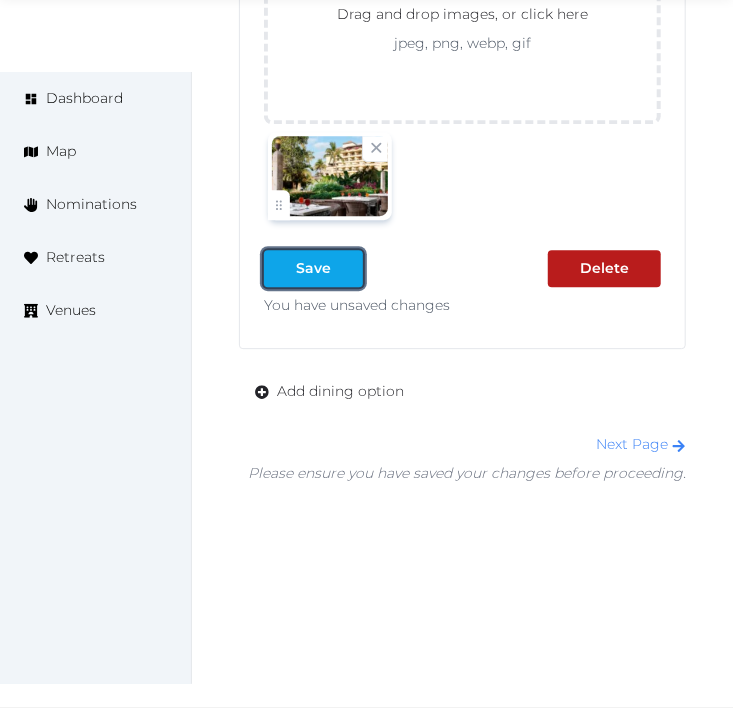 click at bounding box center (347, 268) 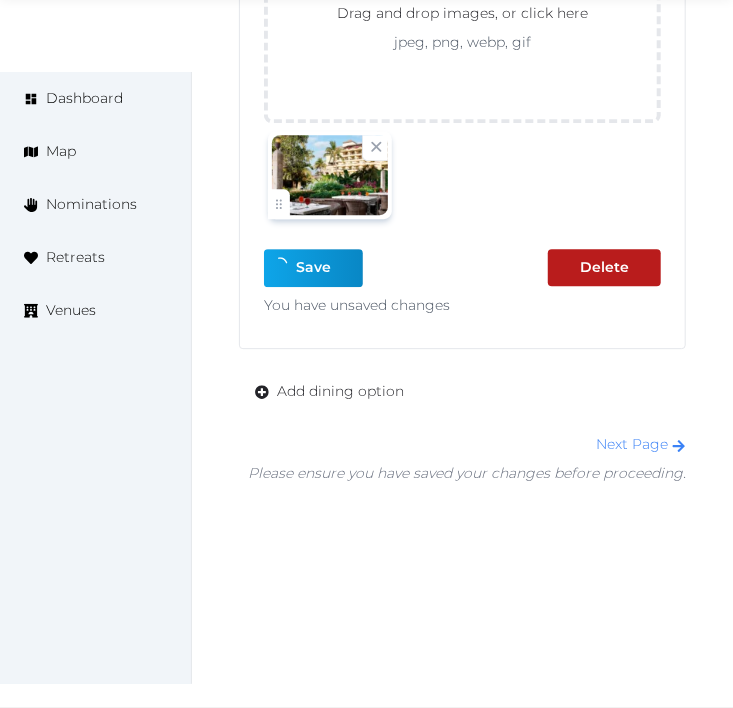 scroll, scrollTop: 3706, scrollLeft: 0, axis: vertical 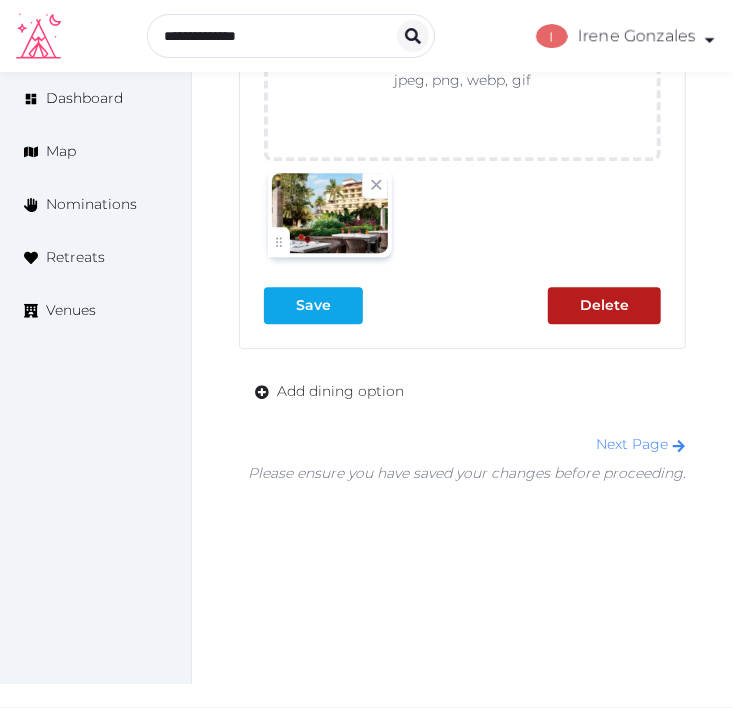 drag, startPoint x: 362, startPoint y: 302, endPoint x: 350, endPoint y: 306, distance: 12.649111 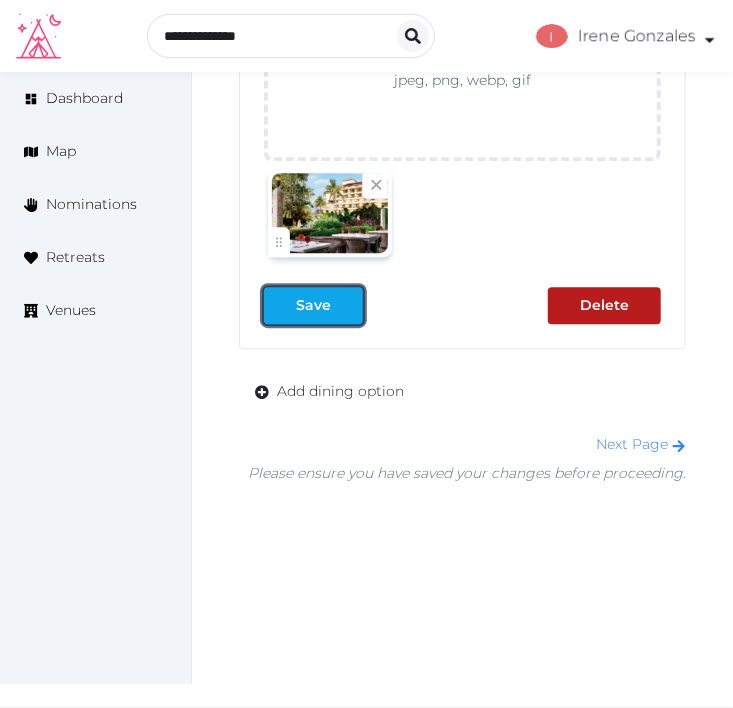 click on "Save" at bounding box center (313, 305) 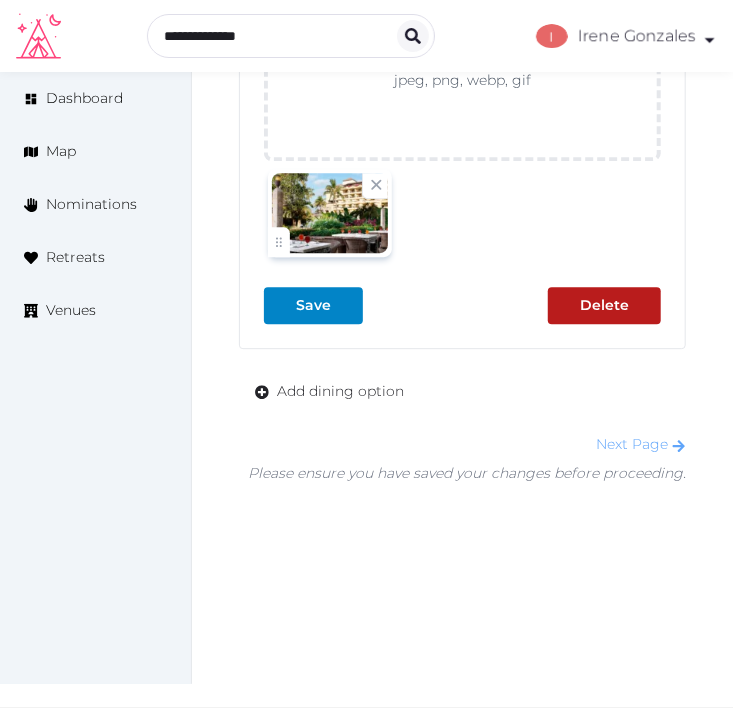 click on "Next Page" at bounding box center [641, 444] 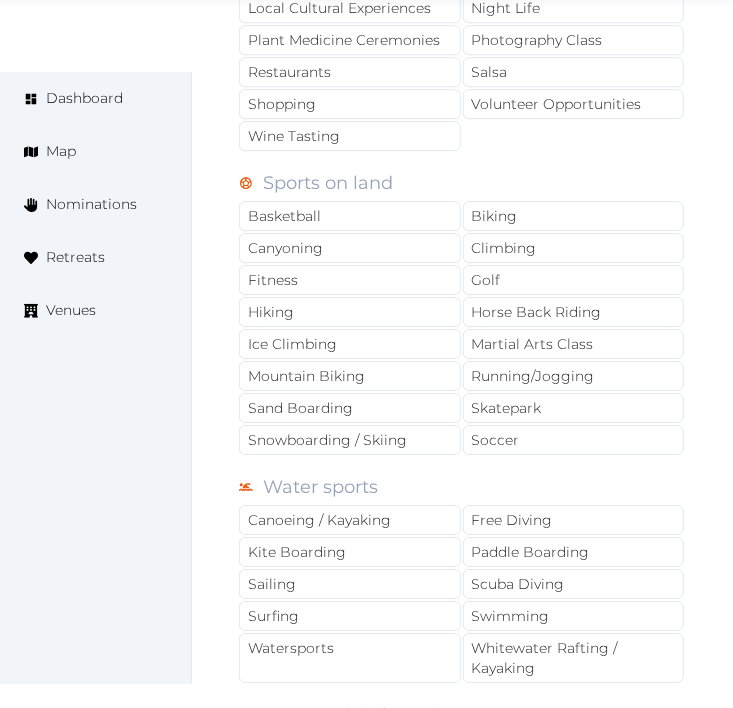 scroll, scrollTop: 1555, scrollLeft: 0, axis: vertical 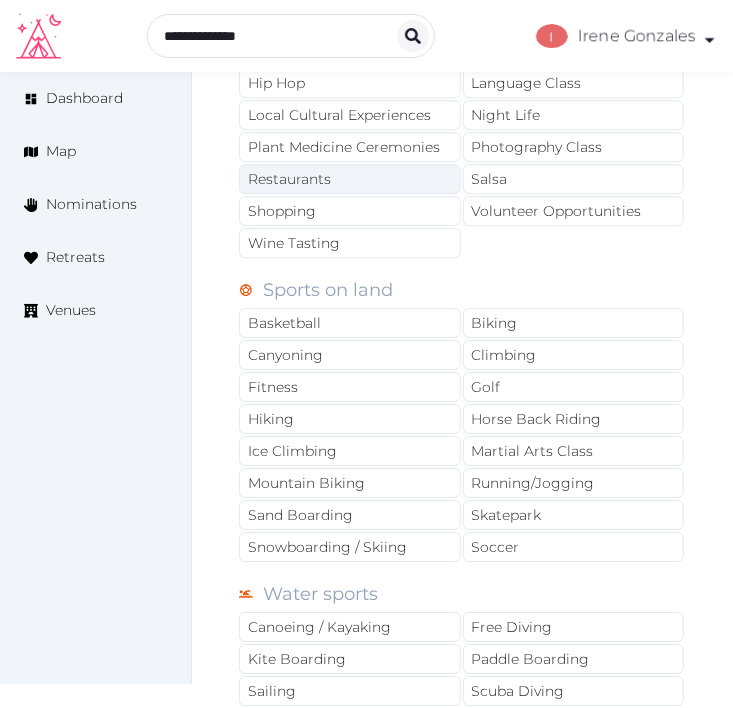 click on "Restaurants" at bounding box center (350, 179) 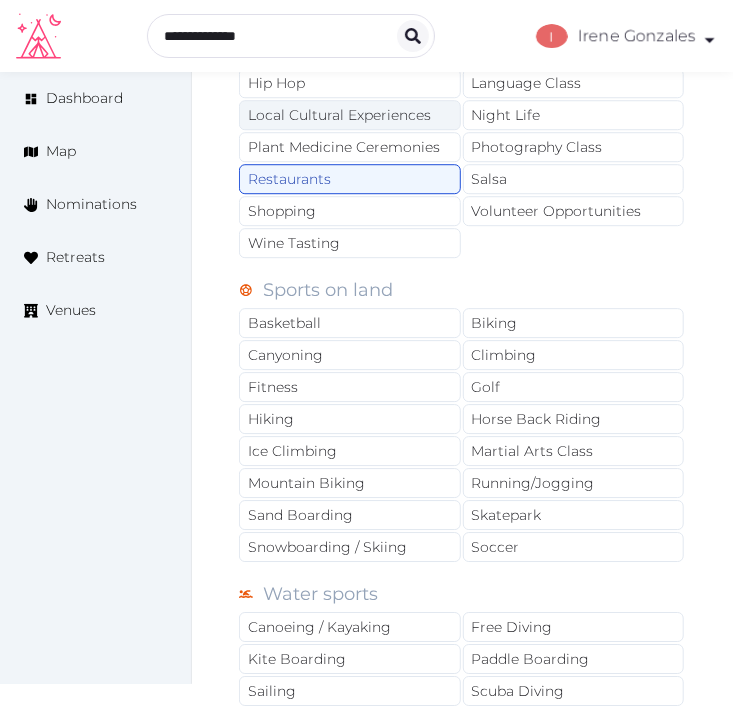 click on "Local Cultural Experiences" at bounding box center (350, 115) 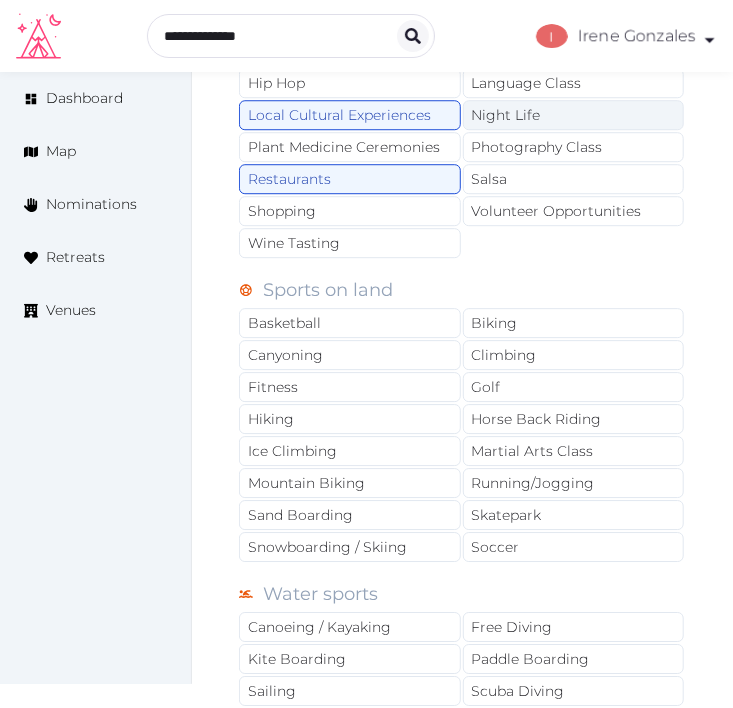 click on "Night Life" at bounding box center (574, 115) 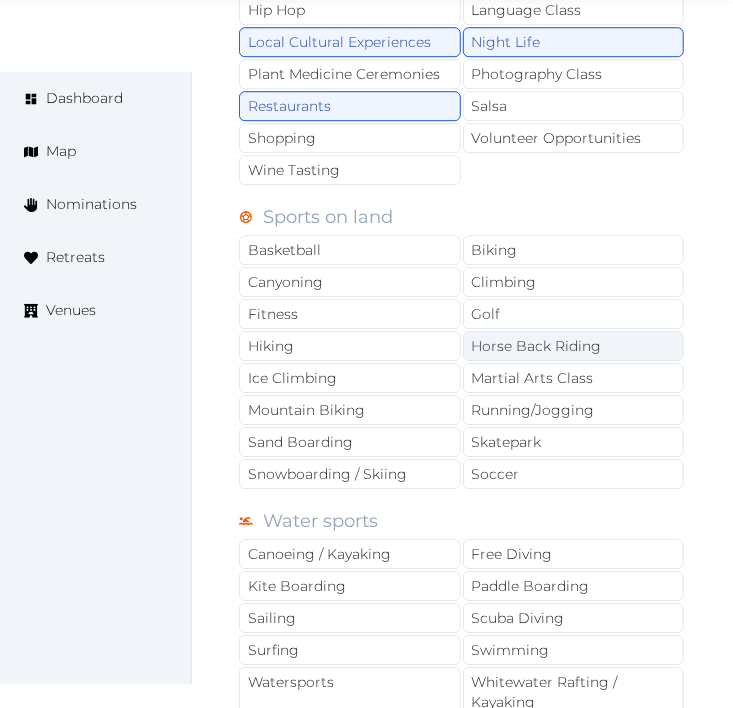 scroll, scrollTop: 1666, scrollLeft: 0, axis: vertical 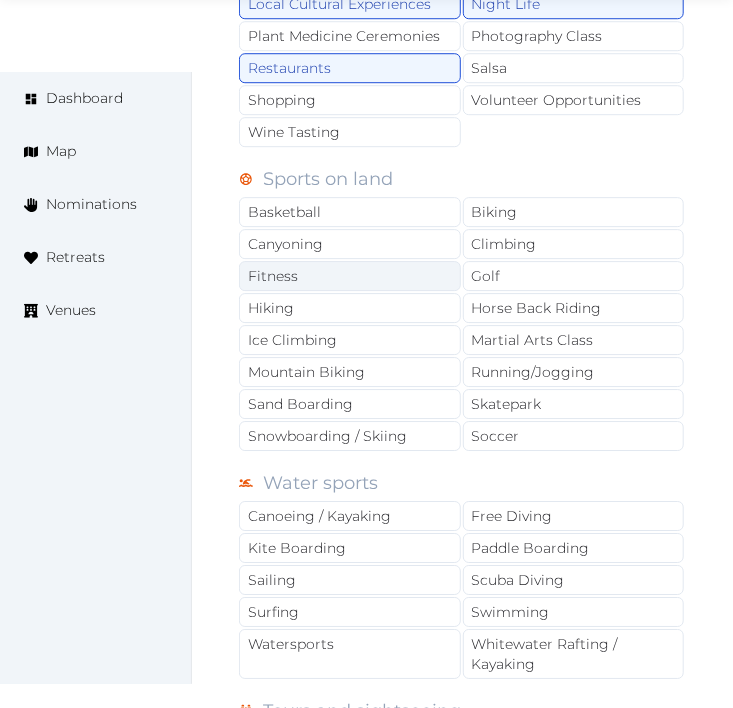 click on "Fitness" at bounding box center [350, 276] 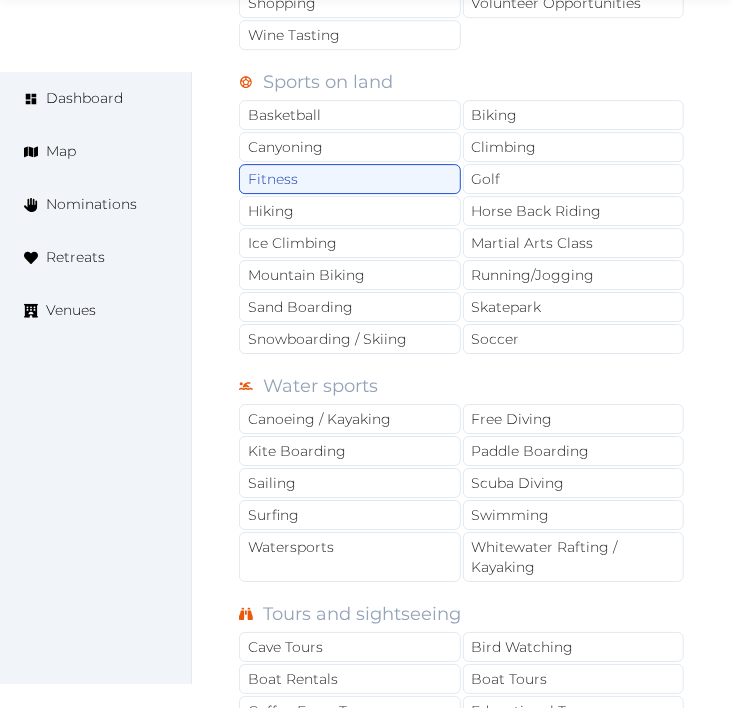 scroll, scrollTop: 1888, scrollLeft: 0, axis: vertical 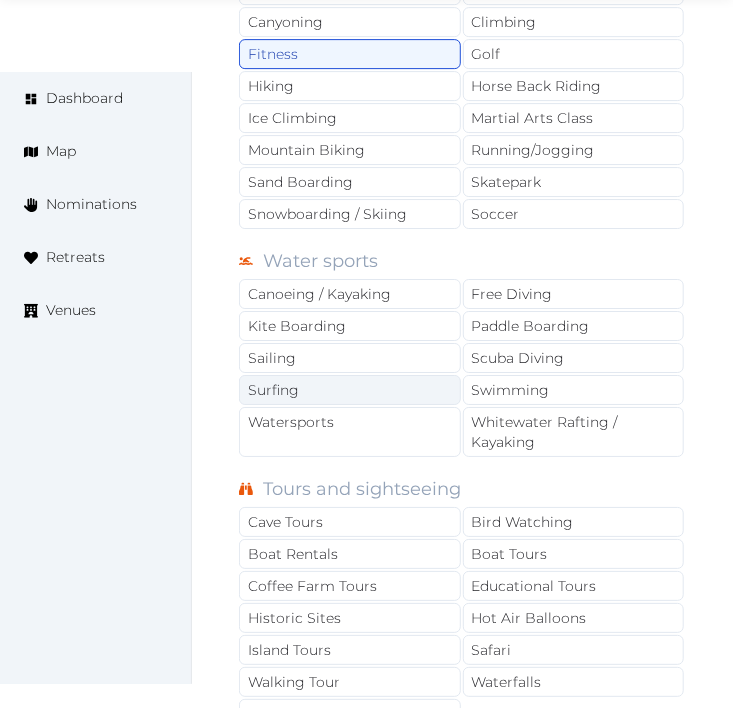 click on "Surfing" at bounding box center [350, 390] 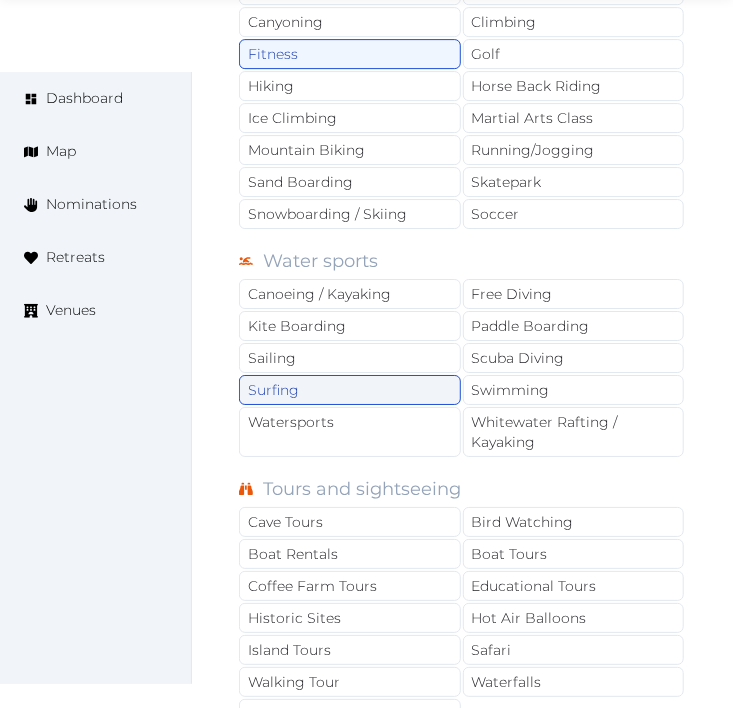 click on "Surfing" at bounding box center (350, 390) 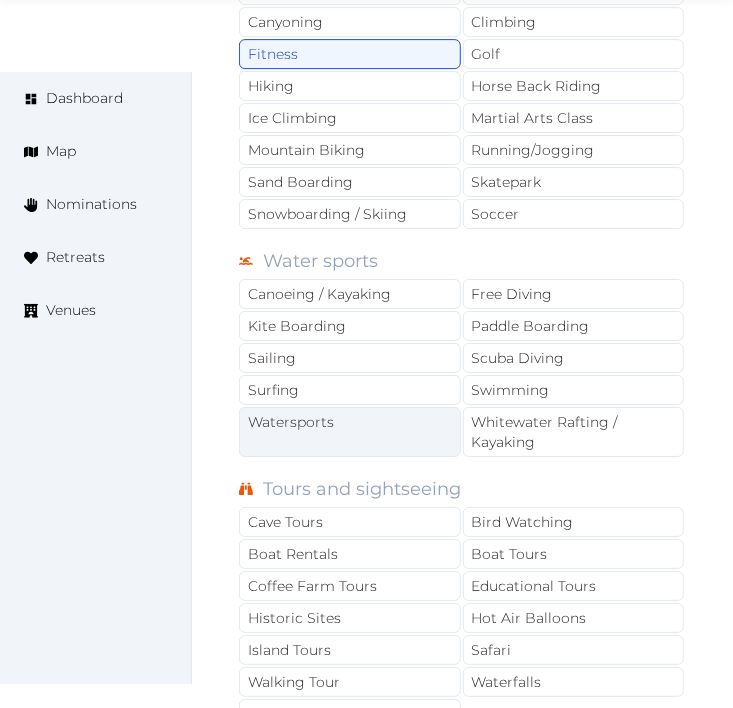 drag, startPoint x: 428, startPoint y: 423, endPoint x: 484, endPoint y: 407, distance: 58.24088 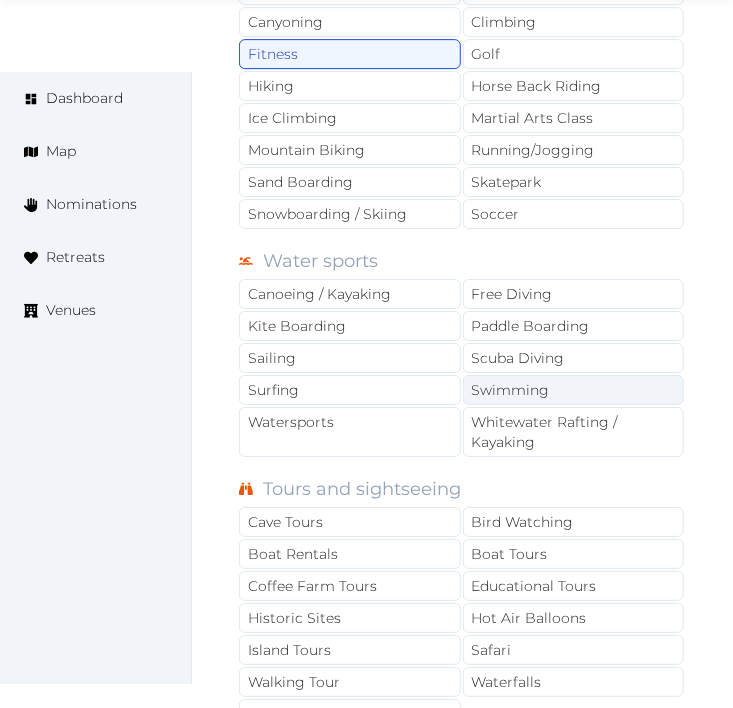 click on "Watersports" at bounding box center (350, 432) 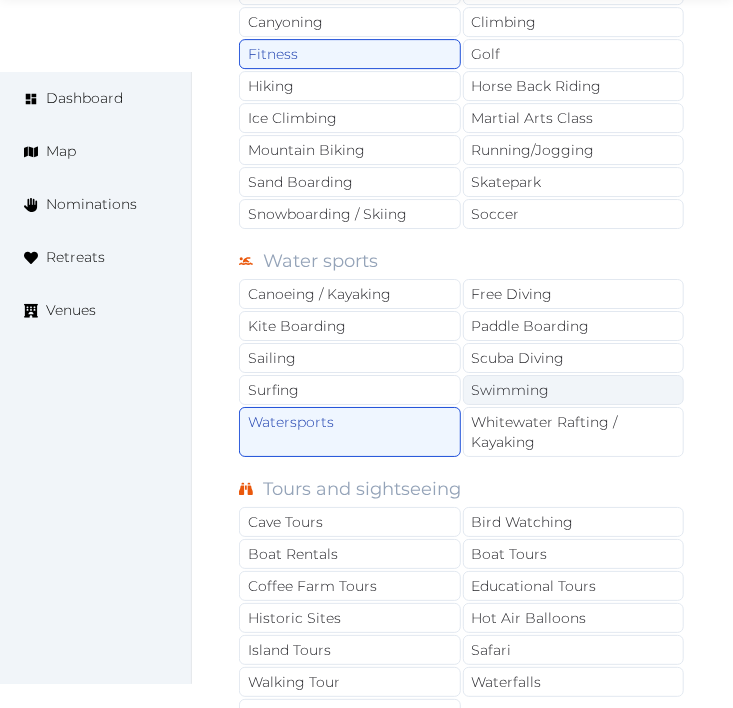 click on "Swimming" at bounding box center (574, 390) 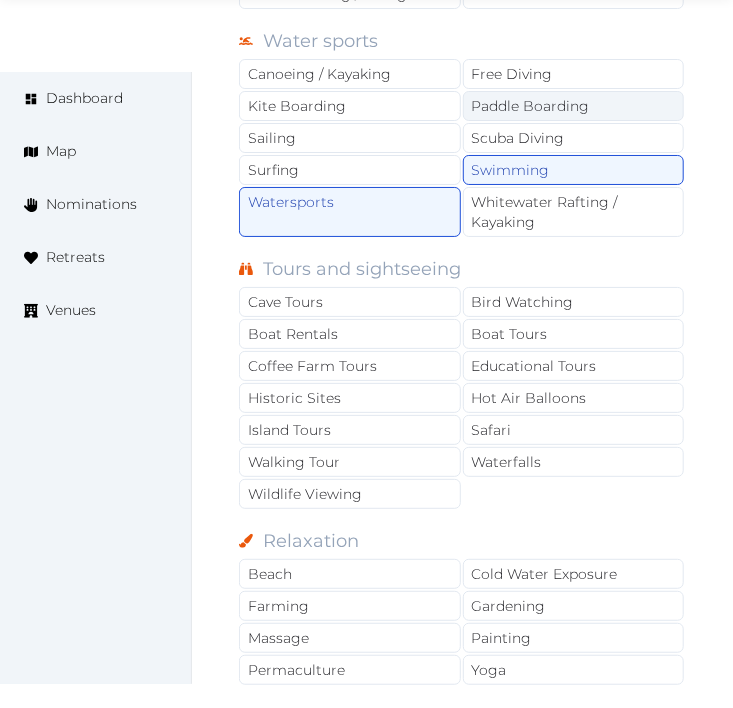 scroll, scrollTop: 2111, scrollLeft: 0, axis: vertical 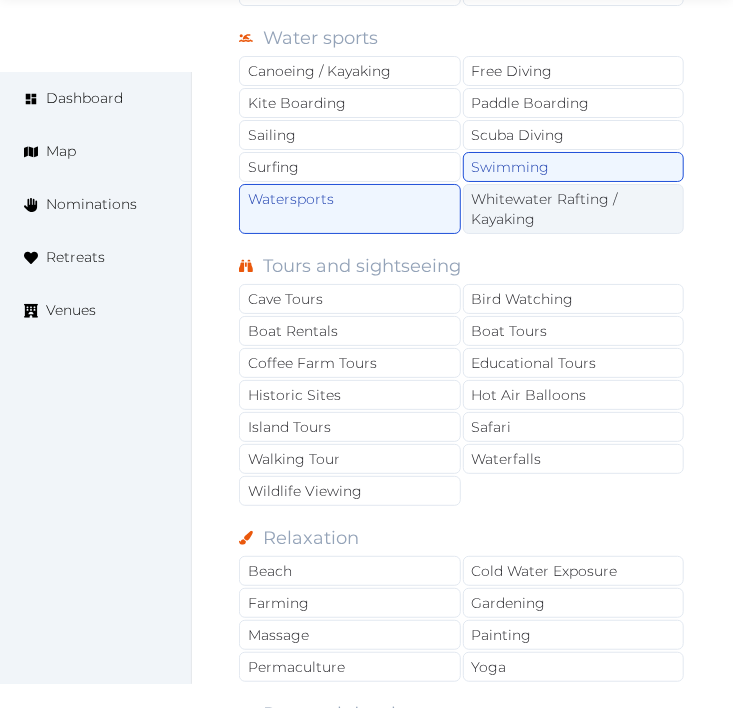 click on "Whitewater Rafting / Kayaking" at bounding box center (574, 209) 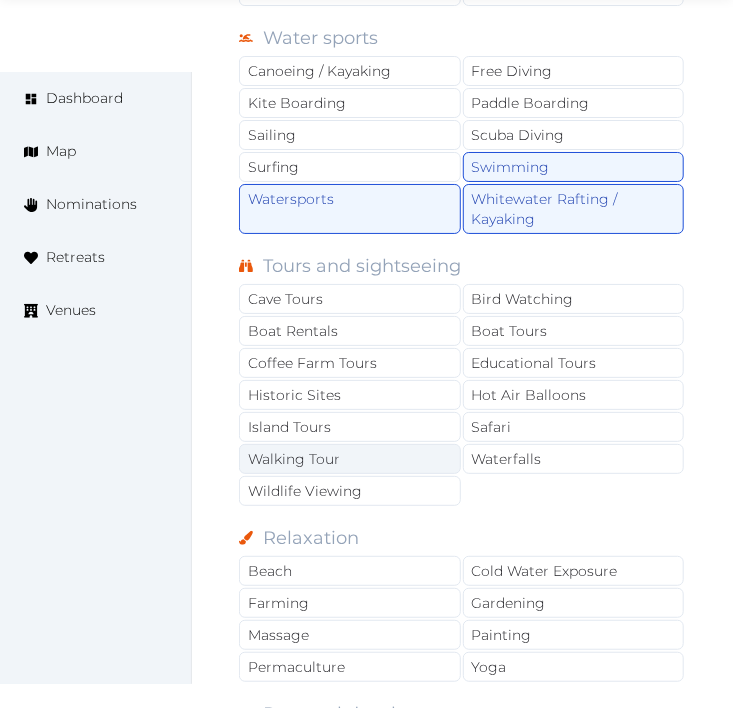 click on "Walking Tour" at bounding box center [350, 459] 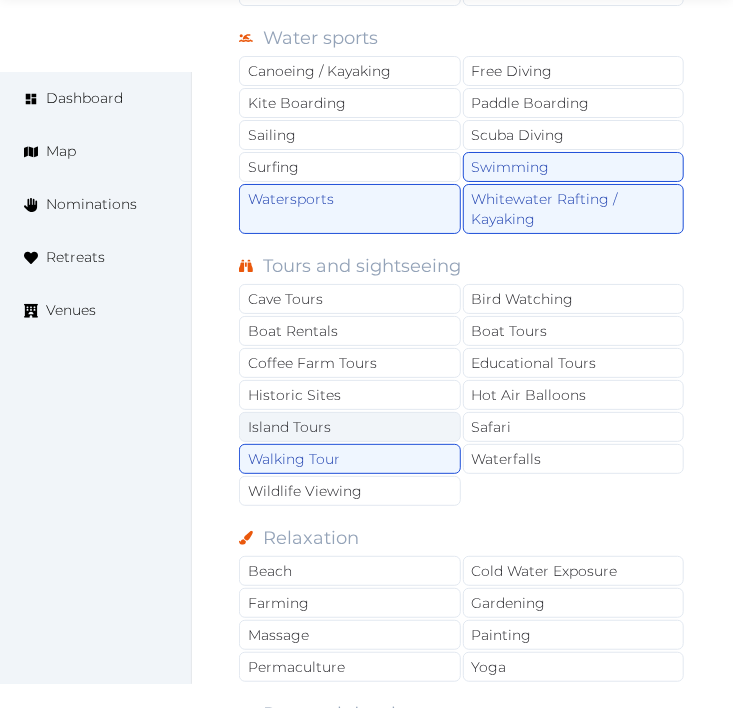 drag, startPoint x: 405, startPoint y: 410, endPoint x: 407, endPoint y: 398, distance: 12.165525 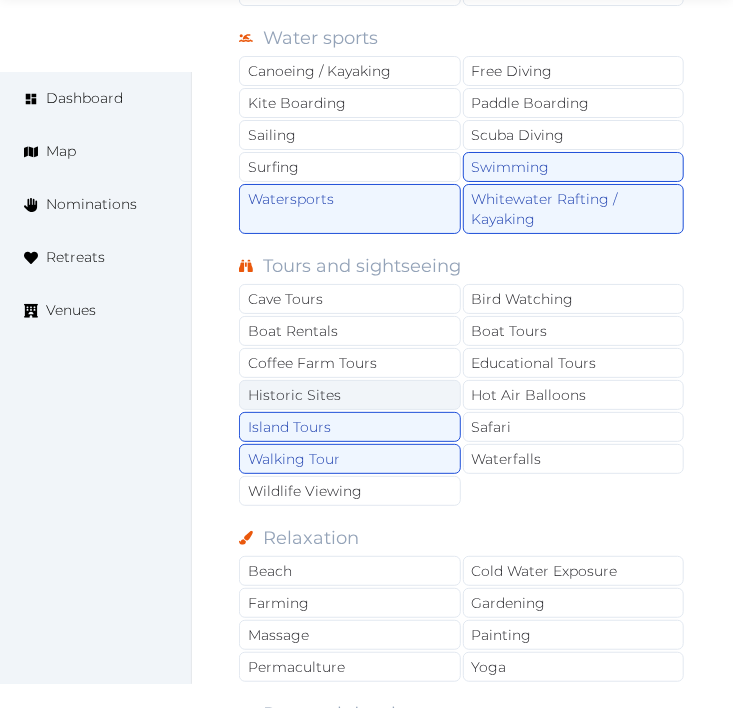 click on "Historic Sites" at bounding box center (350, 395) 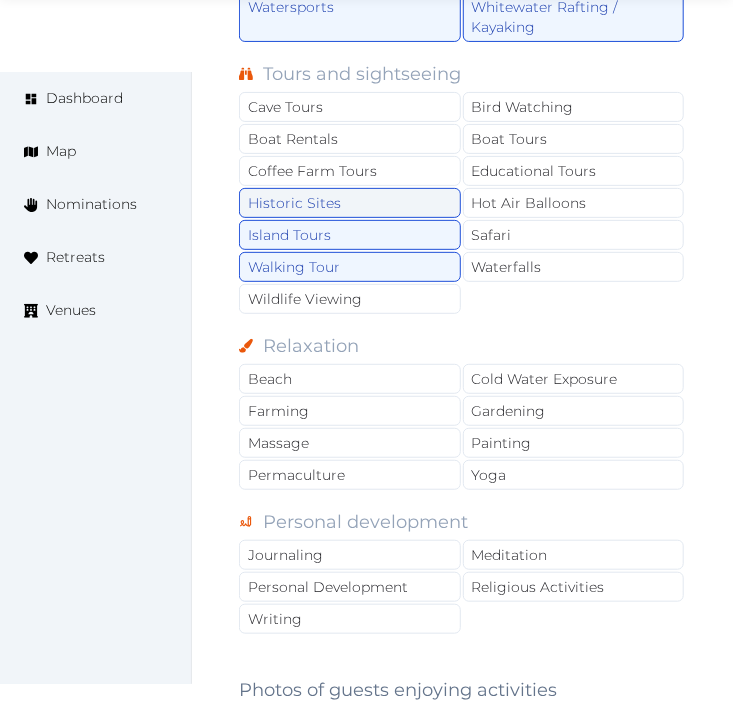 scroll, scrollTop: 2333, scrollLeft: 0, axis: vertical 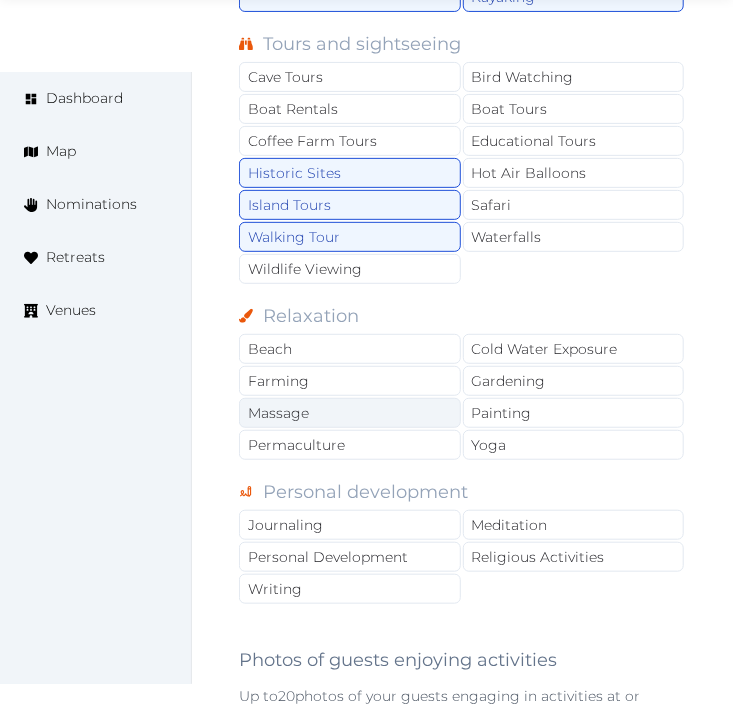 click on "Massage" at bounding box center [350, 413] 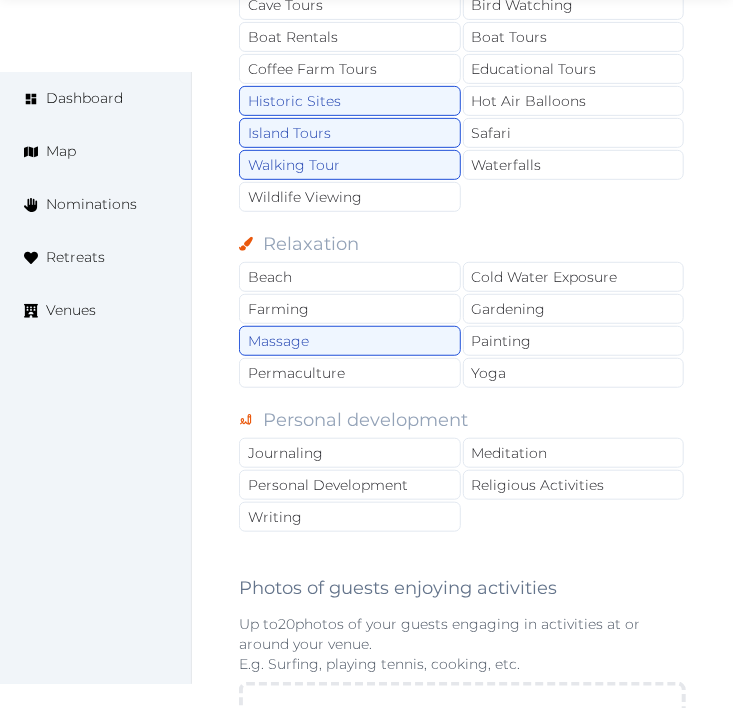 scroll, scrollTop: 2444, scrollLeft: 0, axis: vertical 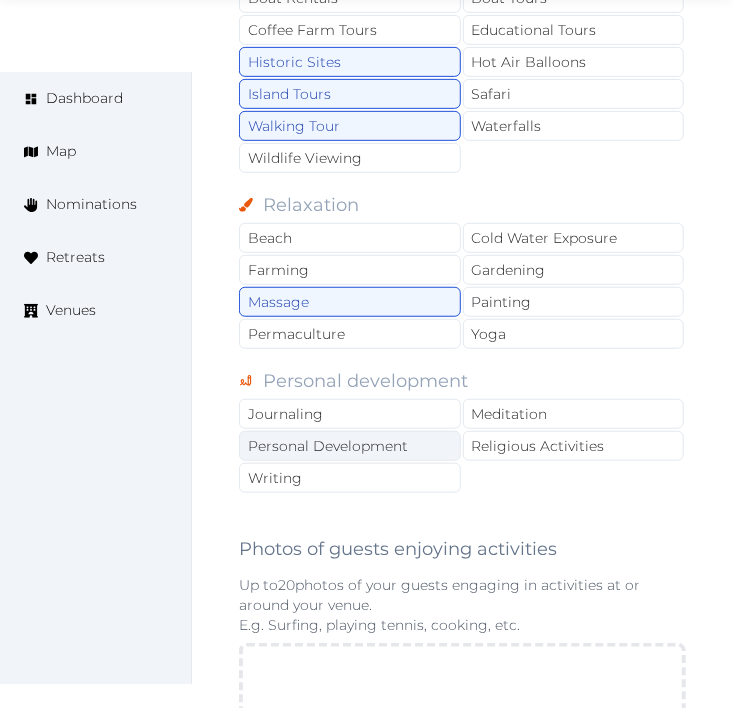 click on "Personal Development" at bounding box center [350, 446] 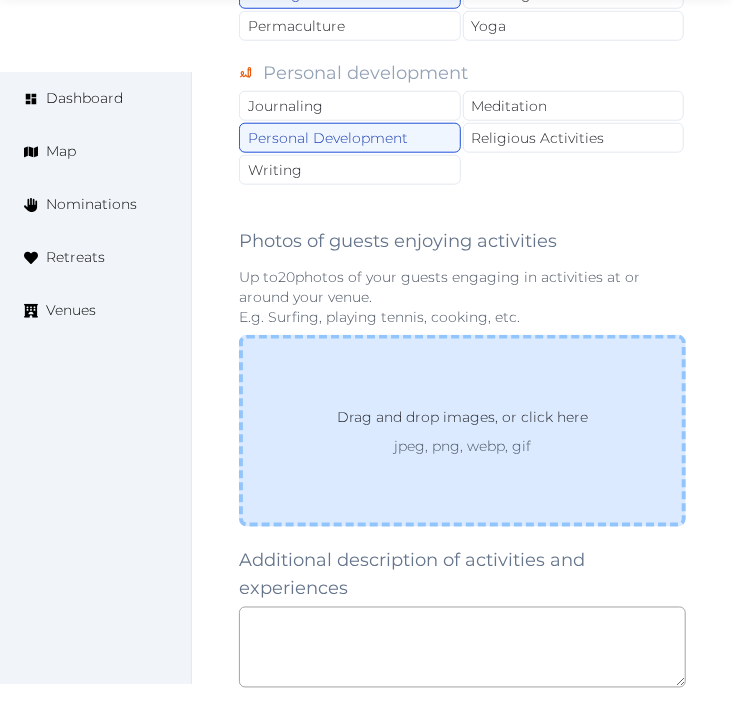 scroll, scrollTop: 2777, scrollLeft: 0, axis: vertical 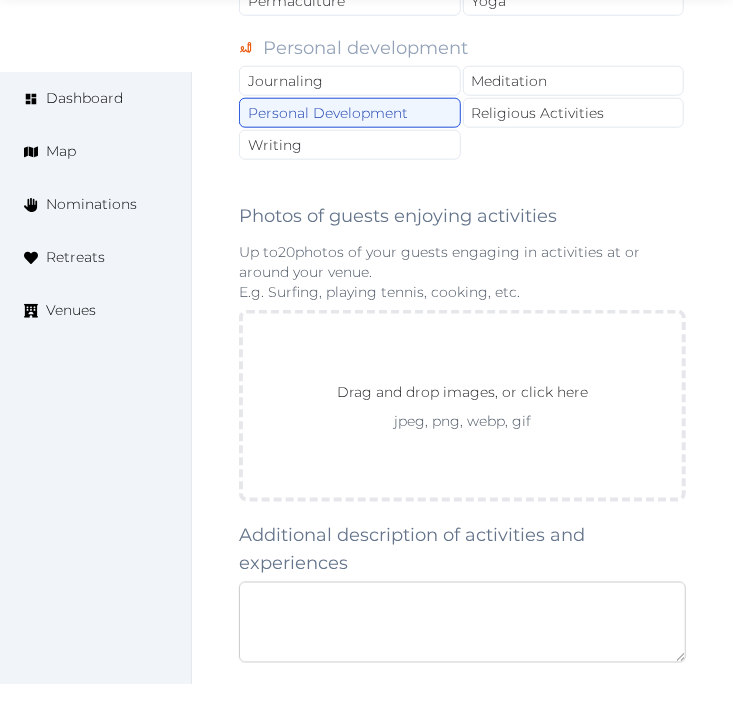 click at bounding box center (462, 622) 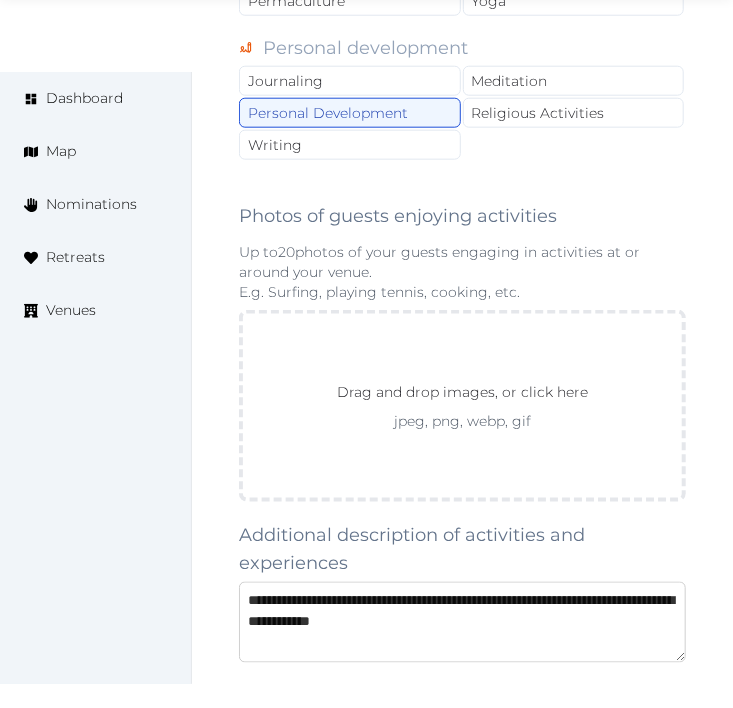 scroll, scrollTop: 10, scrollLeft: 0, axis: vertical 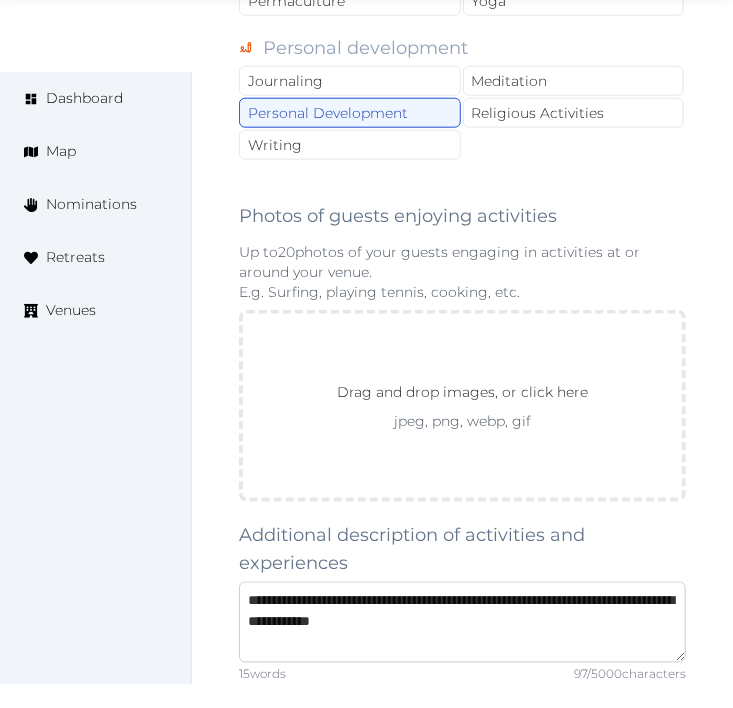 type on "**********" 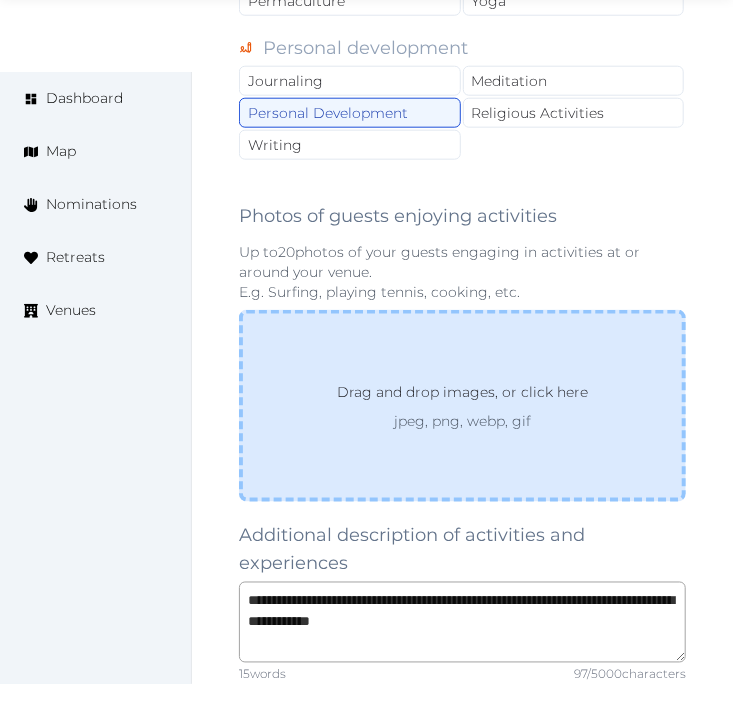 scroll, scrollTop: 21, scrollLeft: 0, axis: vertical 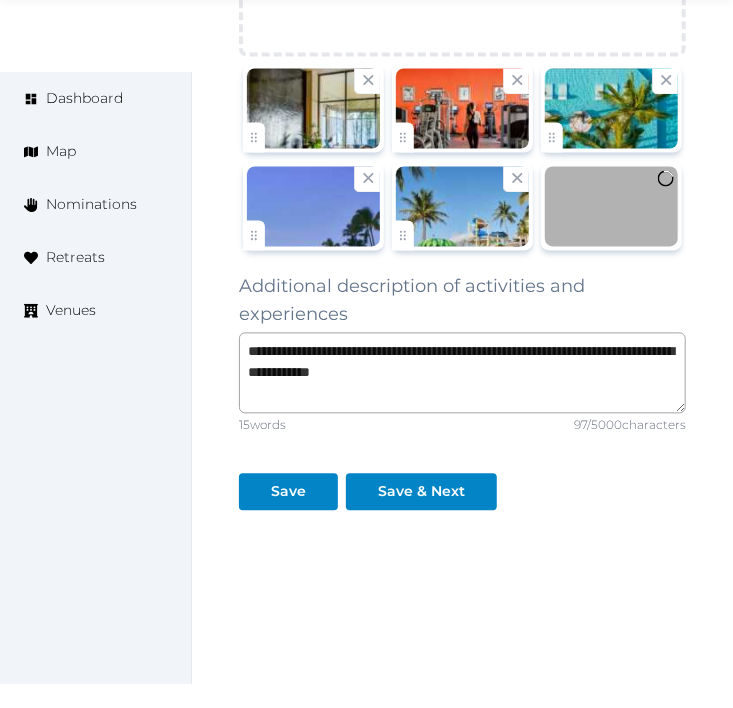 click at bounding box center (313, 207) 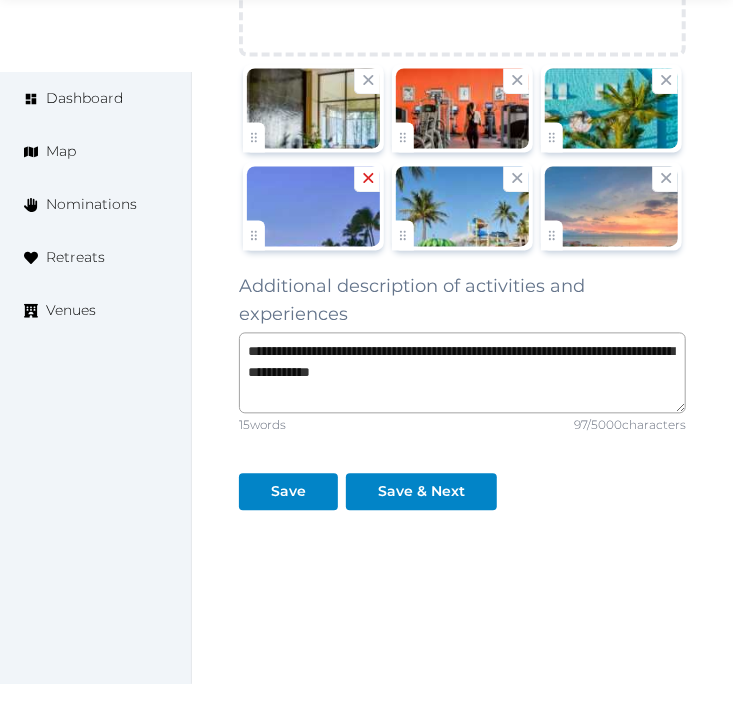 click 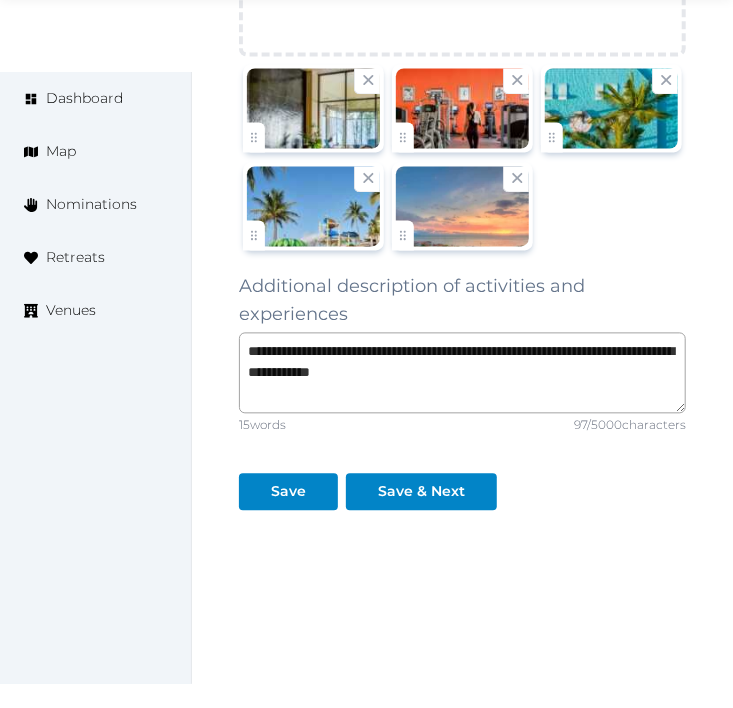 scroll, scrollTop: 0, scrollLeft: 0, axis: both 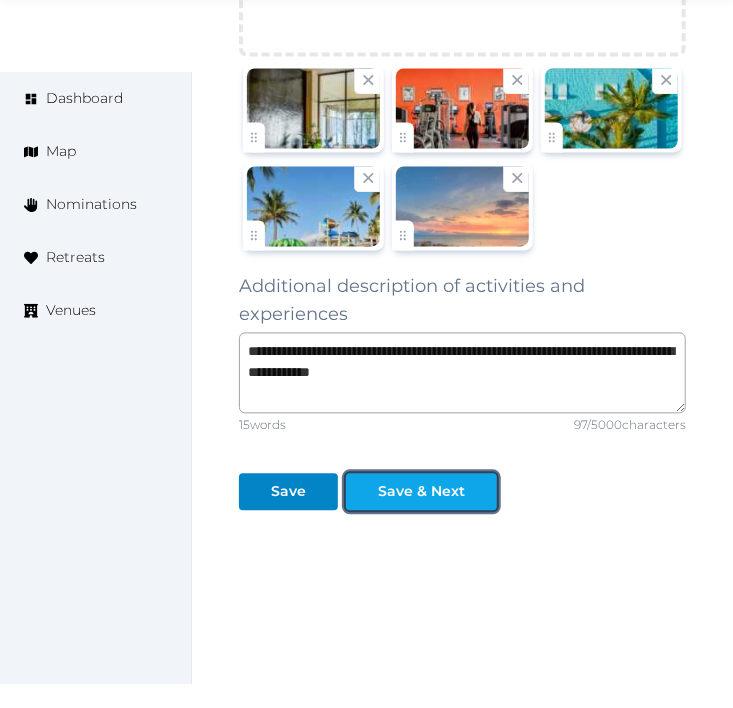 click at bounding box center (481, 492) 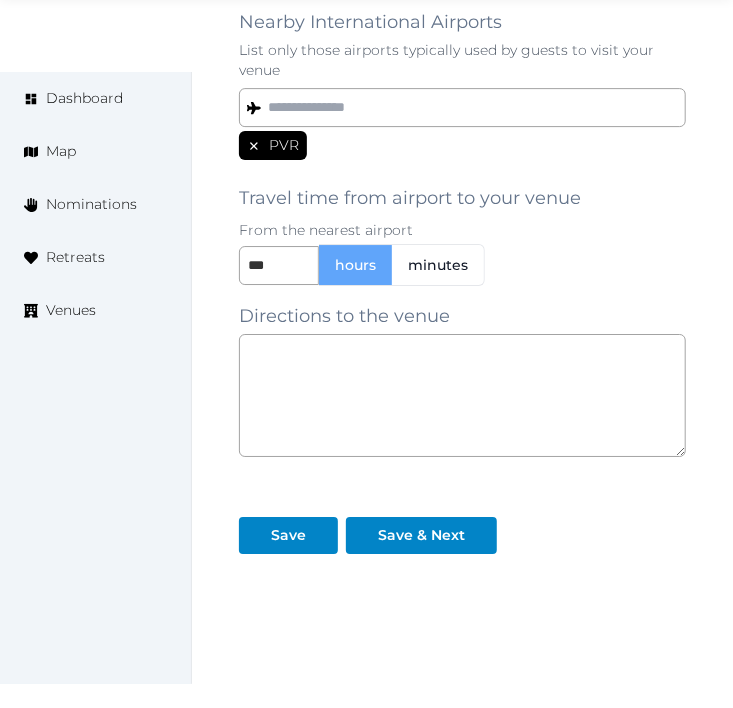 scroll, scrollTop: 1914, scrollLeft: 0, axis: vertical 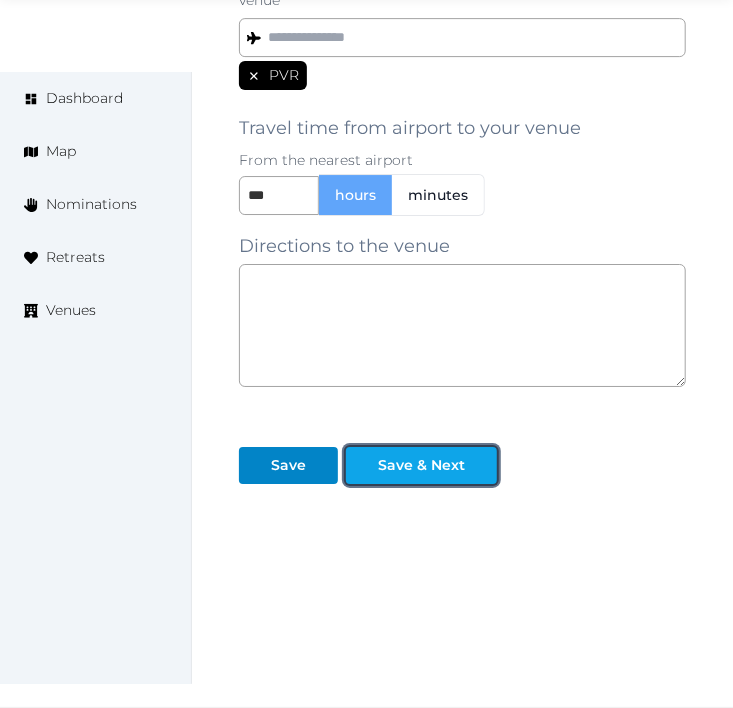 click on "Save & Next" at bounding box center [421, 465] 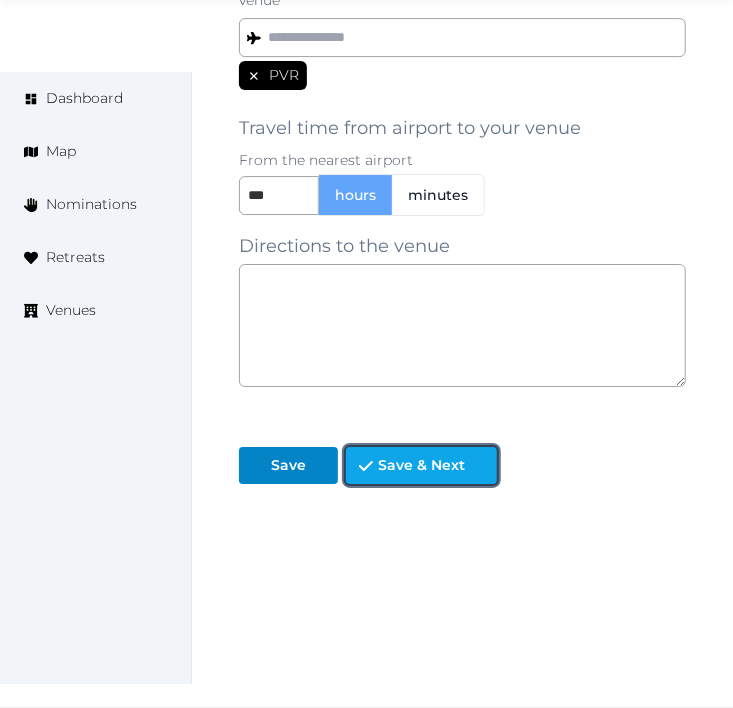 click on "Save & Next" at bounding box center (421, 465) 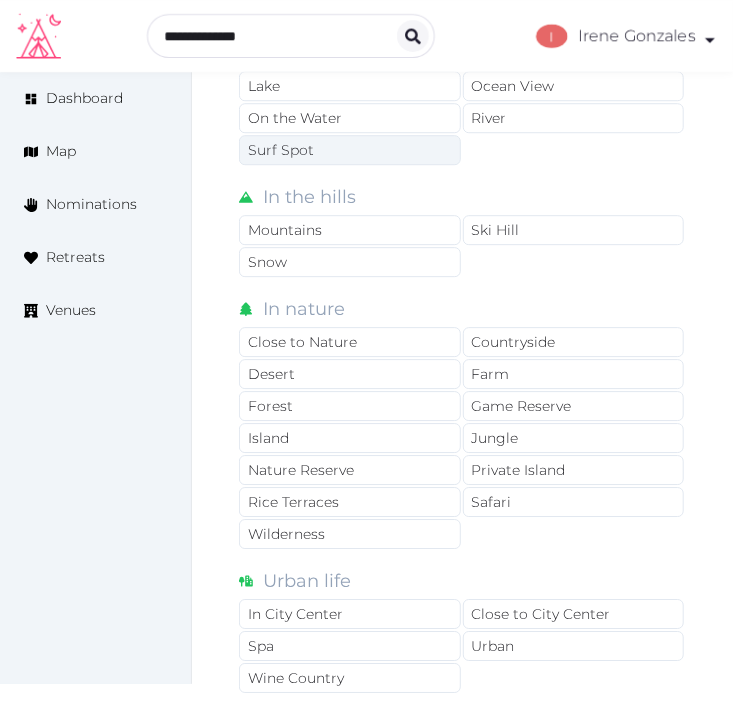 scroll, scrollTop: 1312, scrollLeft: 0, axis: vertical 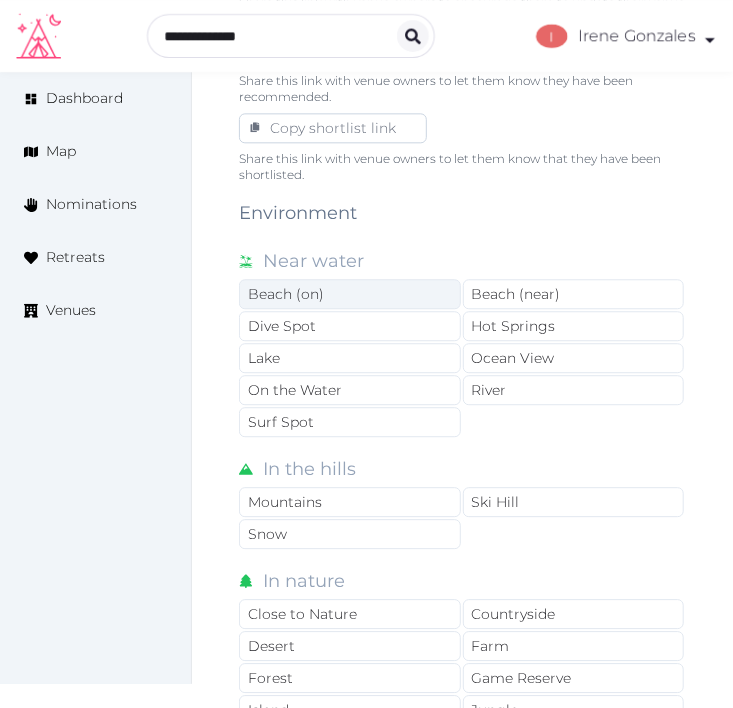 click on "Beach (on)" at bounding box center (350, 294) 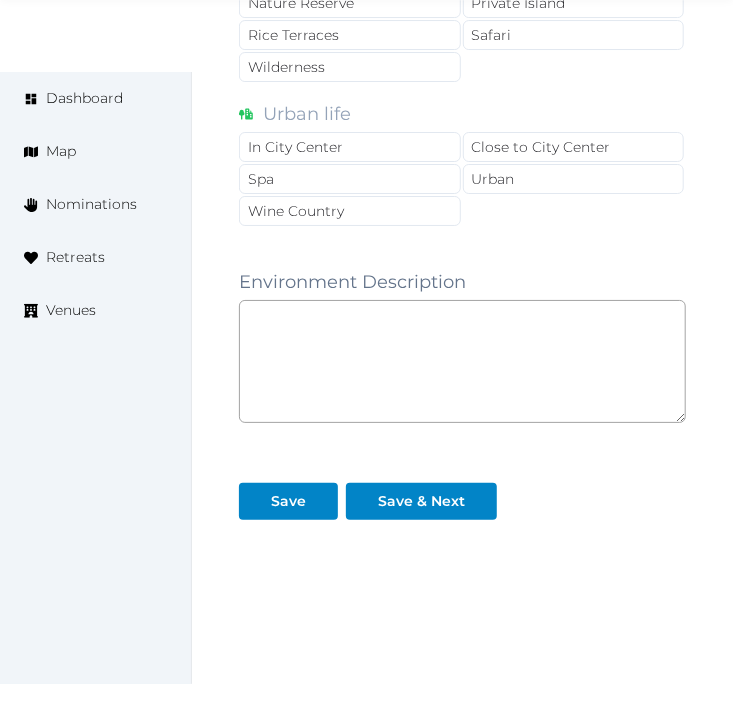 scroll, scrollTop: 2090, scrollLeft: 0, axis: vertical 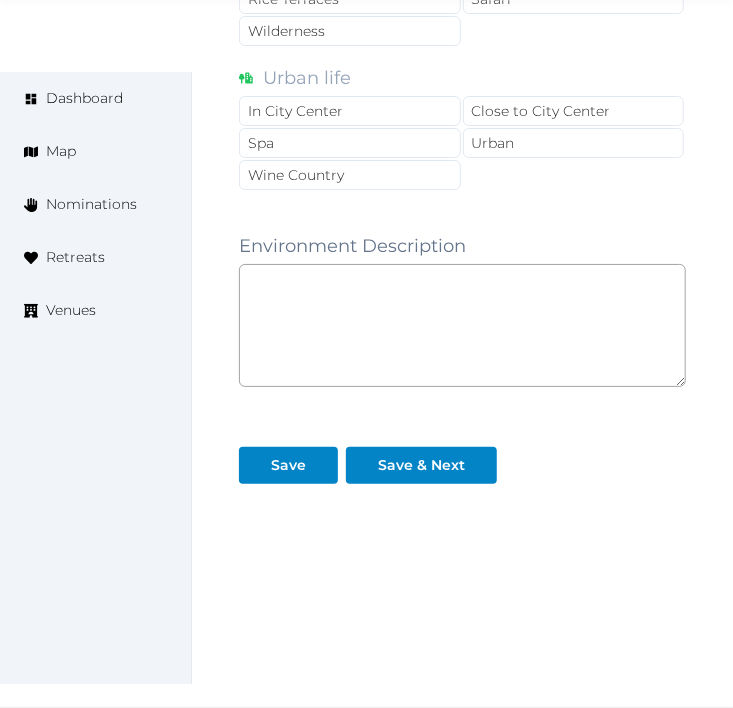 click on "Environment Near water Beach (on) Beach (near) Dive Spot Hot Springs Lake Ocean View On the Water River Surf Spot In the hills Mountains Ski Hill Snow In nature Close to Nature Countryside Desert Farm Forest Game Reserve Island Jungle Nature Reserve Private Island Rice Terraces Safari Wilderness Urban life In City Center Close to City Center Spa Urban Wine Country Environment Description Save  Save & Next" at bounding box center [462, 42] 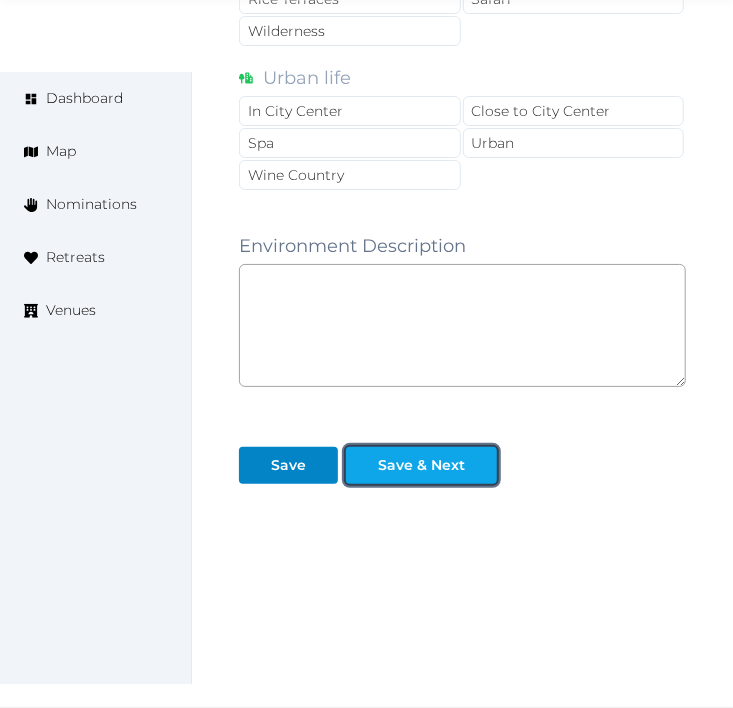 click on "Save & Next" at bounding box center [421, 465] 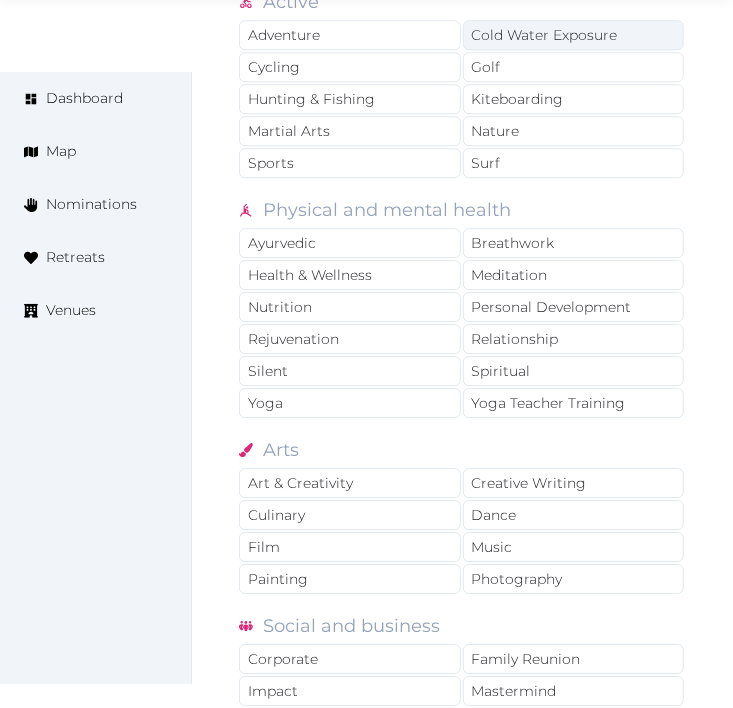 scroll, scrollTop: 1777, scrollLeft: 0, axis: vertical 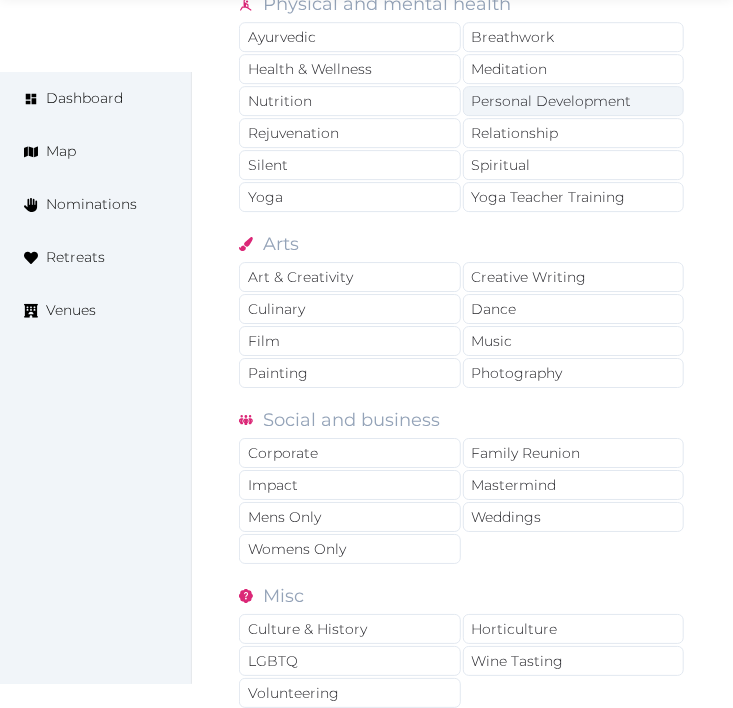 click on "Personal Development" at bounding box center [574, 101] 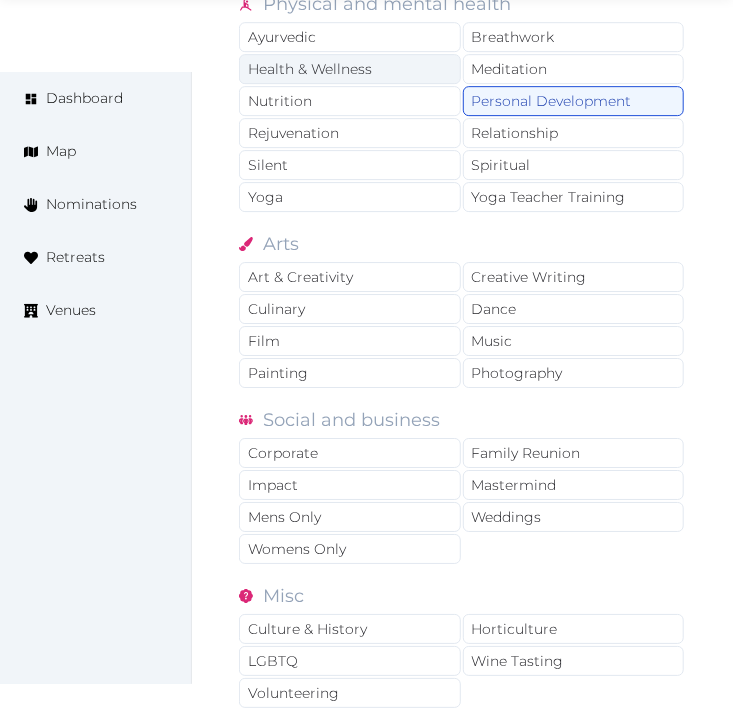 click on "Health & Wellness" at bounding box center [350, 69] 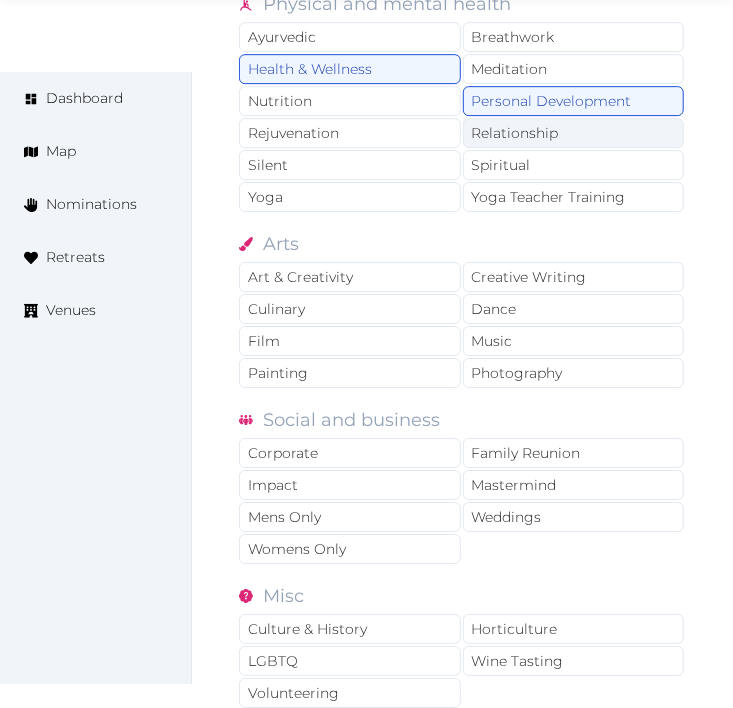 click on "Relationship" at bounding box center (574, 133) 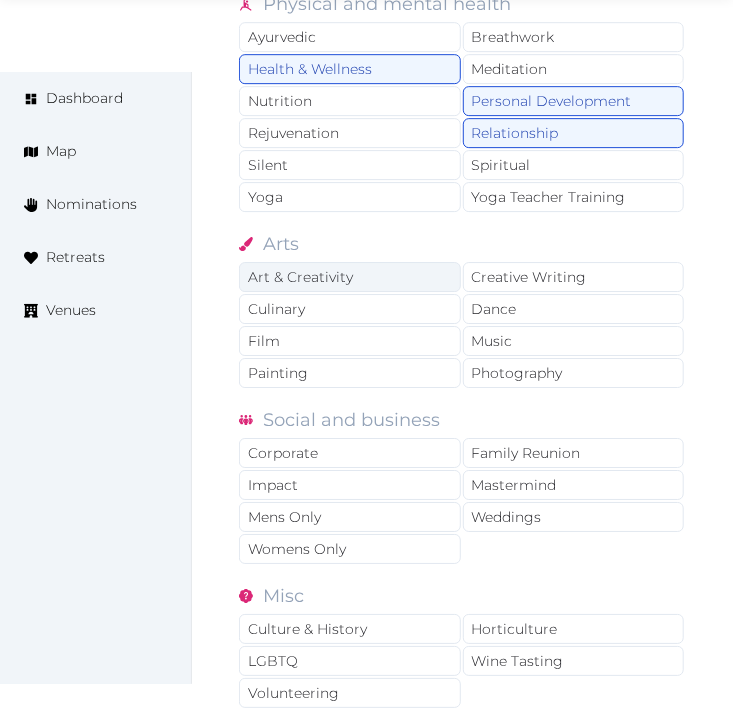 click on "Art & Creativity" at bounding box center [350, 277] 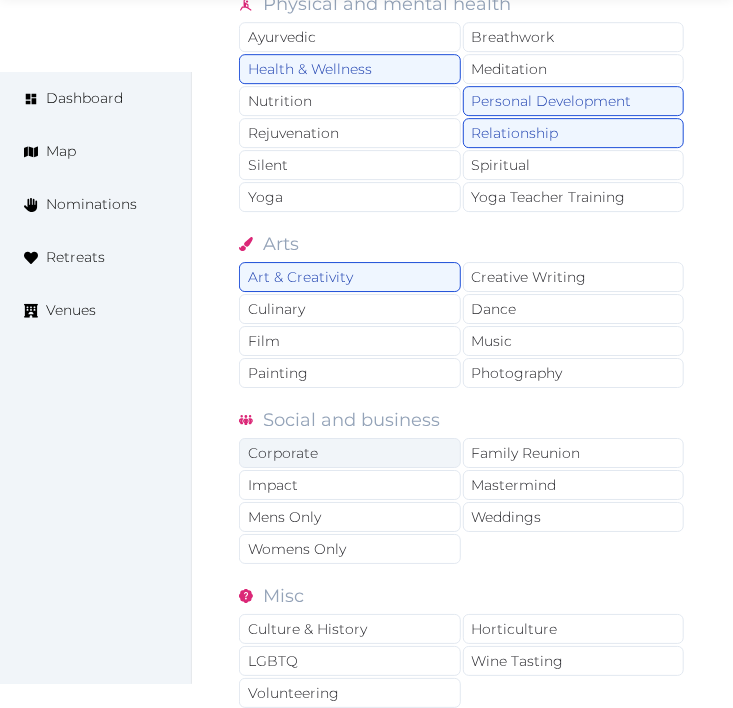drag, startPoint x: 335, startPoint y: 463, endPoint x: 441, endPoint y: 447, distance: 107.200745 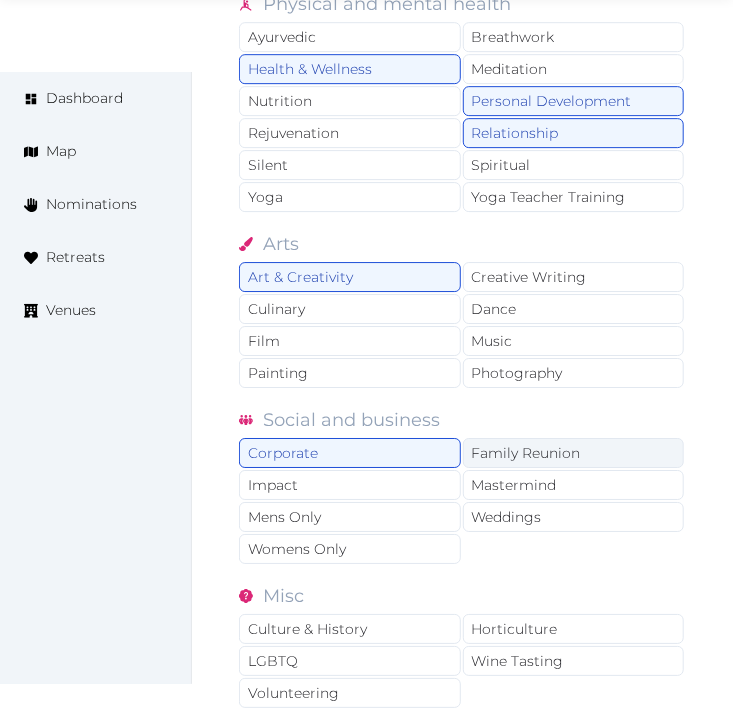 click on "Family Reunion" at bounding box center [574, 453] 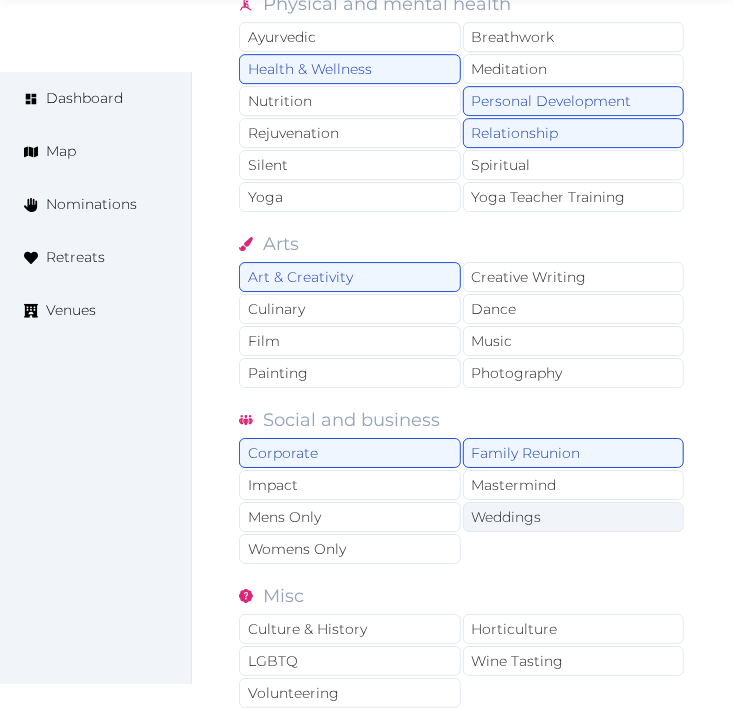 click on "Weddings" at bounding box center [574, 517] 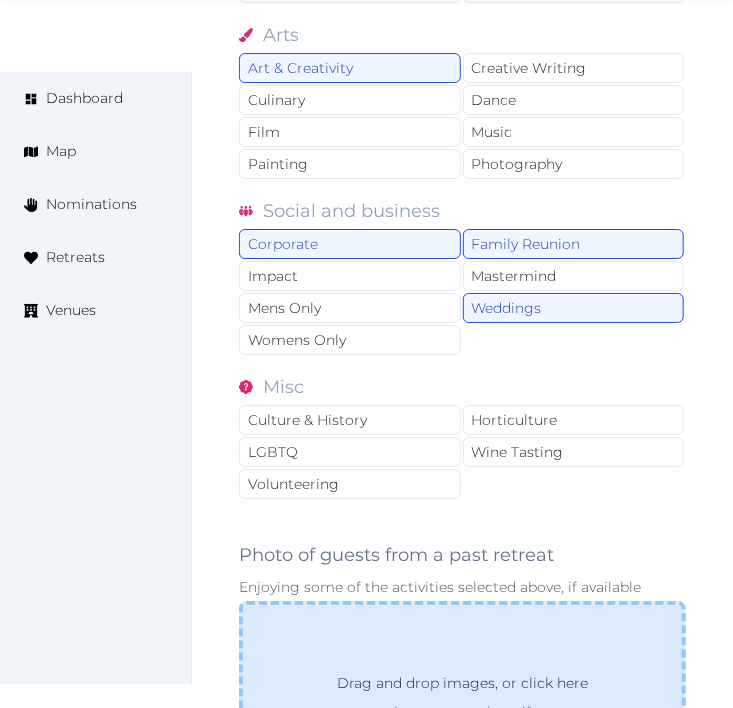 scroll, scrollTop: 2222, scrollLeft: 0, axis: vertical 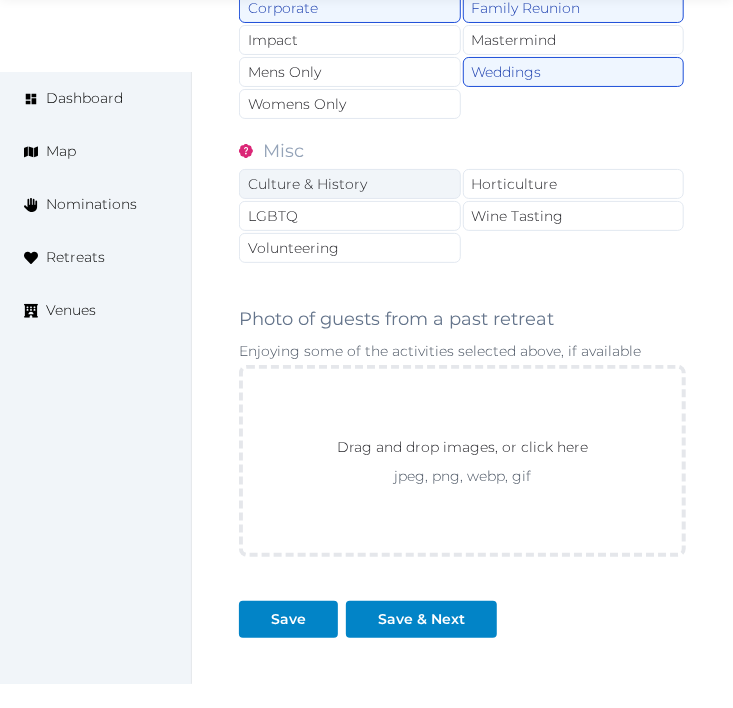 click on "Culture & History" at bounding box center (350, 184) 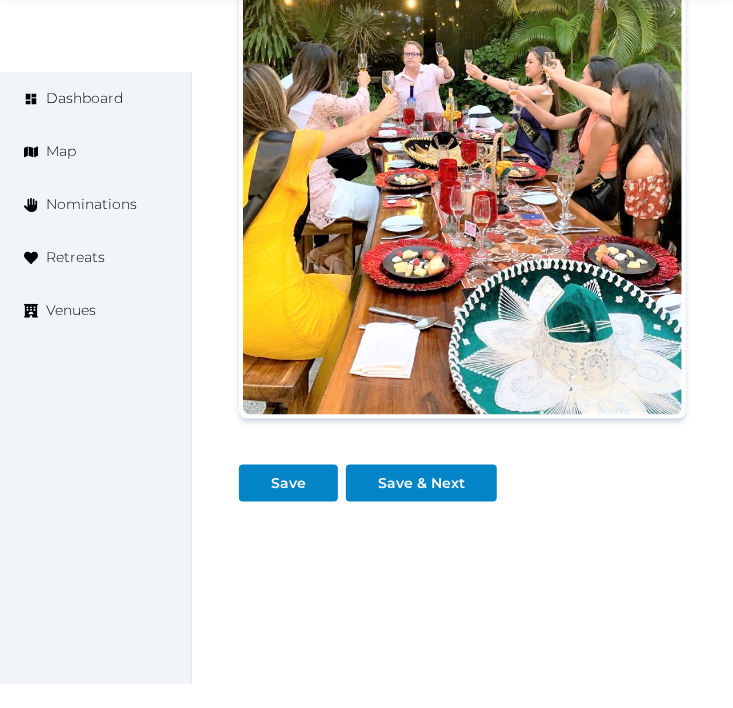 scroll, scrollTop: 2777, scrollLeft: 0, axis: vertical 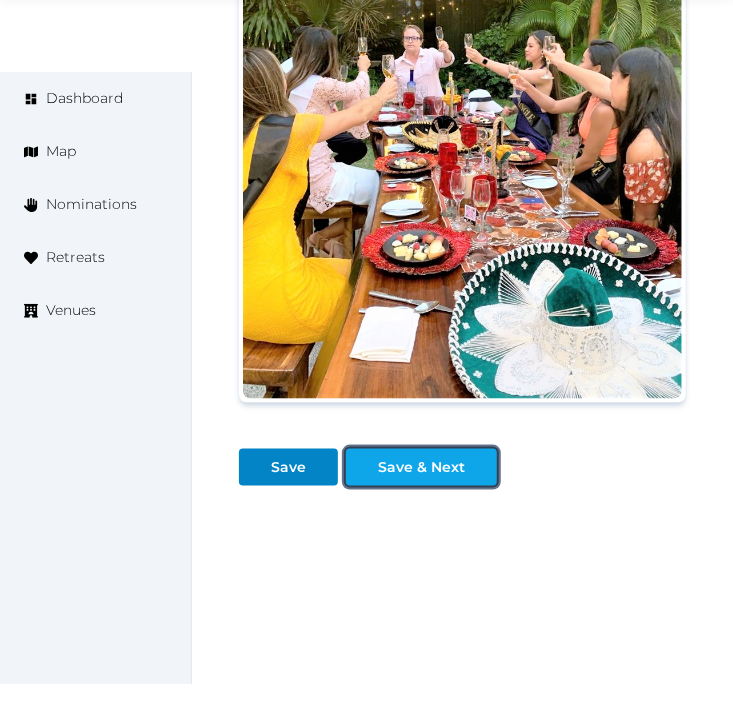 click at bounding box center [481, 467] 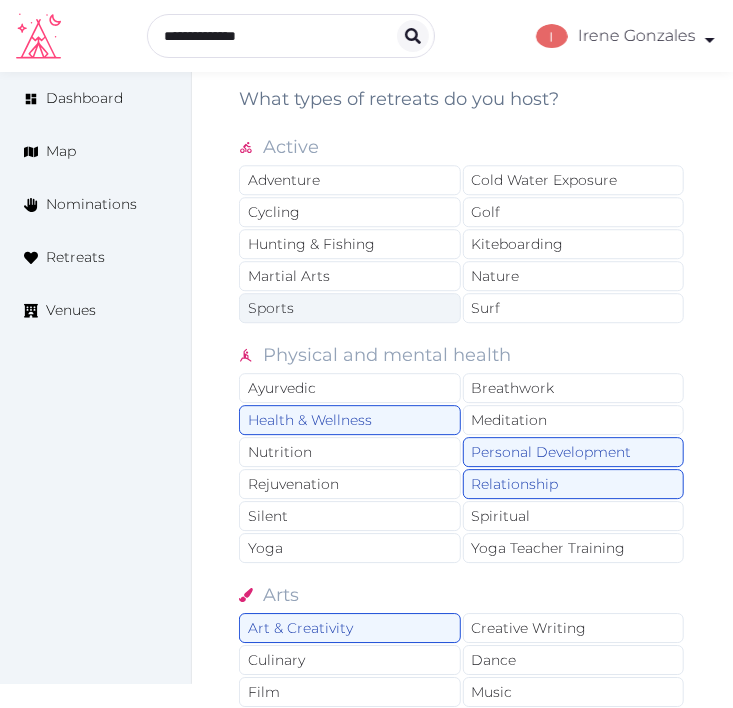 scroll, scrollTop: 1222, scrollLeft: 0, axis: vertical 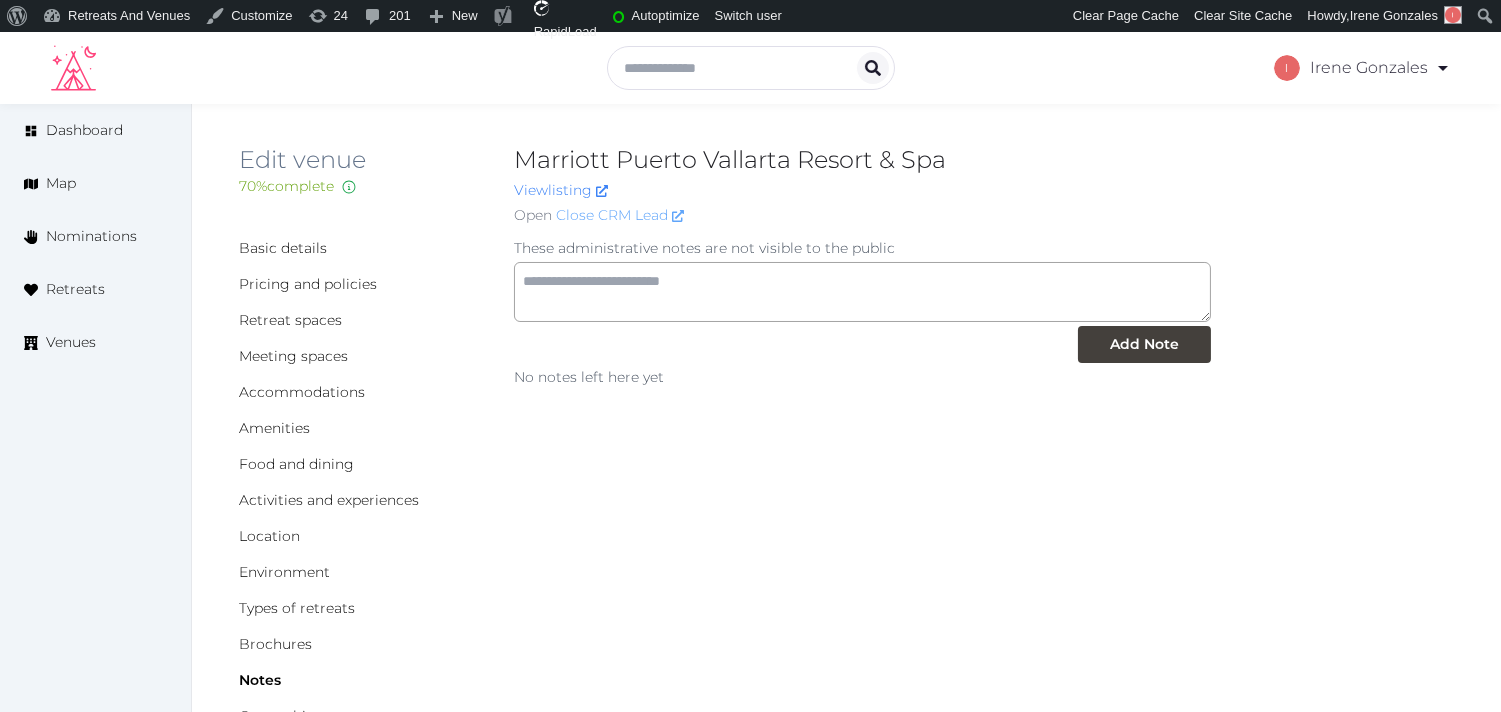 click on "Close CRM Lead" at bounding box center [620, 215] 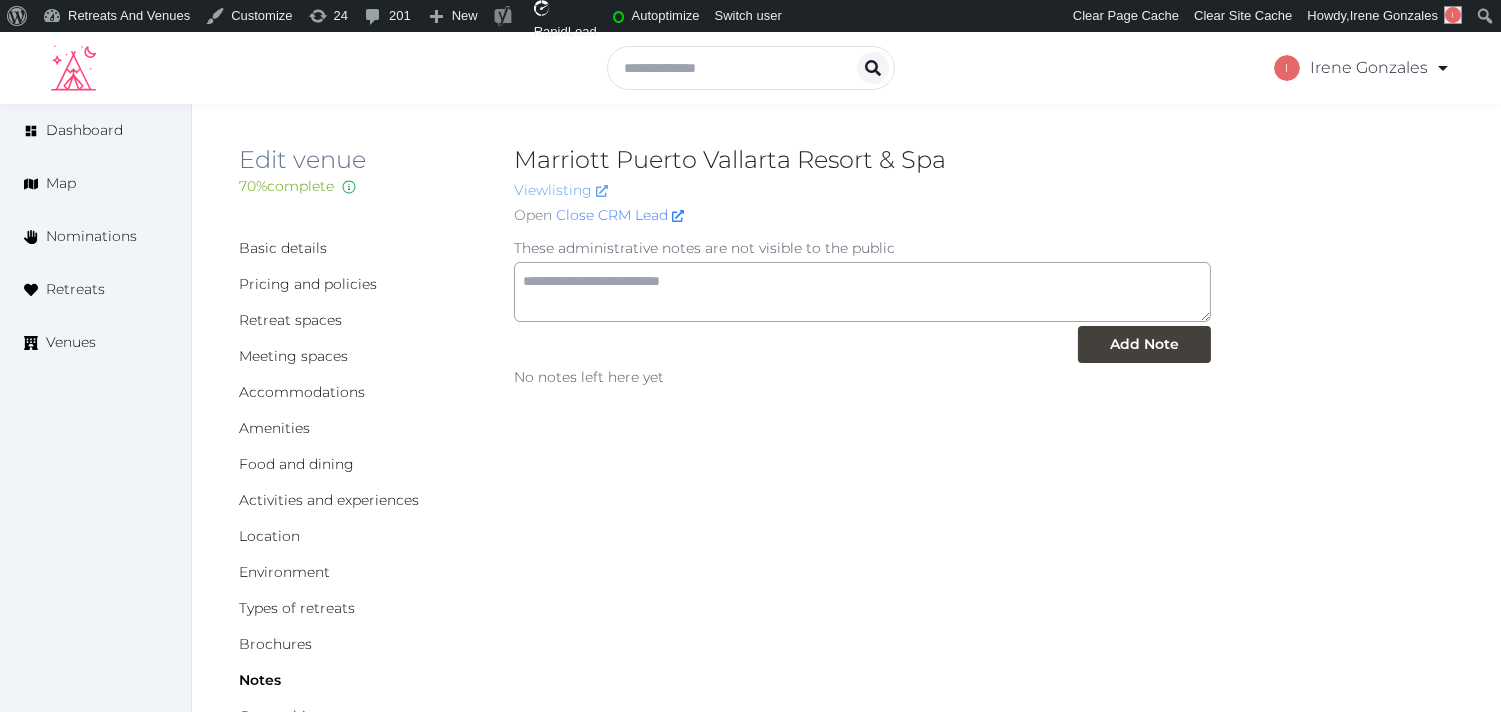 click on "View  listing" at bounding box center [561, 190] 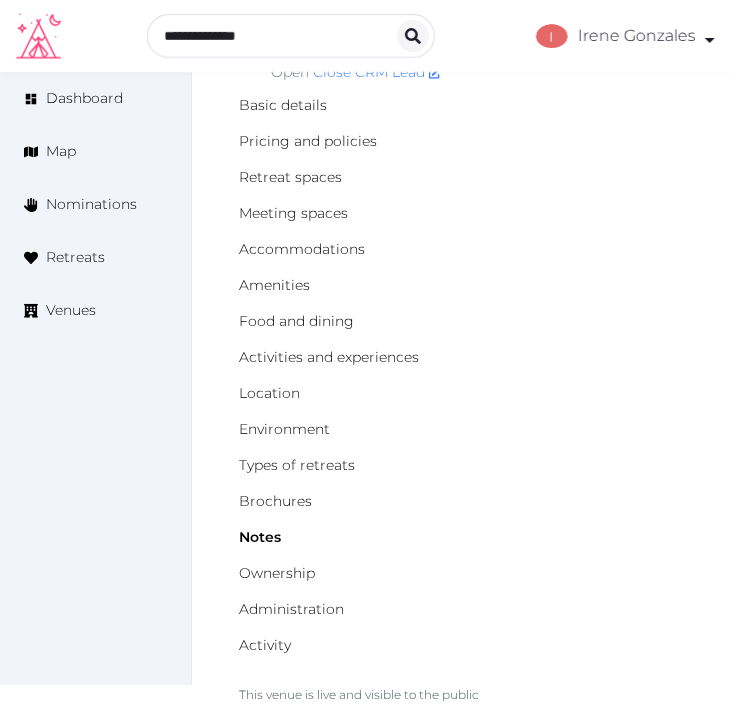 scroll, scrollTop: 222, scrollLeft: 0, axis: vertical 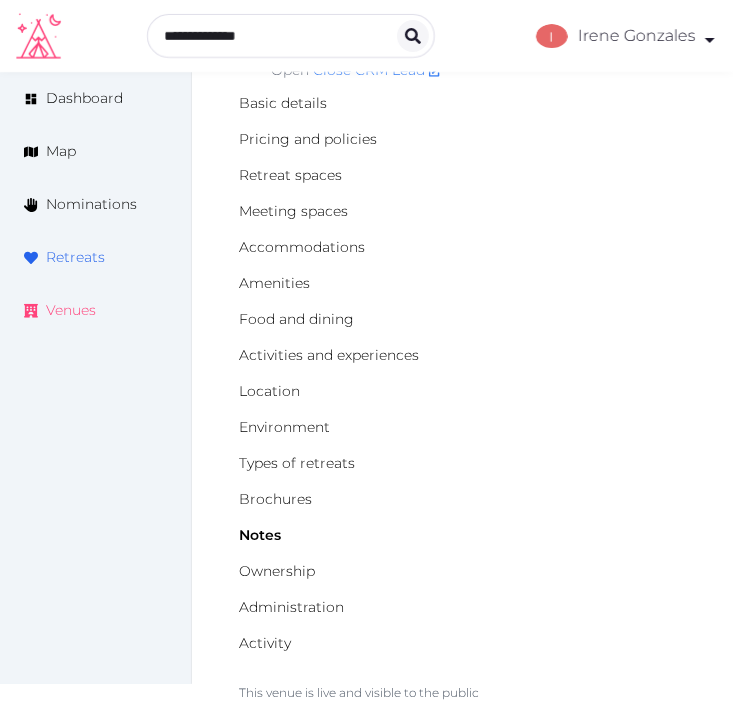 drag, startPoint x: 50, startPoint y: 312, endPoint x: 85, endPoint y: 280, distance: 47.423622 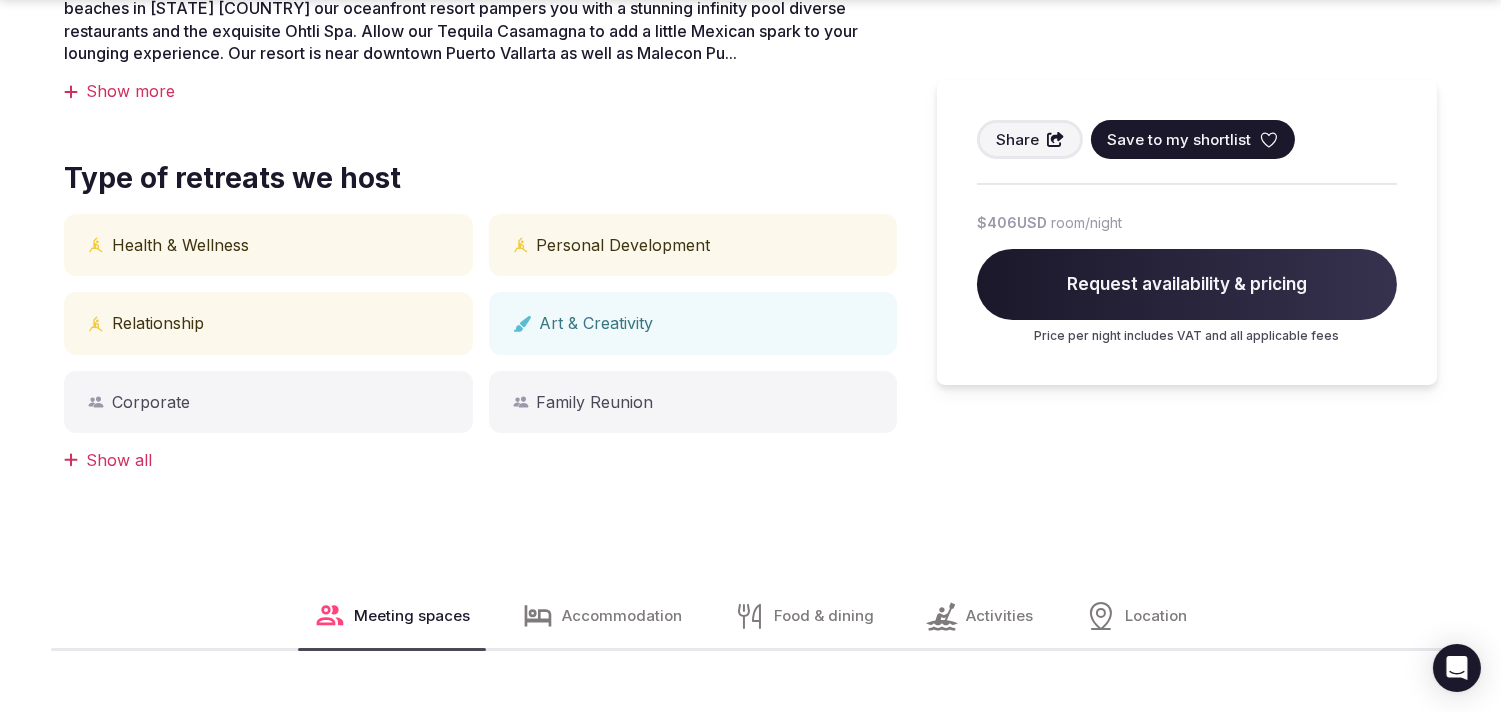 scroll, scrollTop: 888, scrollLeft: 0, axis: vertical 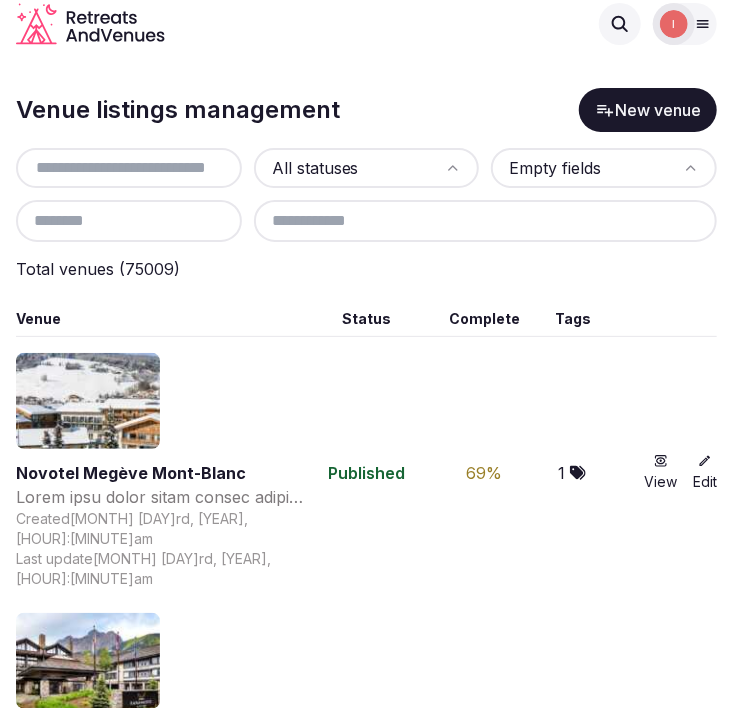 click at bounding box center (129, 168) 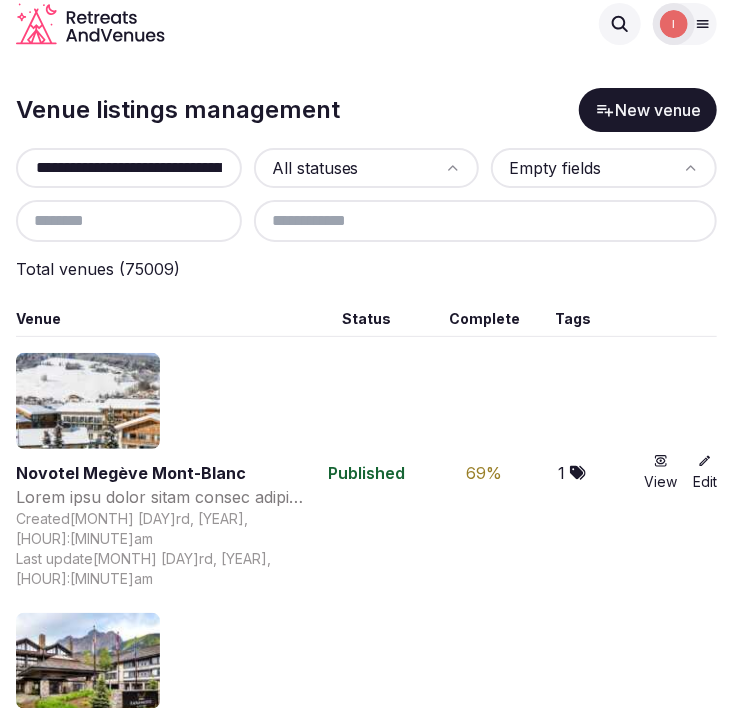 scroll, scrollTop: 0, scrollLeft: 63, axis: horizontal 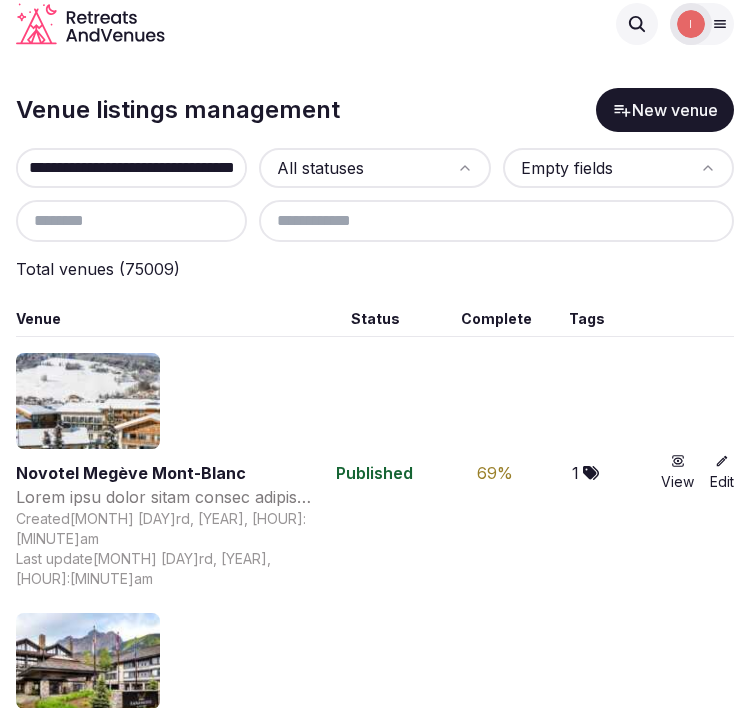 type on "**********" 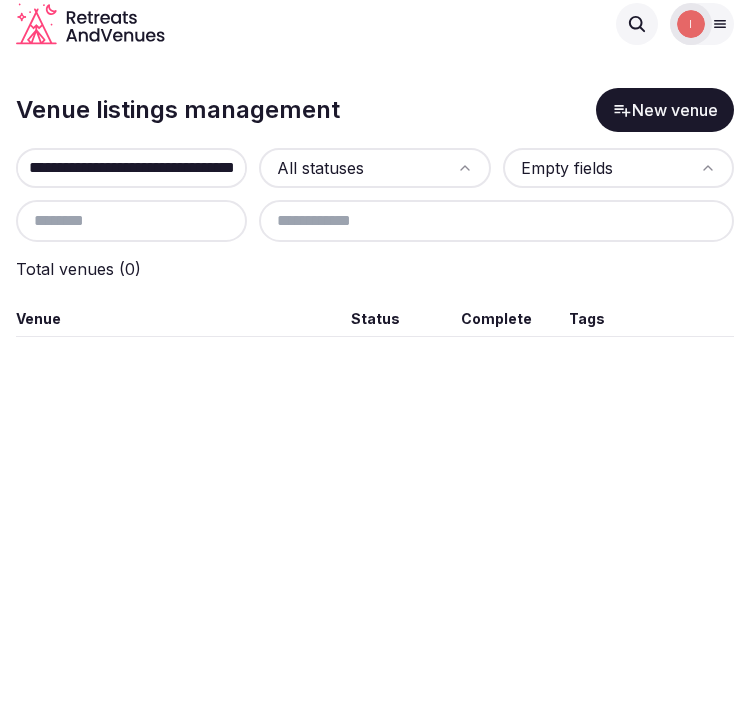 scroll, scrollTop: 0, scrollLeft: 0, axis: both 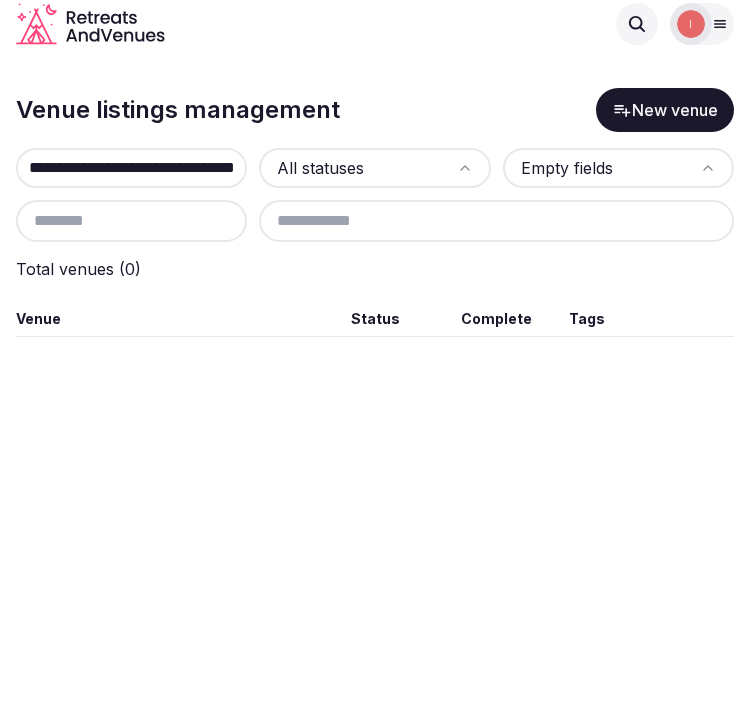 click on "New venue" at bounding box center (665, 110) 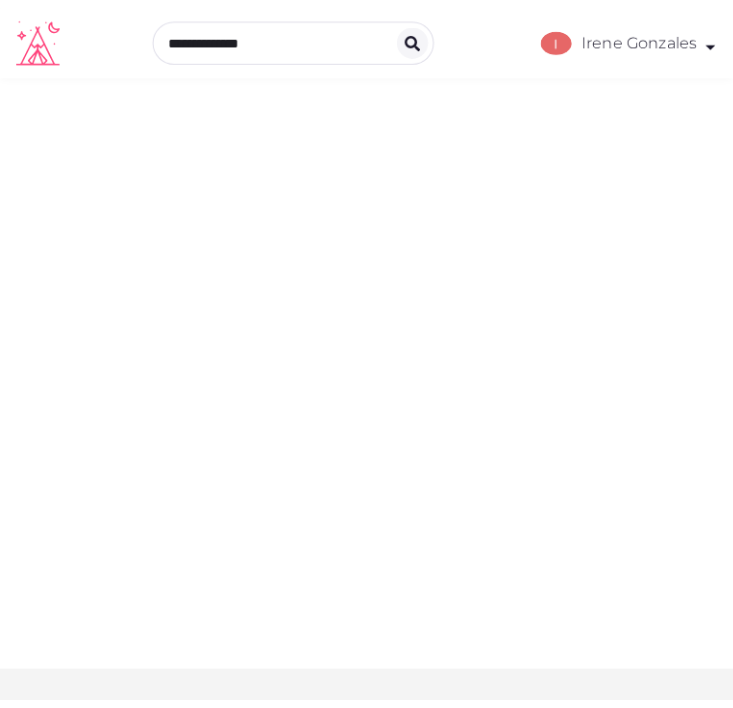 scroll, scrollTop: 0, scrollLeft: 0, axis: both 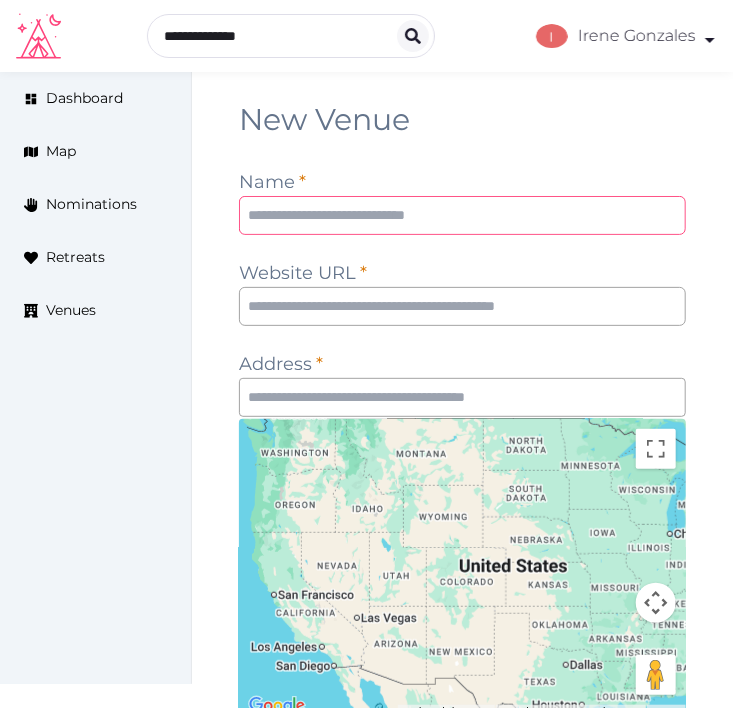 click at bounding box center [462, 215] 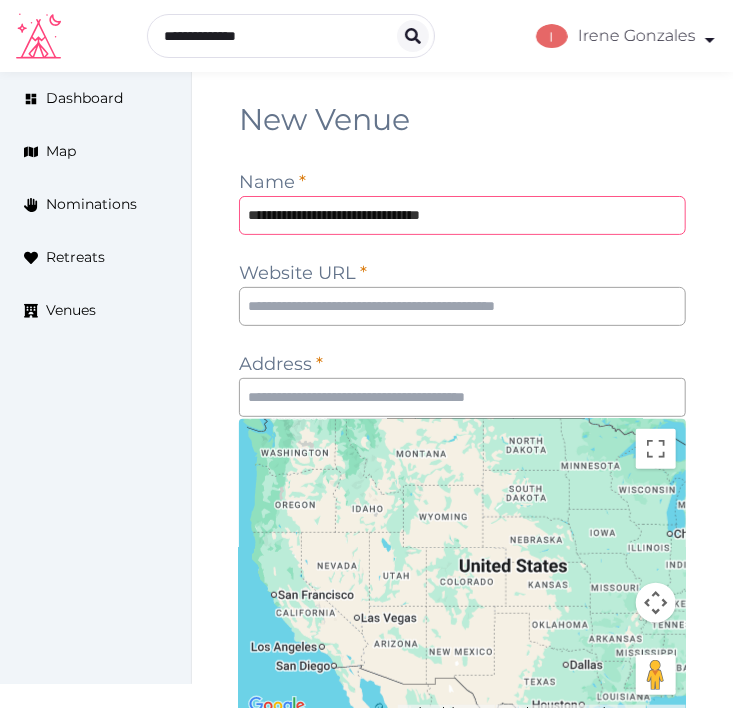 type on "**********" 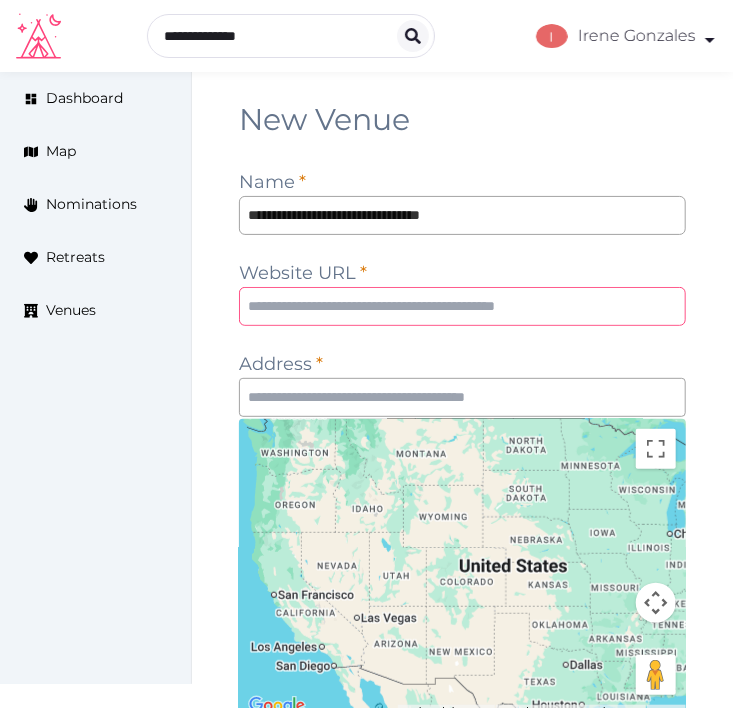 click at bounding box center (462, 306) 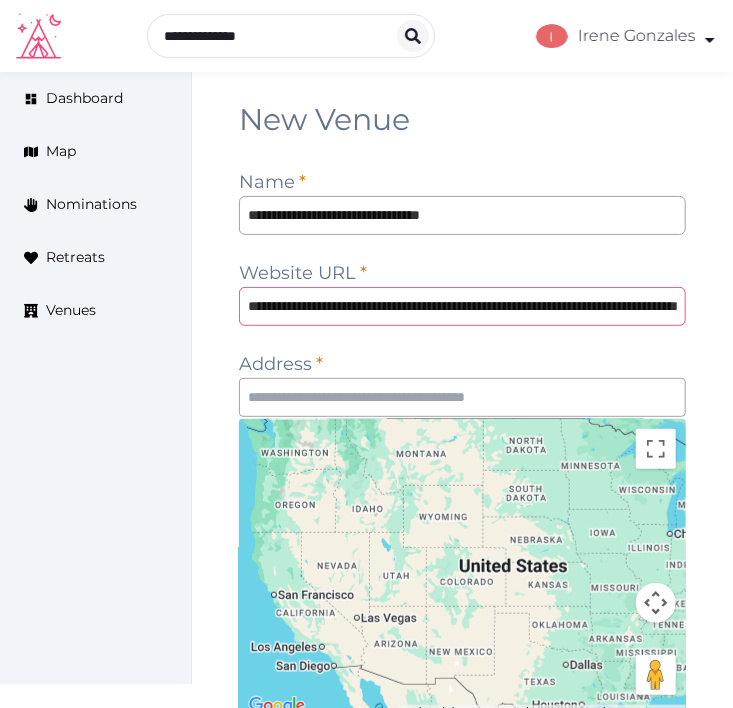 scroll, scrollTop: 0, scrollLeft: 198, axis: horizontal 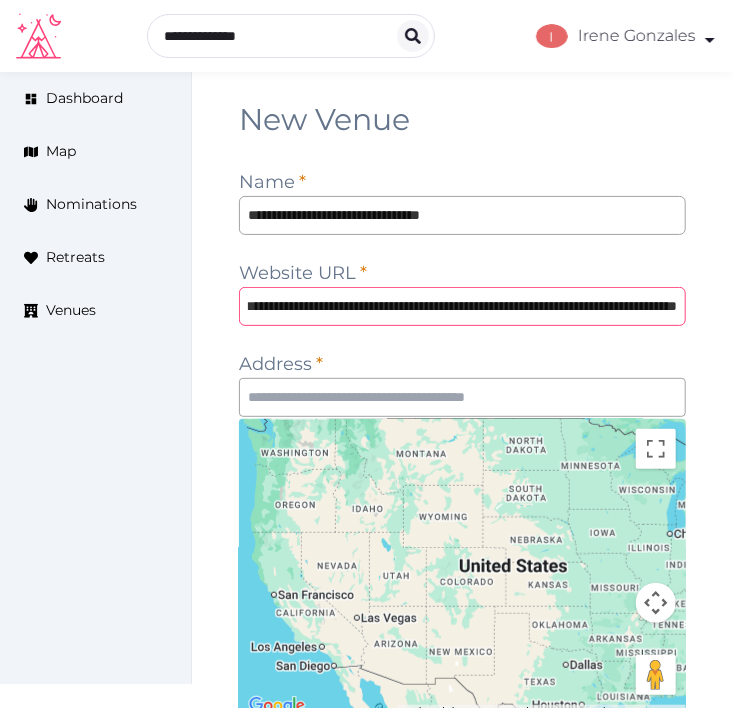 type on "**********" 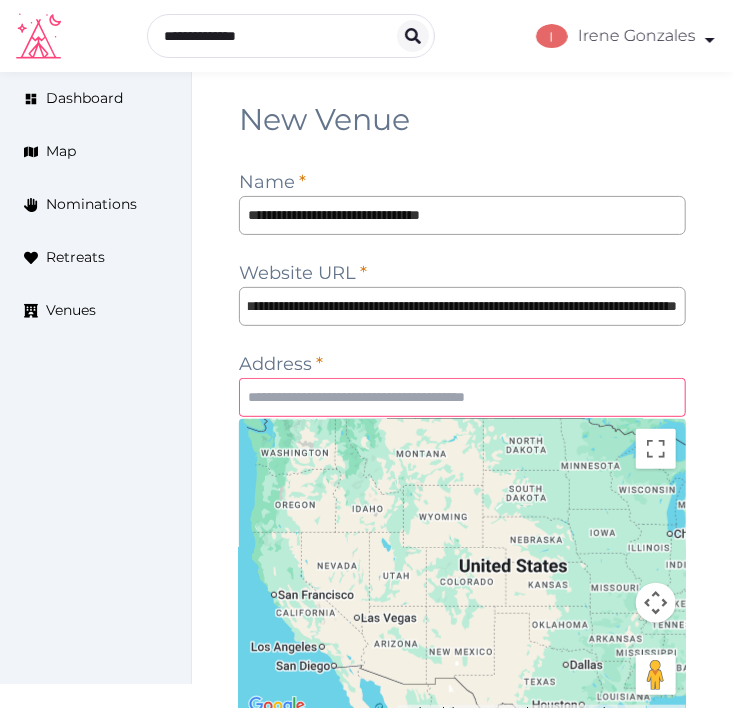 scroll, scrollTop: 0, scrollLeft: 0, axis: both 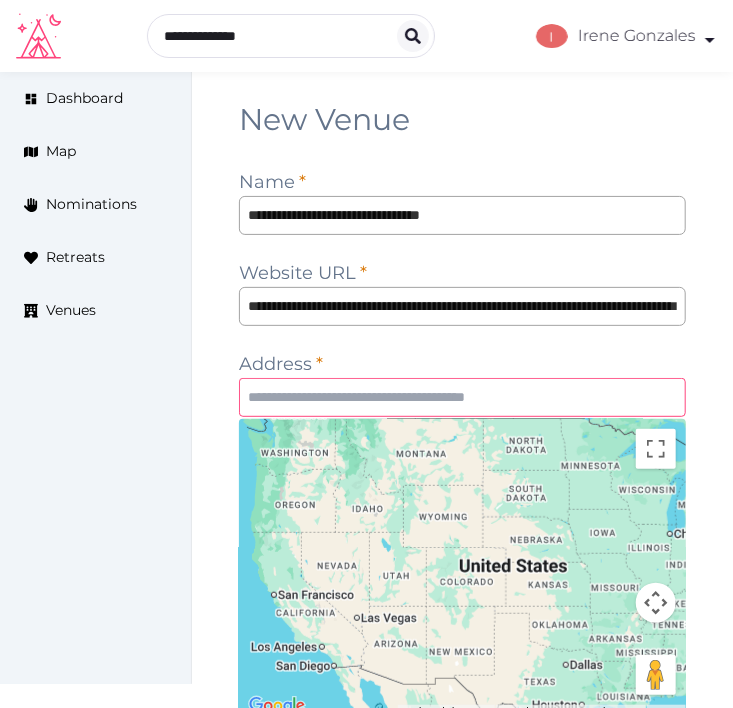 click at bounding box center (462, 397) 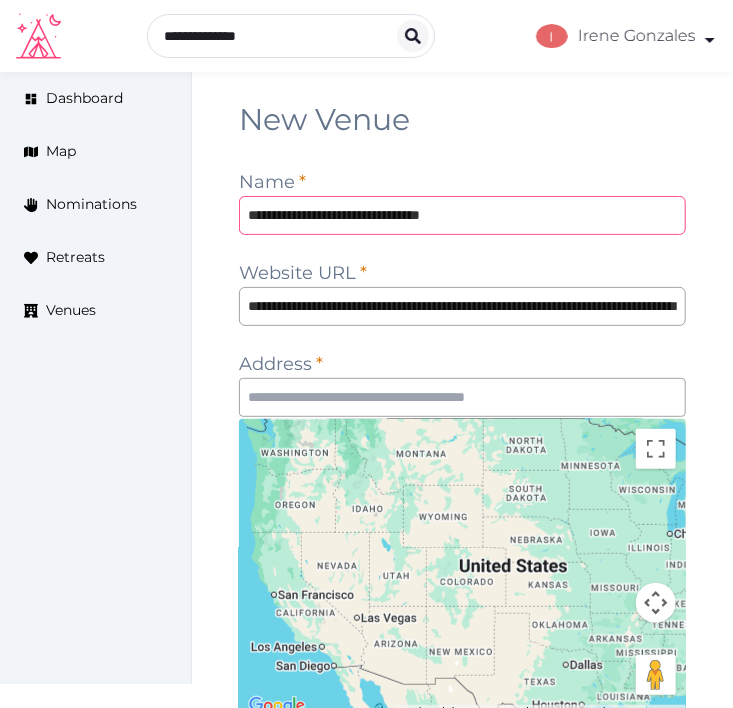 click on "**********" at bounding box center [462, 215] 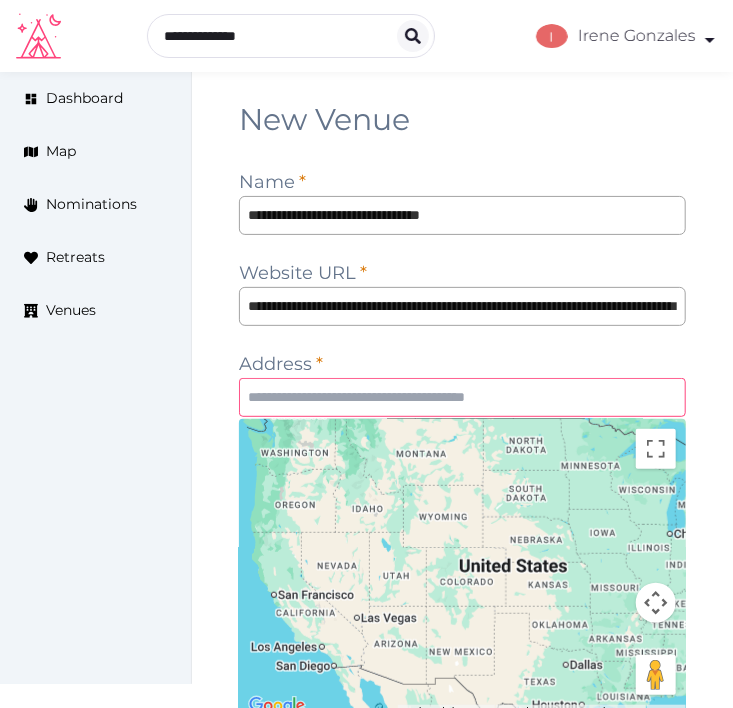 click at bounding box center (462, 397) 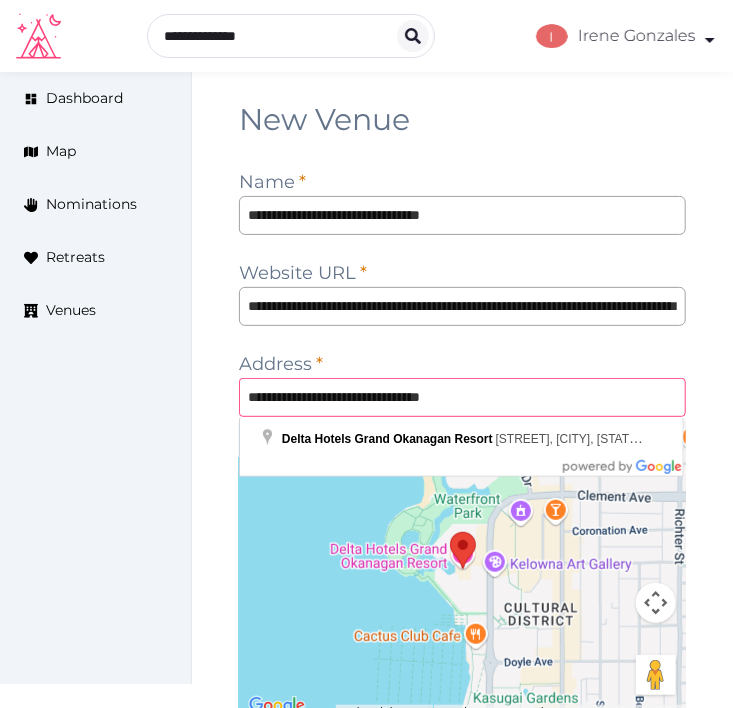 scroll, scrollTop: 111, scrollLeft: 0, axis: vertical 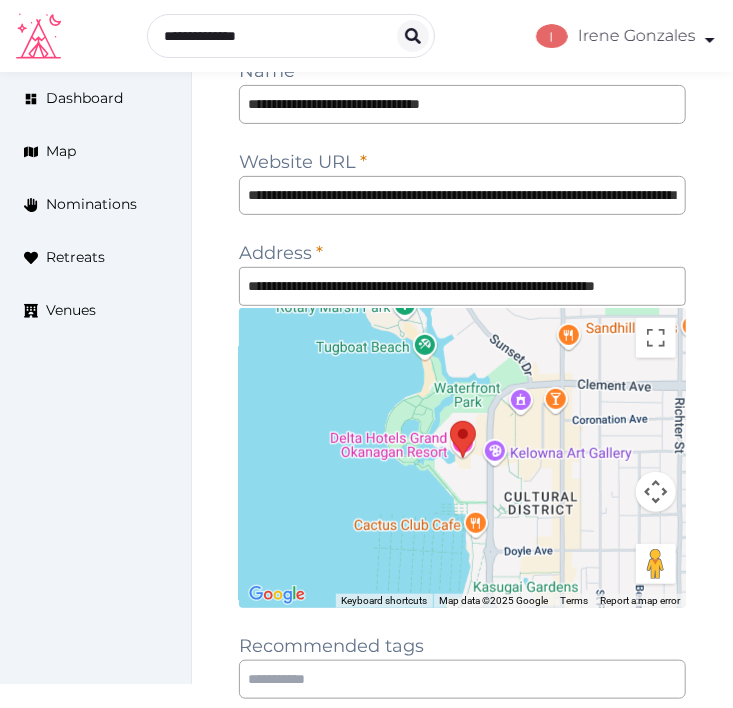 type on "**********" 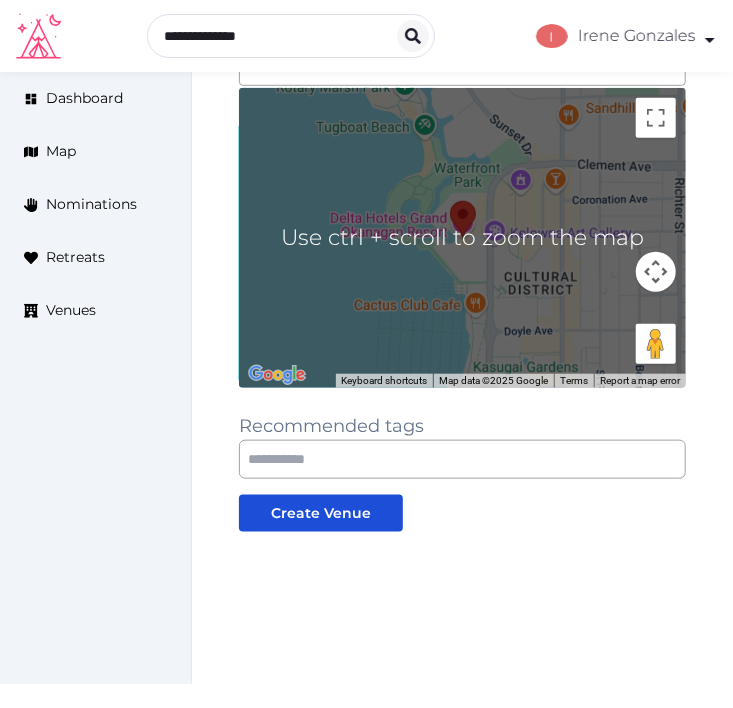 scroll, scrollTop: 333, scrollLeft: 0, axis: vertical 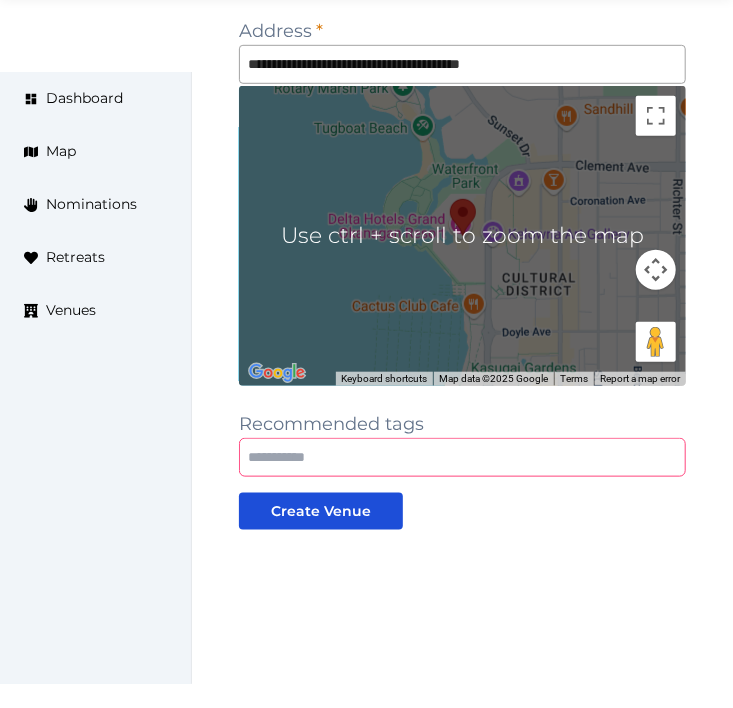 click at bounding box center [462, 457] 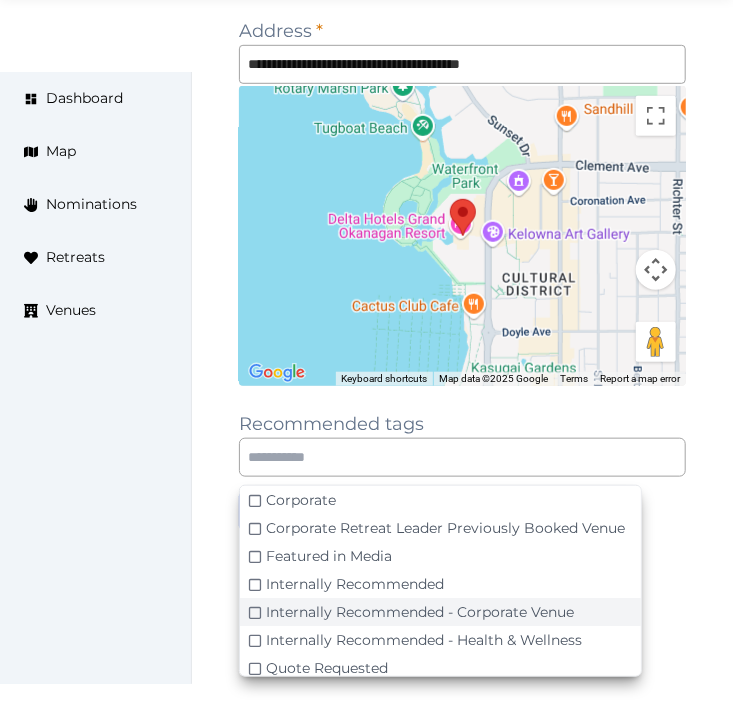 click on "Internally Recommended - Corporate Venue" at bounding box center [420, 612] 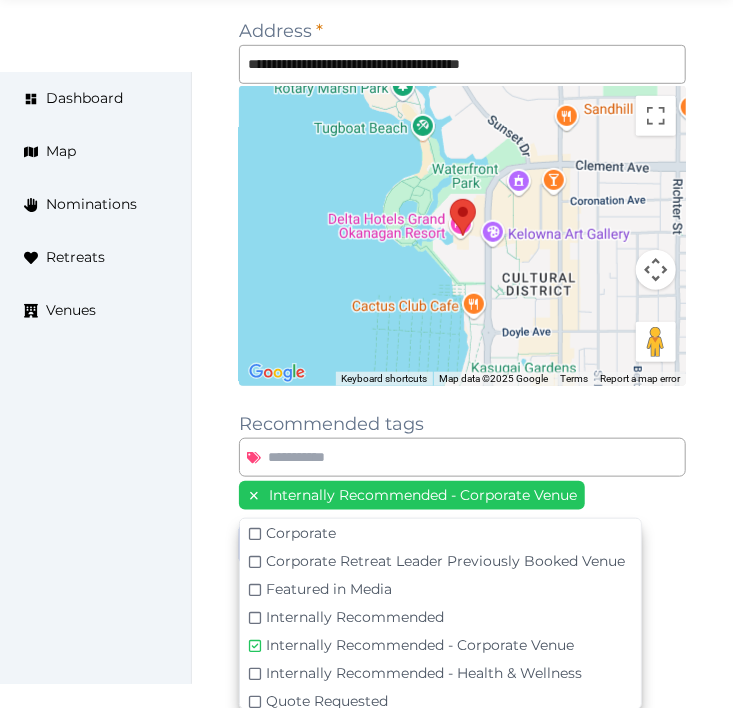click on "**********" at bounding box center [462, 247] 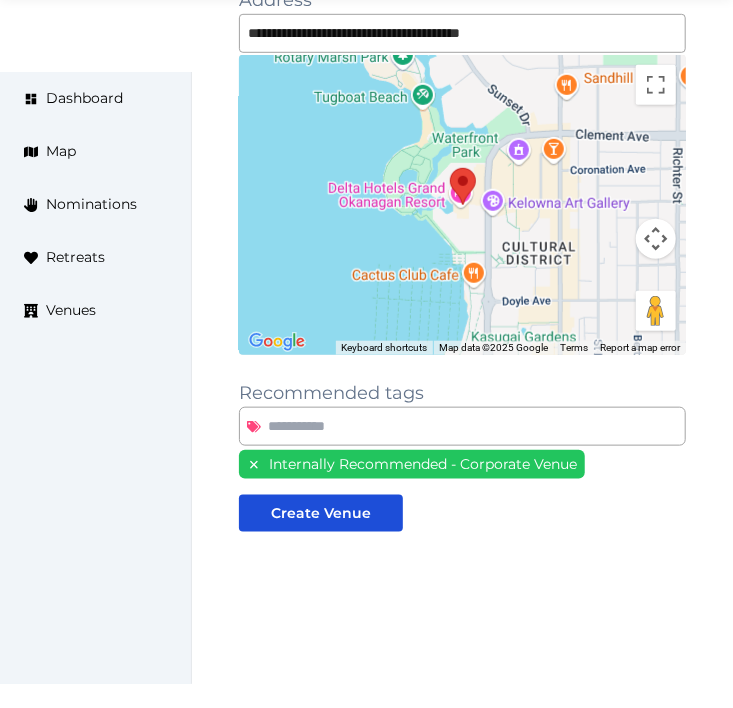 scroll, scrollTop: 380, scrollLeft: 0, axis: vertical 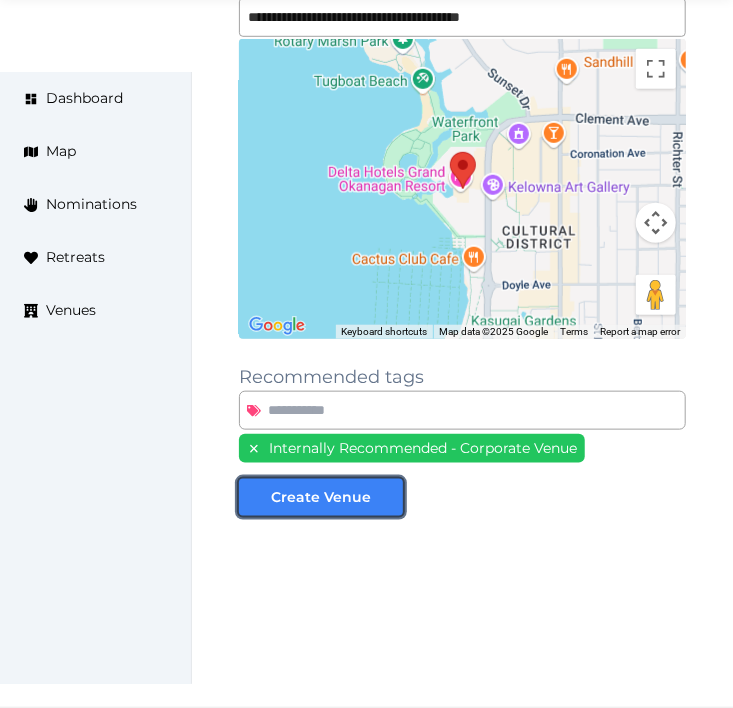 click on "Create Venue" at bounding box center [321, 497] 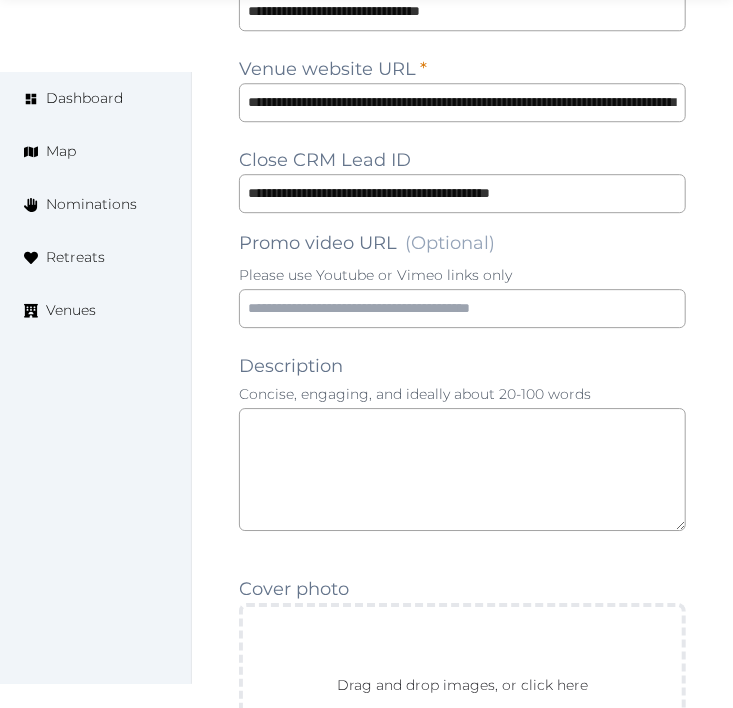 scroll, scrollTop: 1555, scrollLeft: 0, axis: vertical 